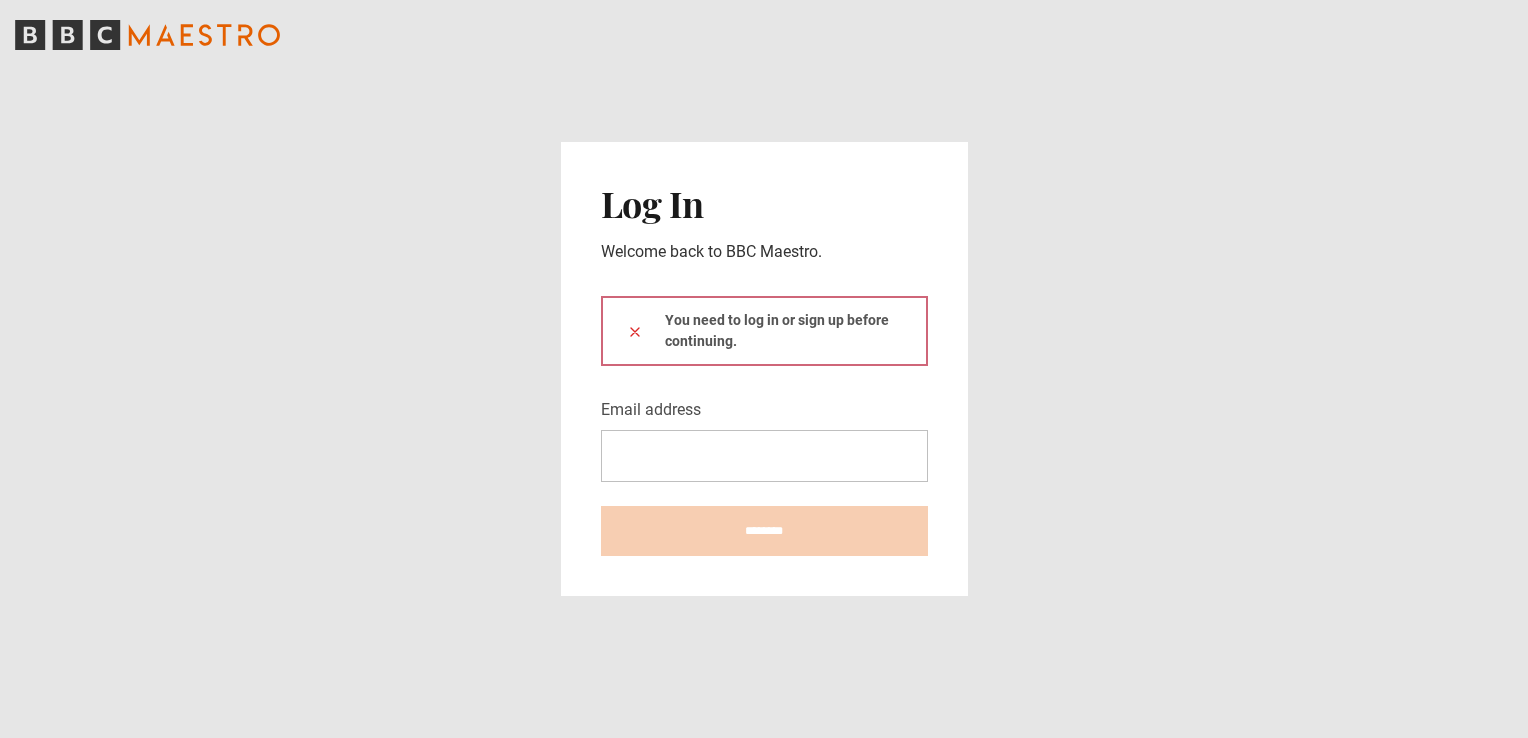 scroll, scrollTop: 0, scrollLeft: 0, axis: both 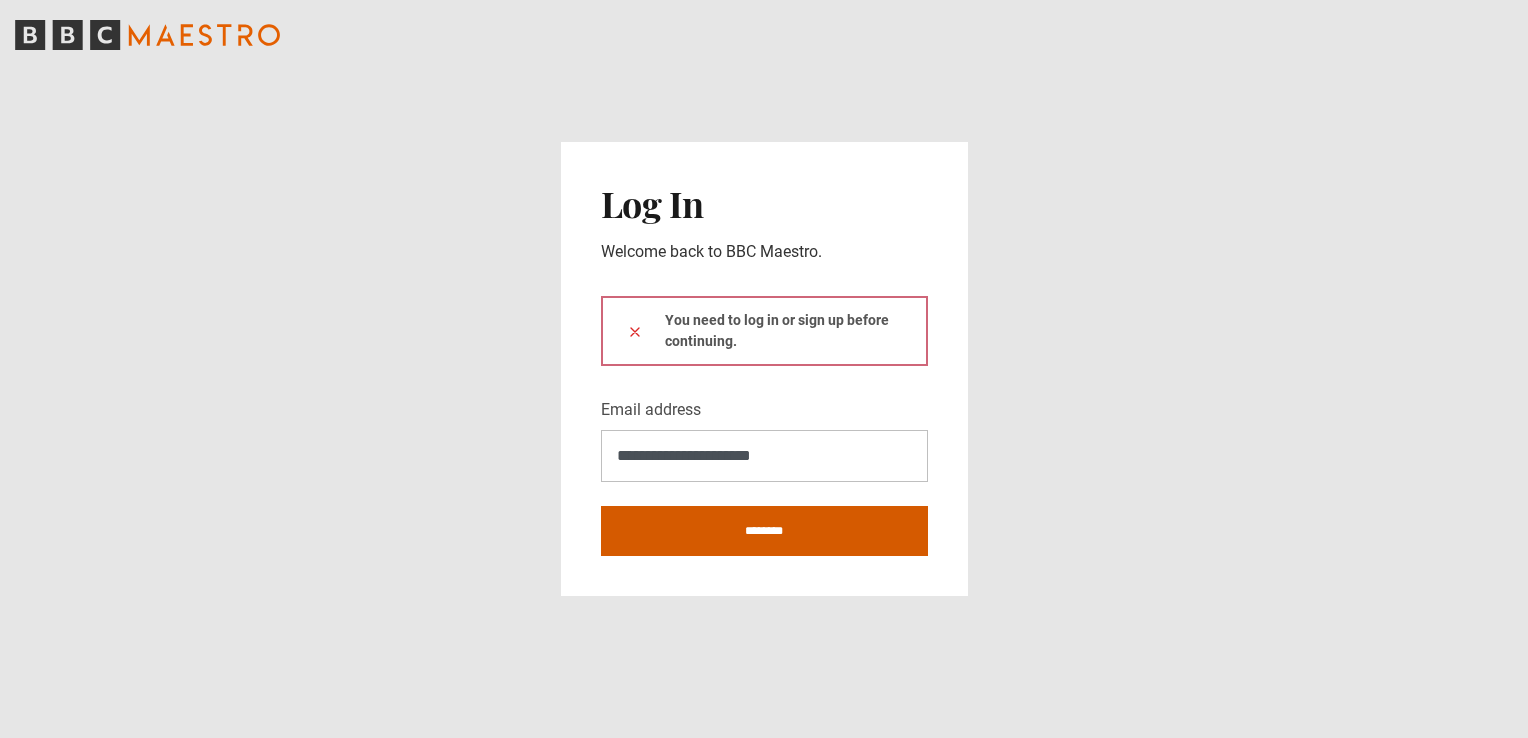 click on "********" at bounding box center [764, 531] 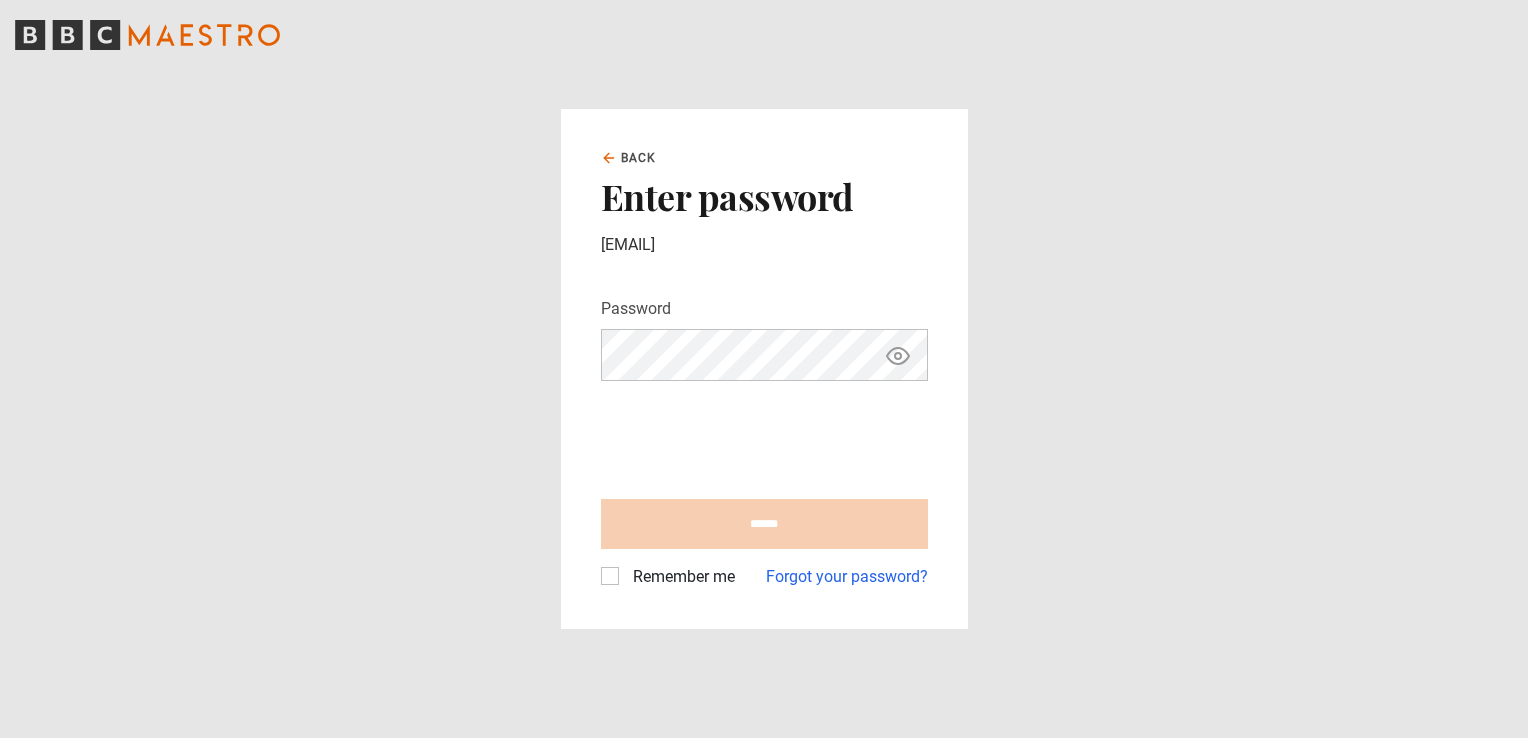 scroll, scrollTop: 0, scrollLeft: 0, axis: both 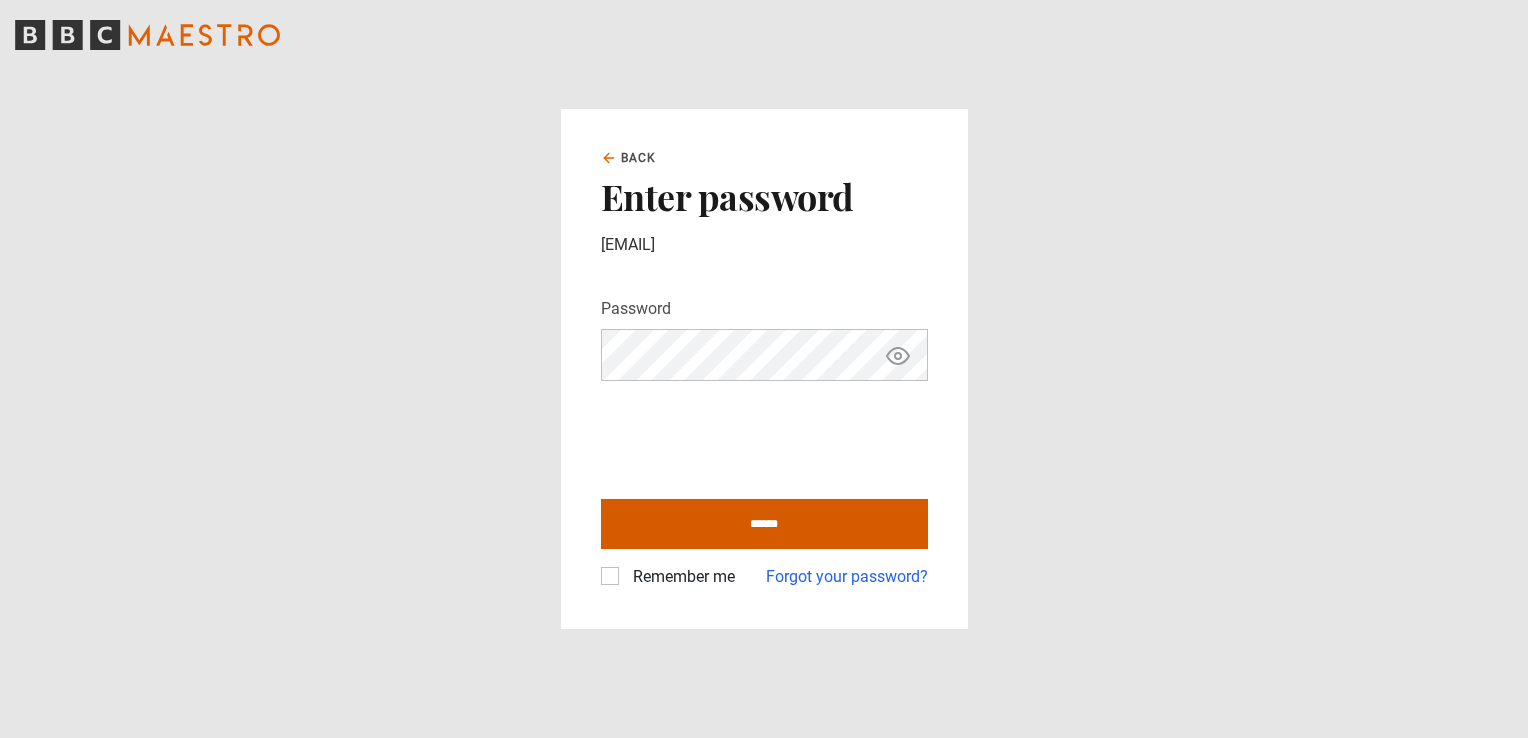 click on "******" at bounding box center (764, 524) 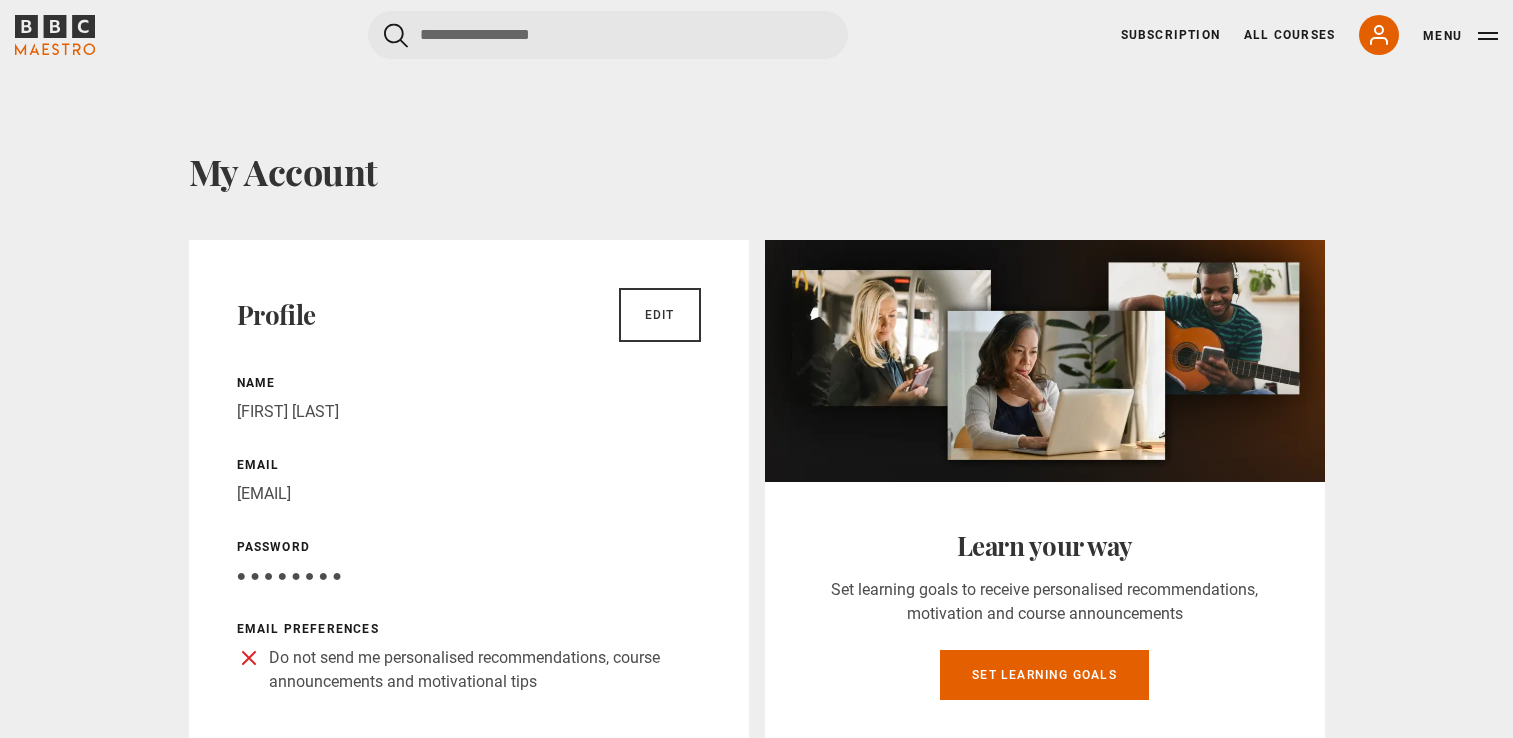 scroll, scrollTop: 0, scrollLeft: 0, axis: both 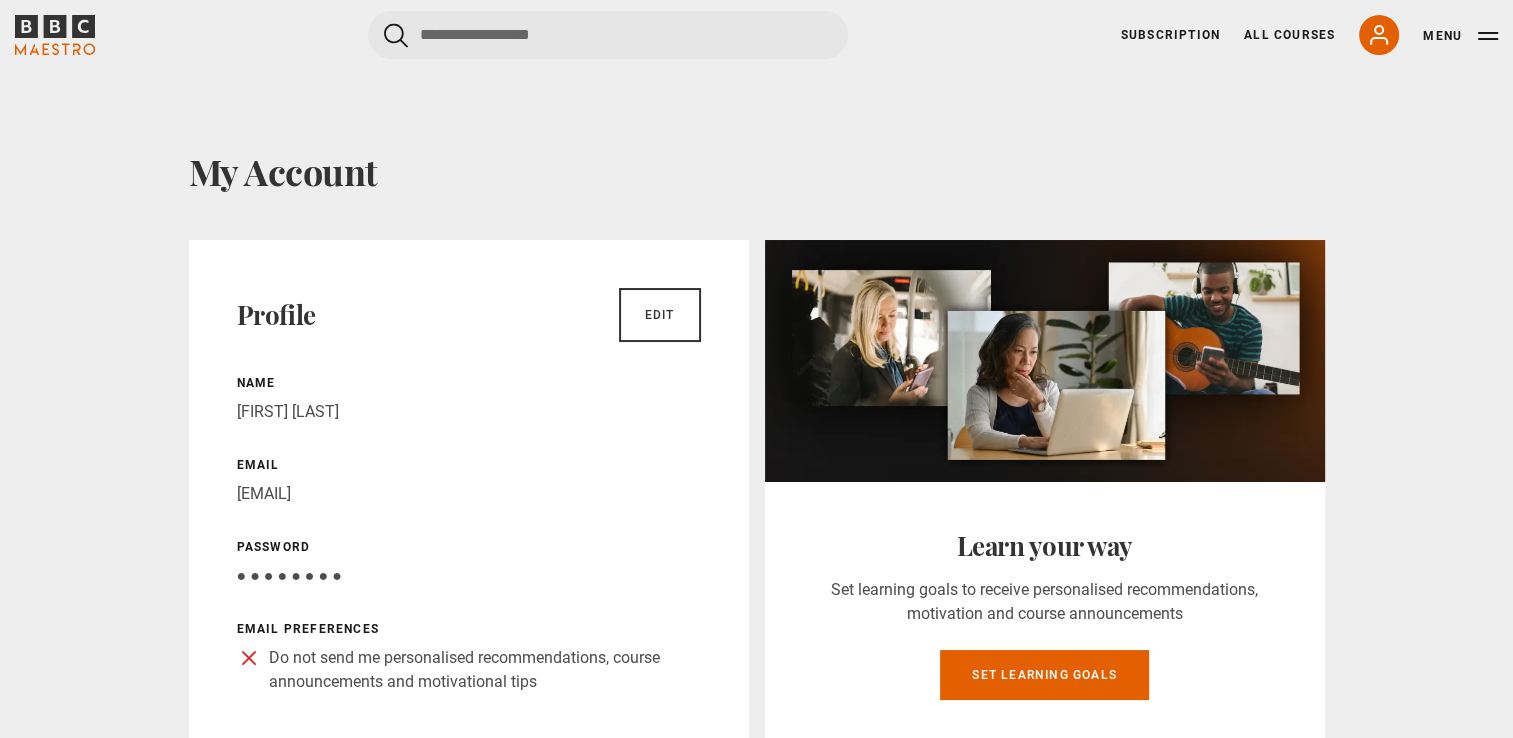 click 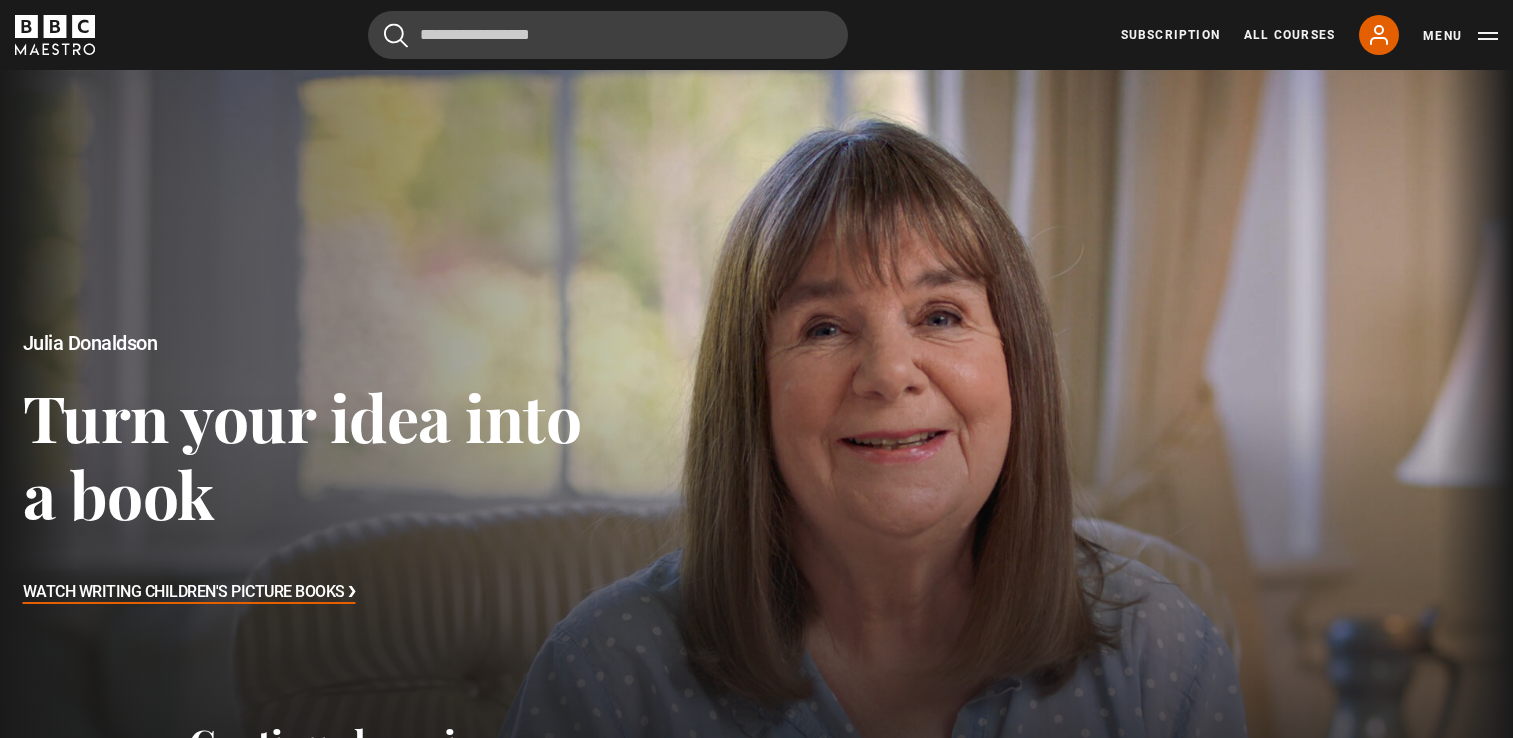scroll, scrollTop: 0, scrollLeft: 0, axis: both 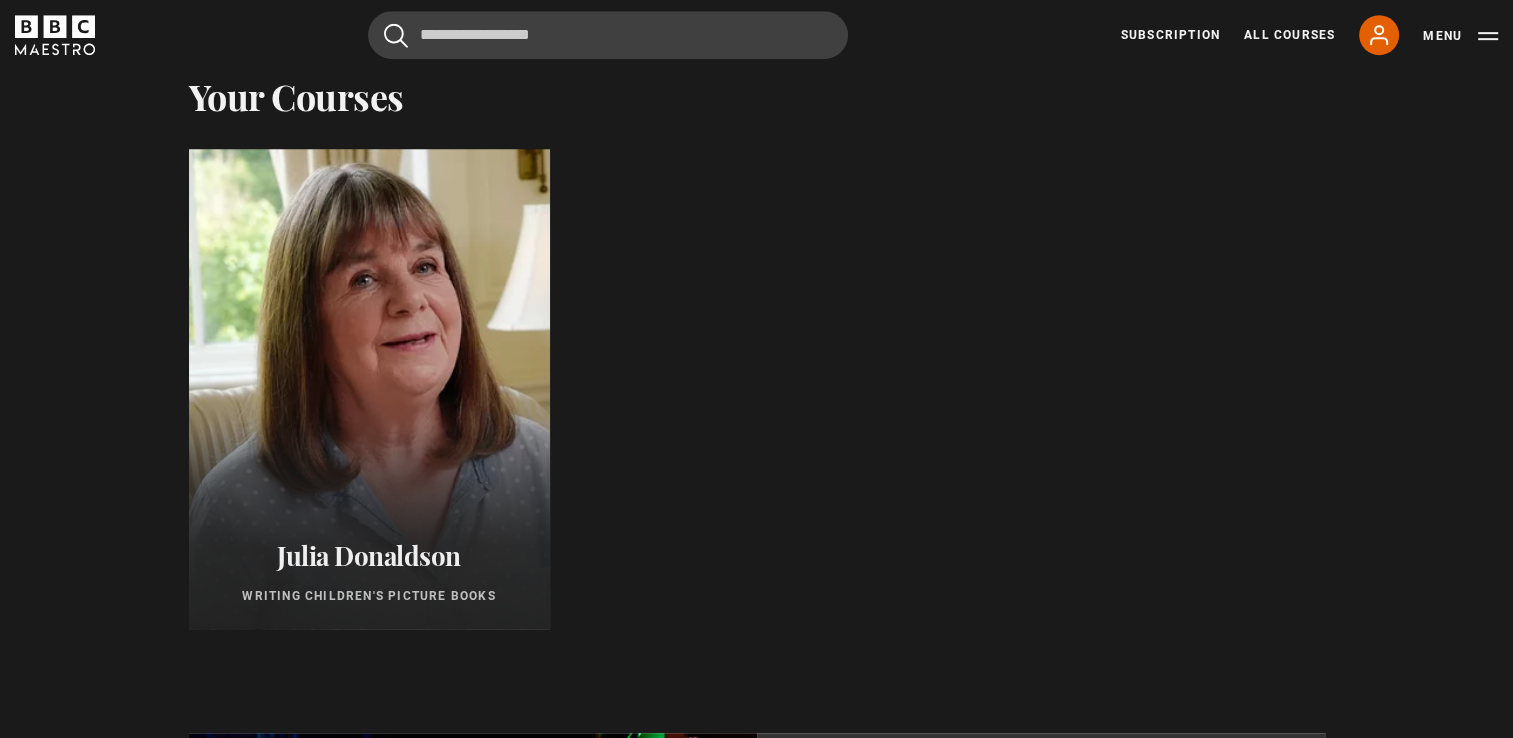 click at bounding box center [368, 389] 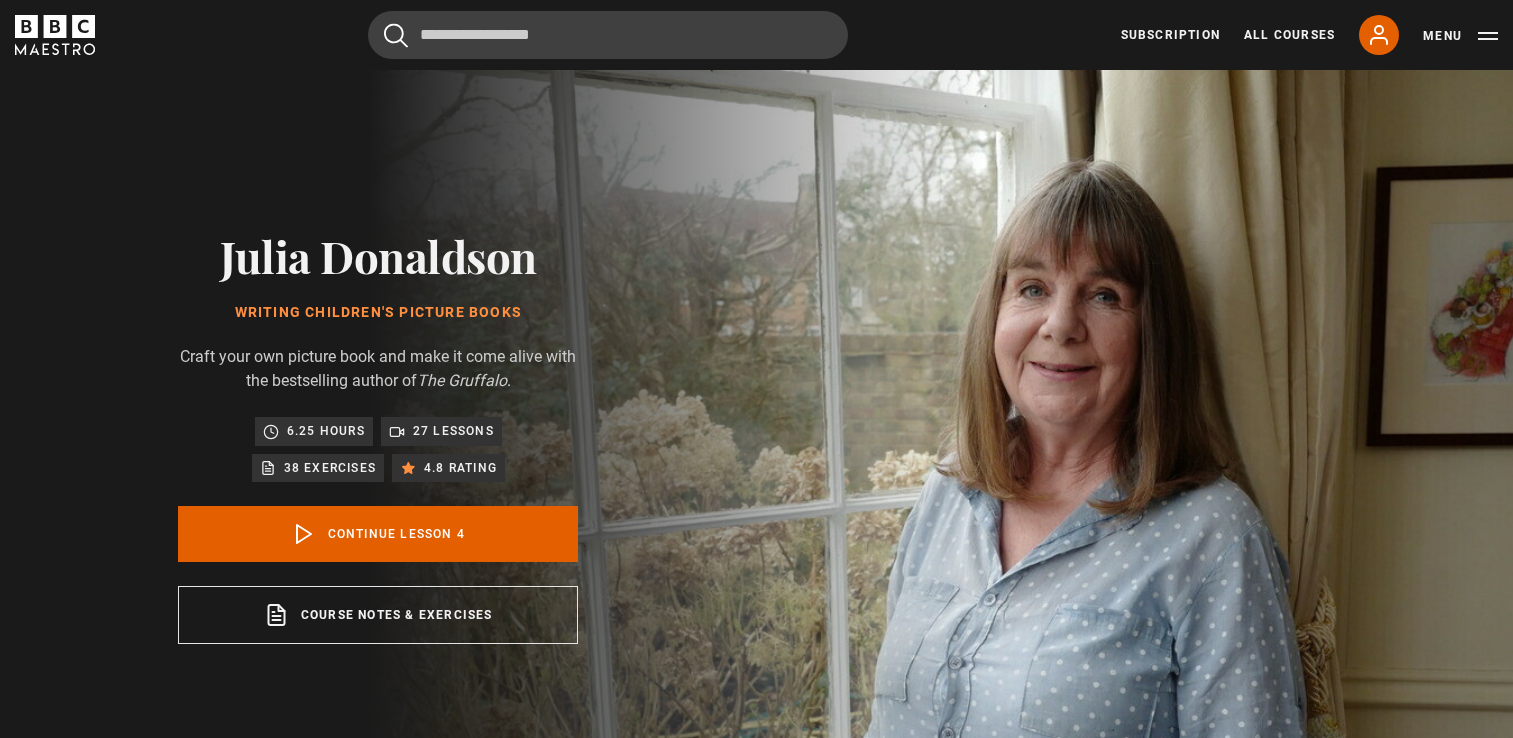 scroll, scrollTop: 804, scrollLeft: 0, axis: vertical 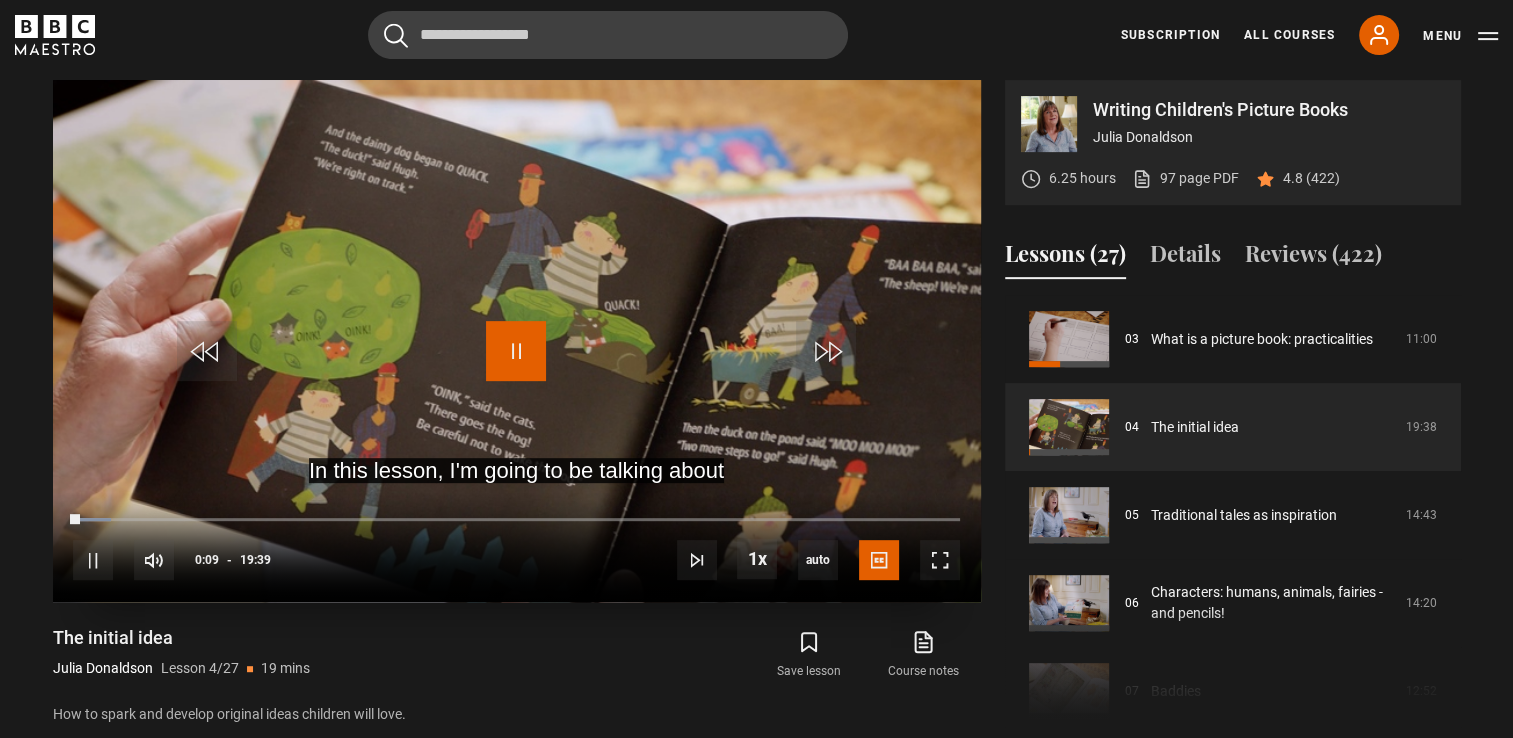 click at bounding box center [516, 351] 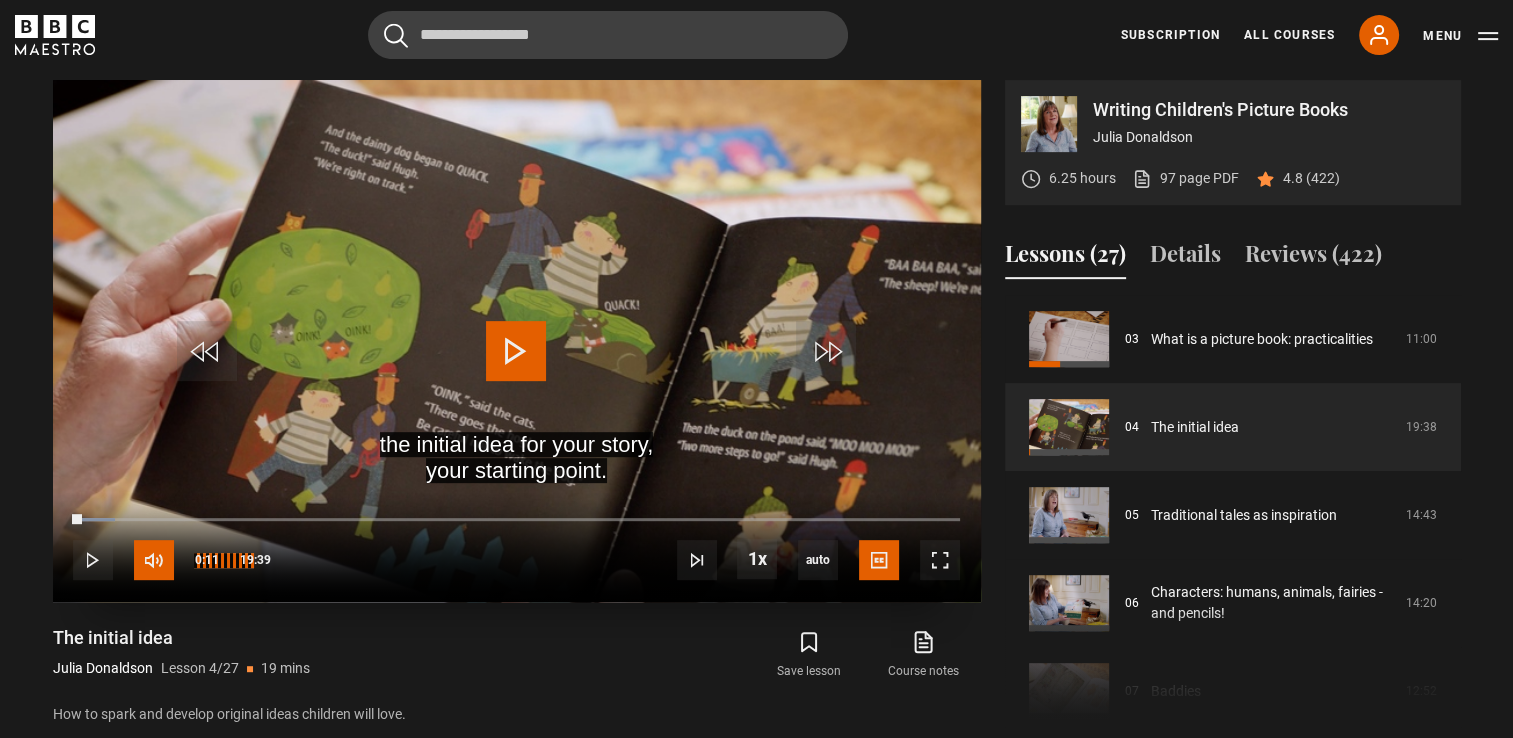 click at bounding box center (154, 560) 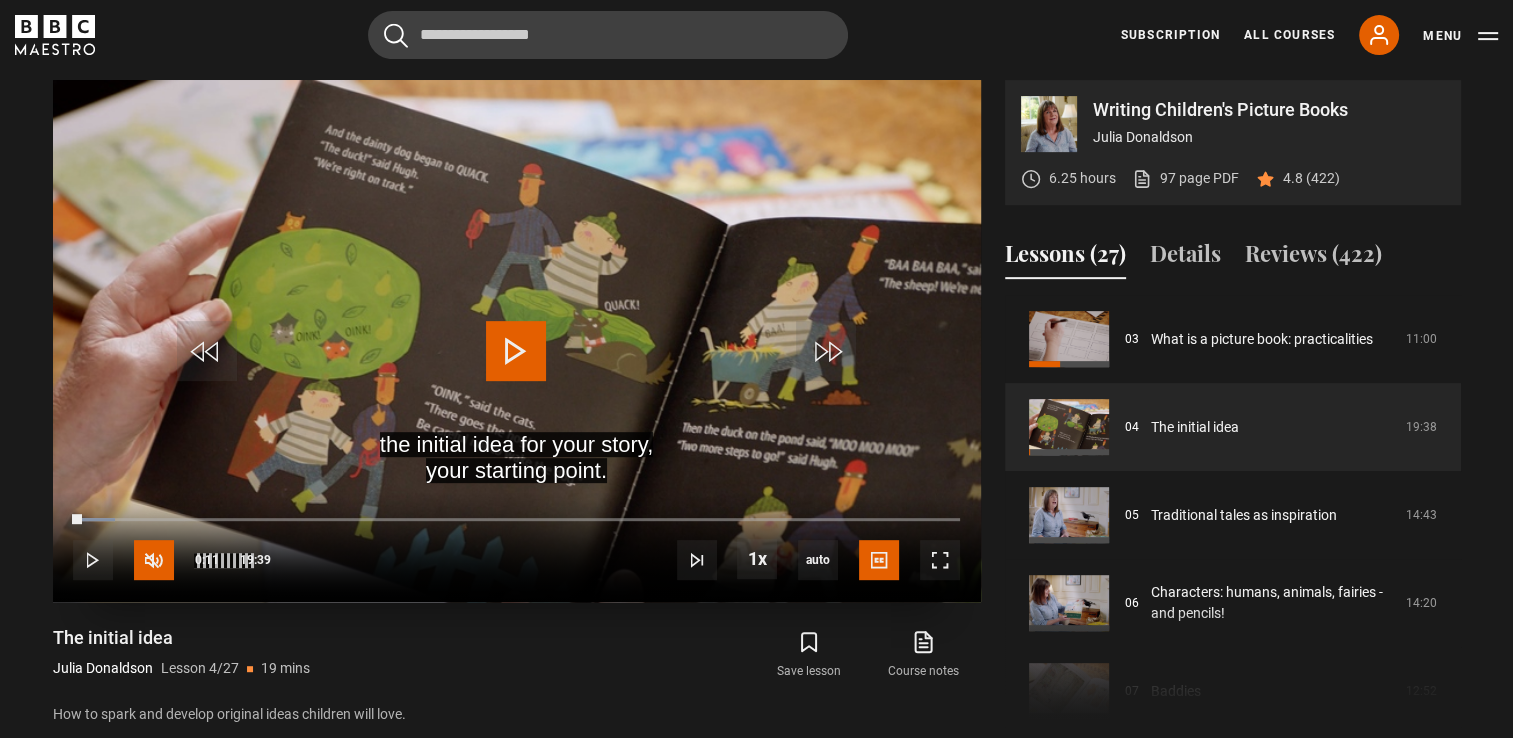click at bounding box center (154, 560) 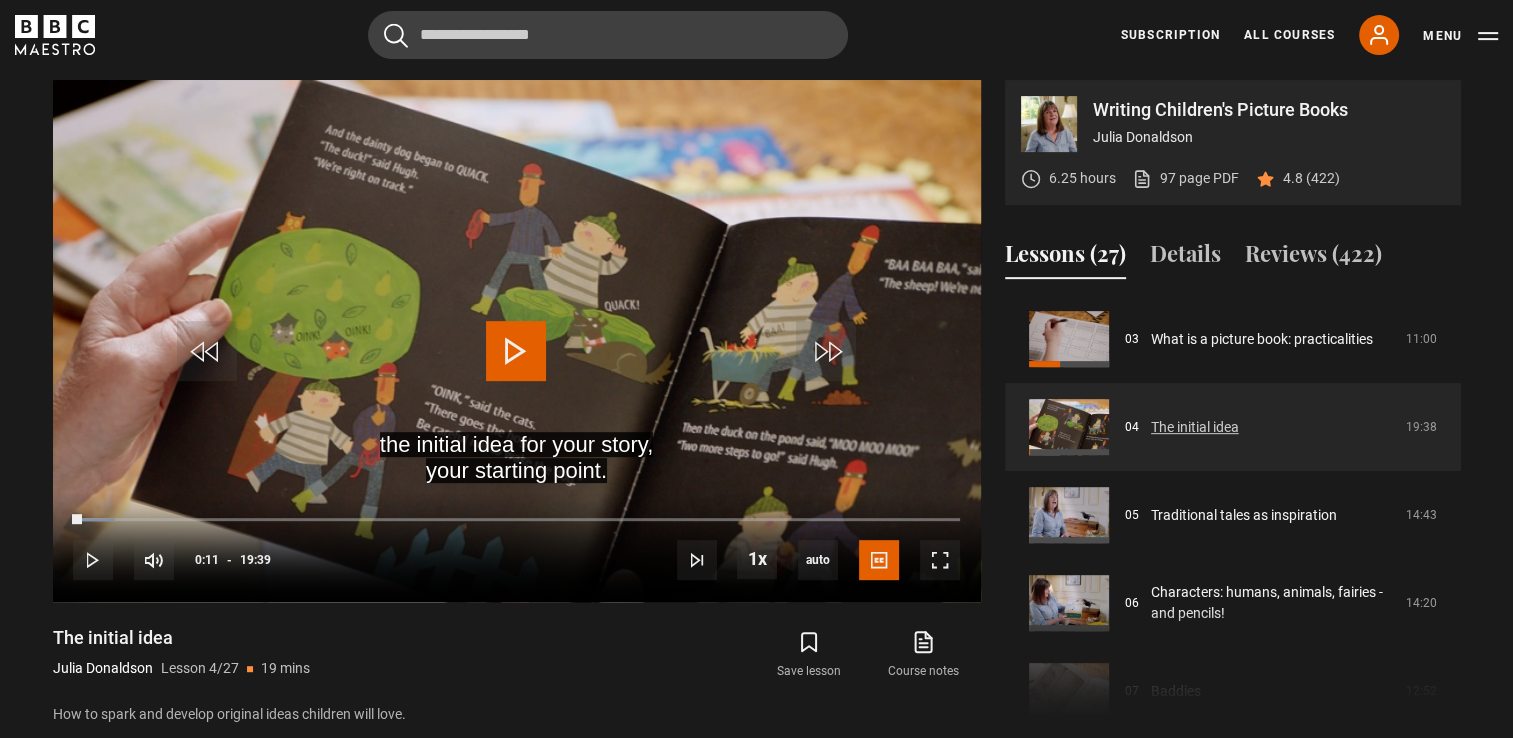 click on "The initial idea" at bounding box center [1195, 427] 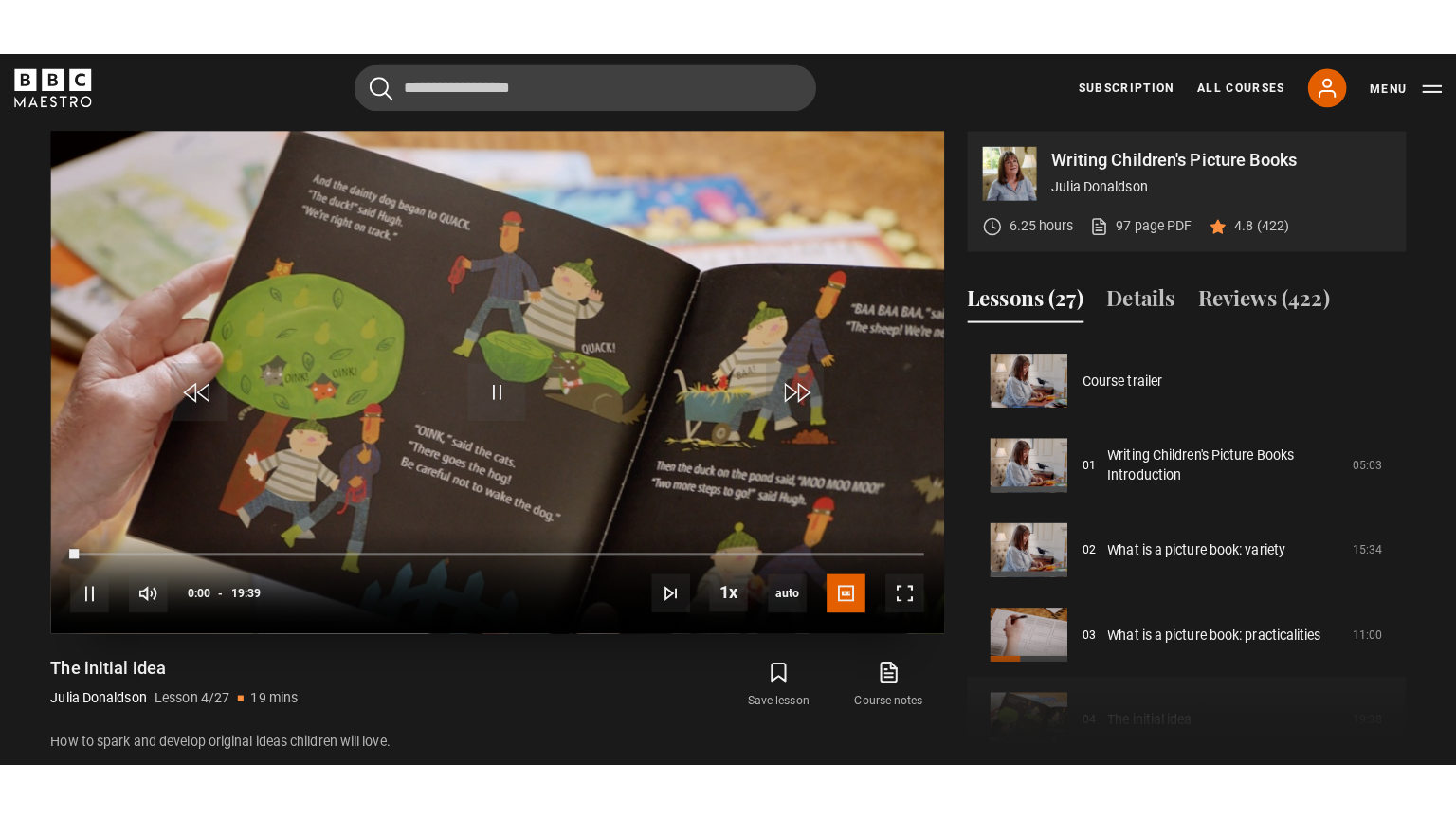 scroll, scrollTop: 250, scrollLeft: 0, axis: vertical 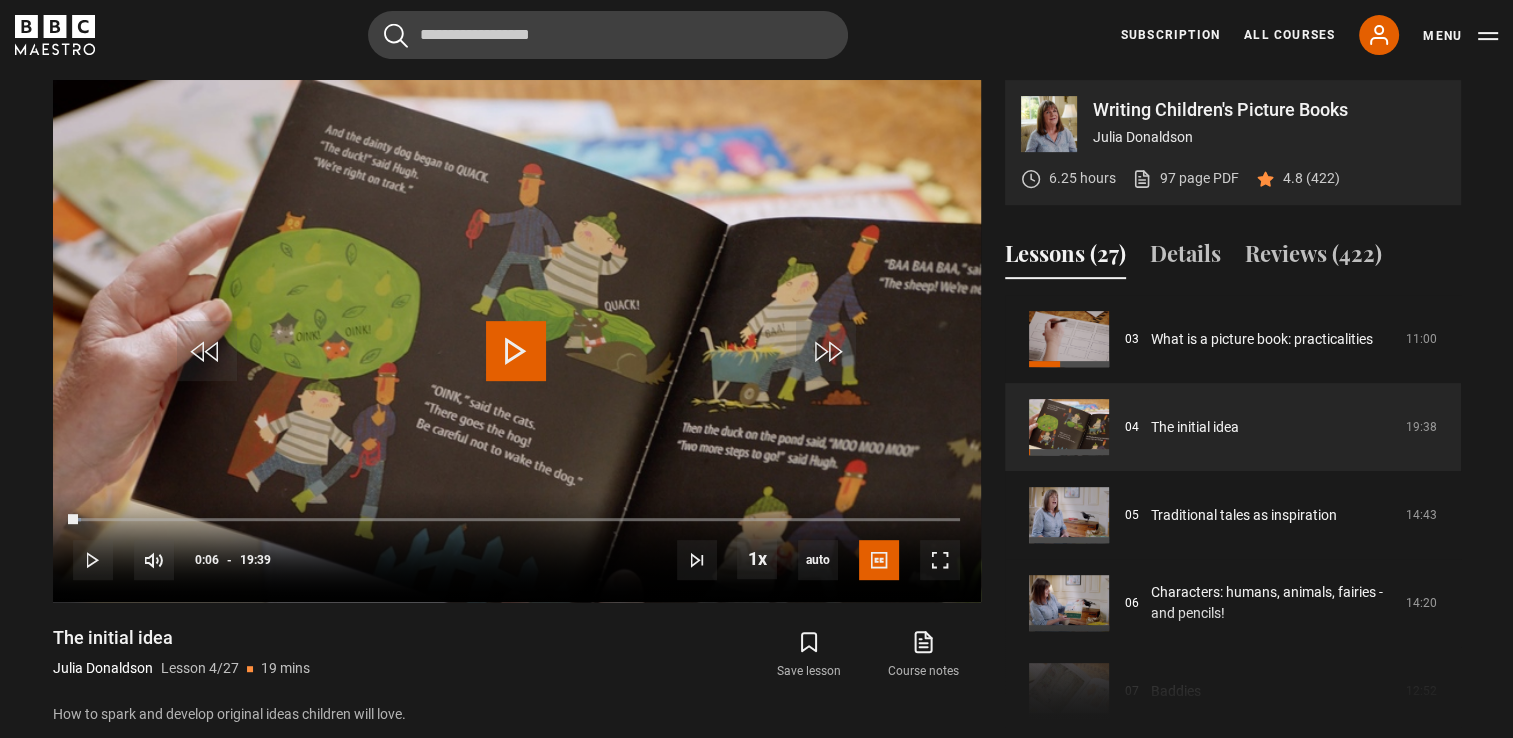 drag, startPoint x: 78, startPoint y: 517, endPoint x: -4, endPoint y: 528, distance: 82.73451 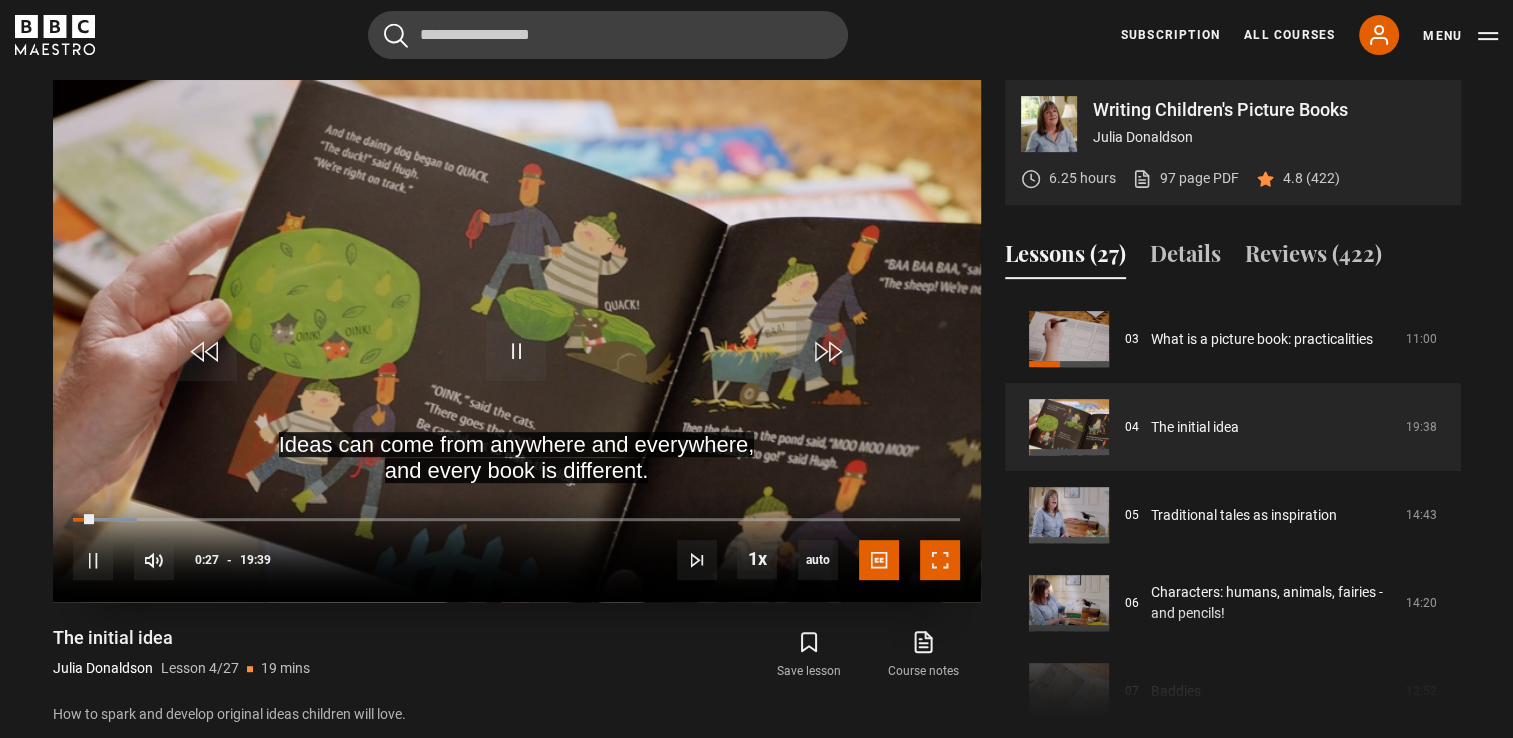 click at bounding box center [940, 560] 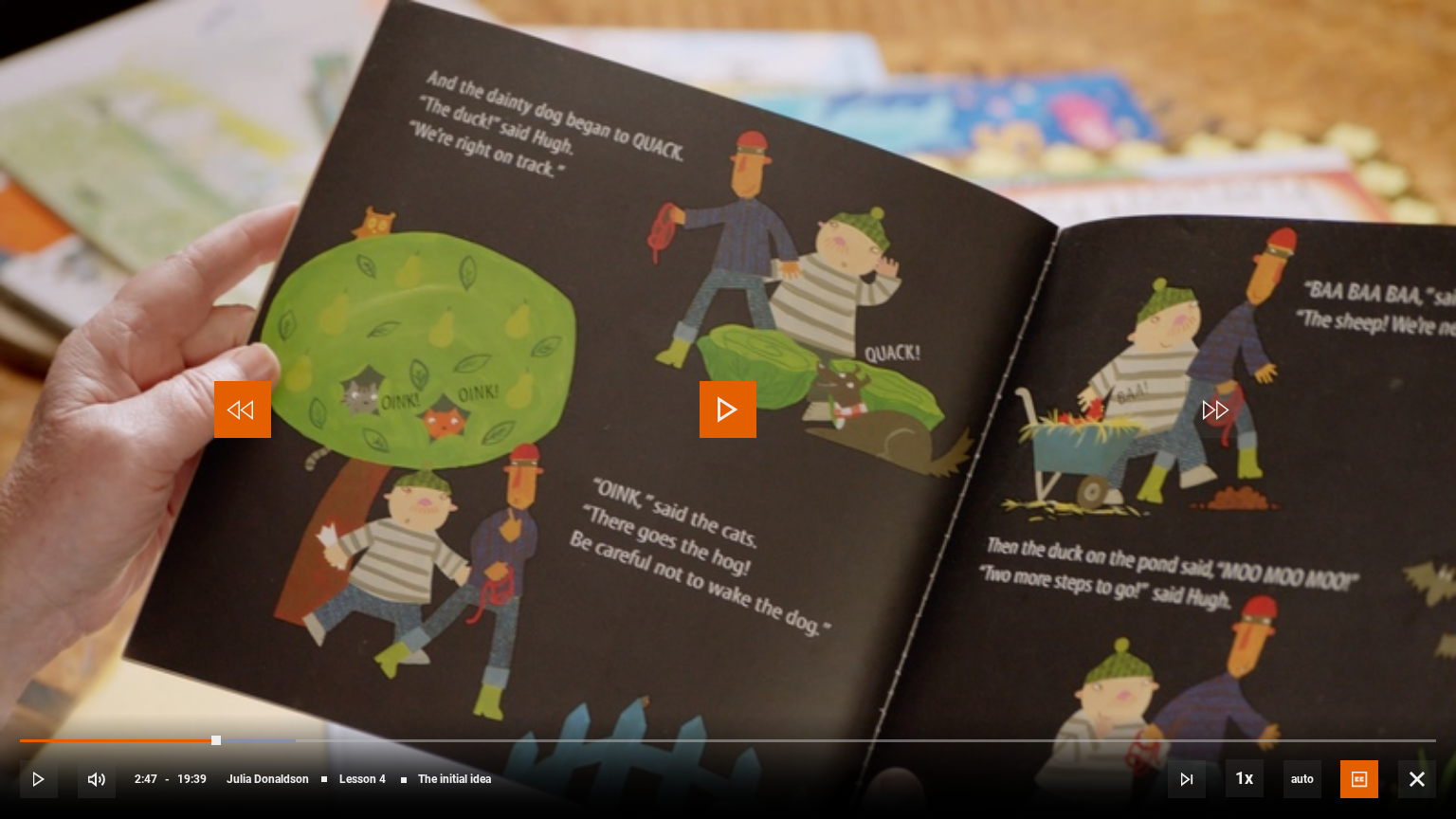 click at bounding box center [243, 410] 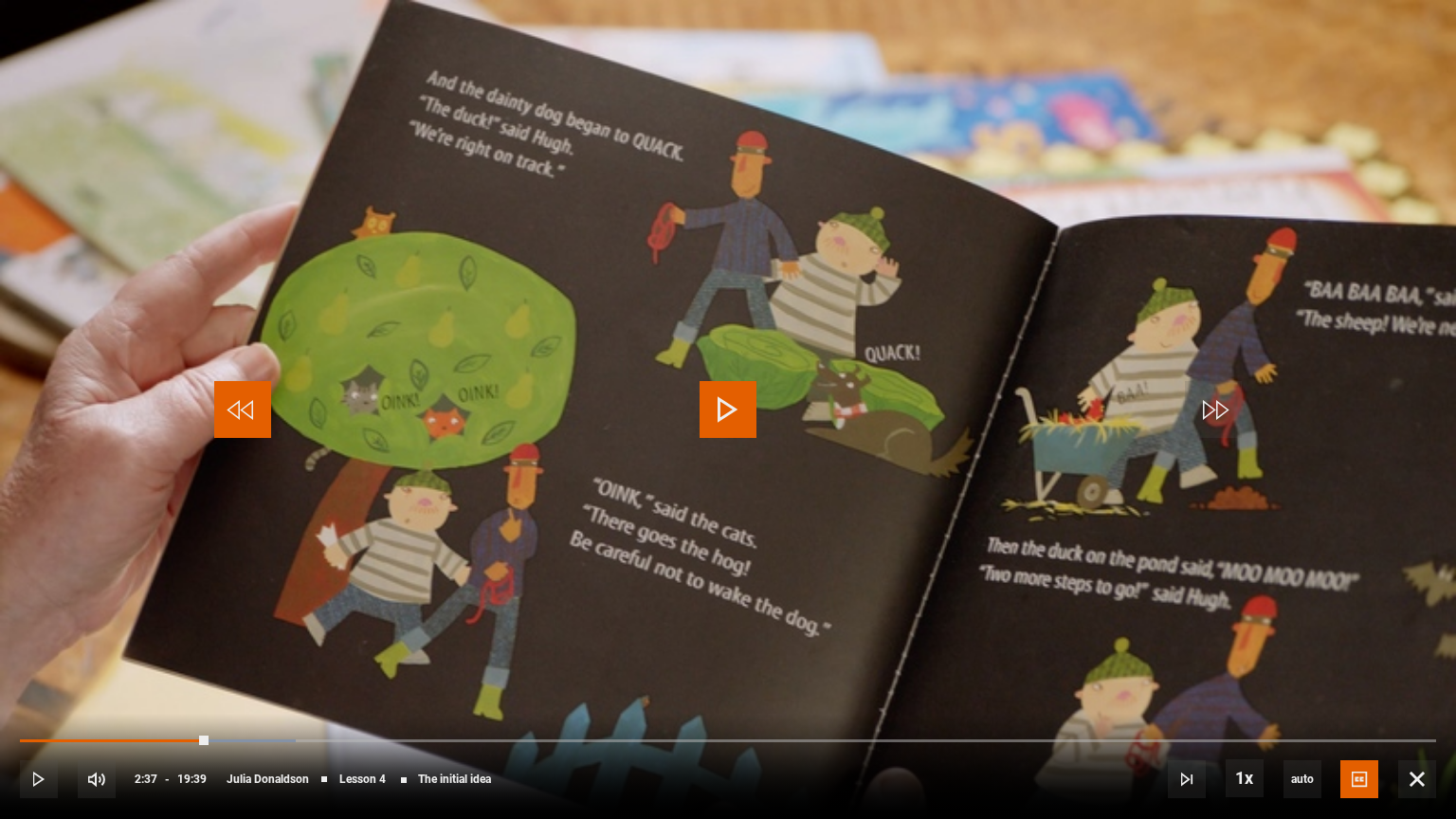 click at bounding box center (243, 410) 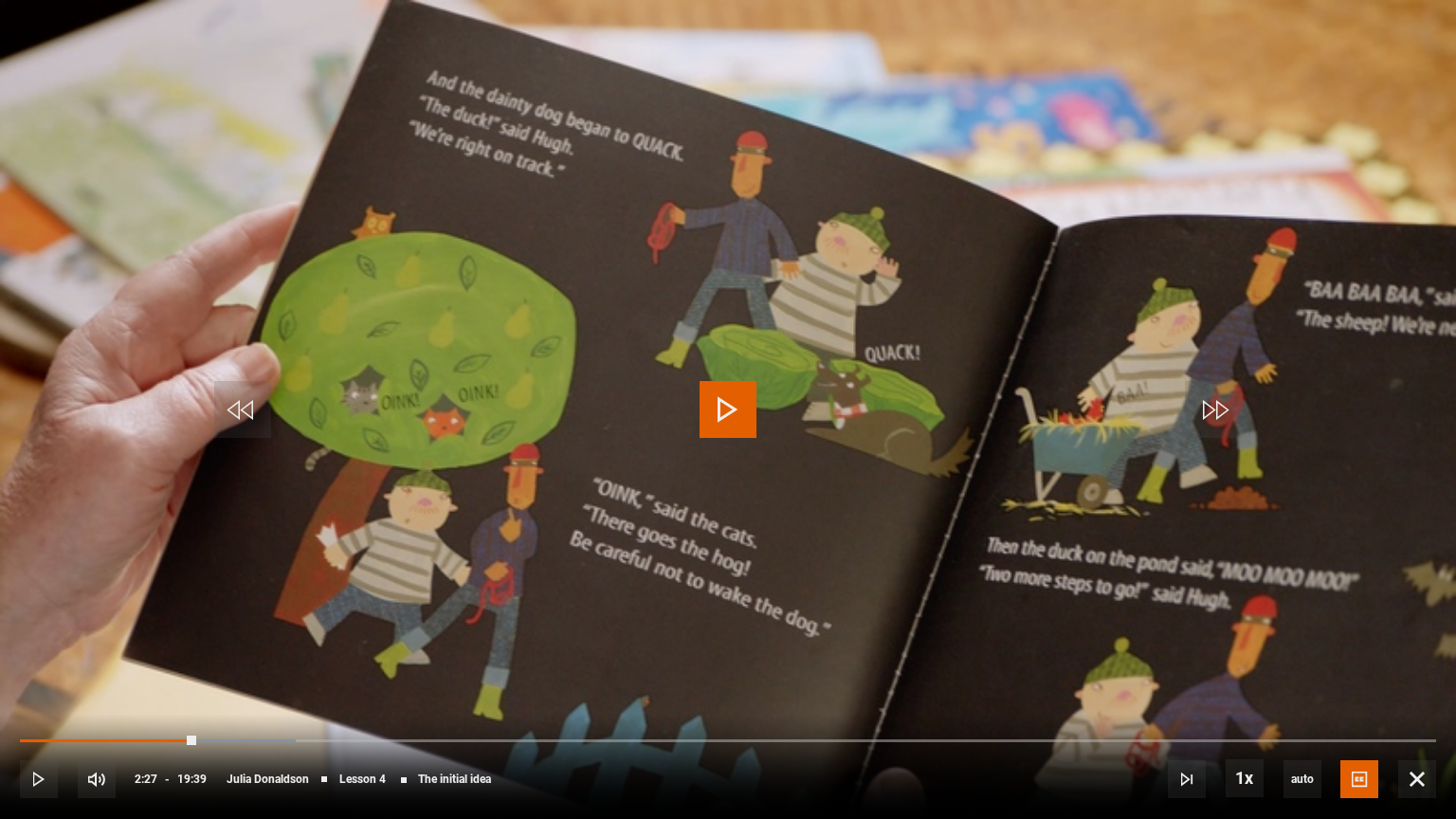 click at bounding box center (728, 410) 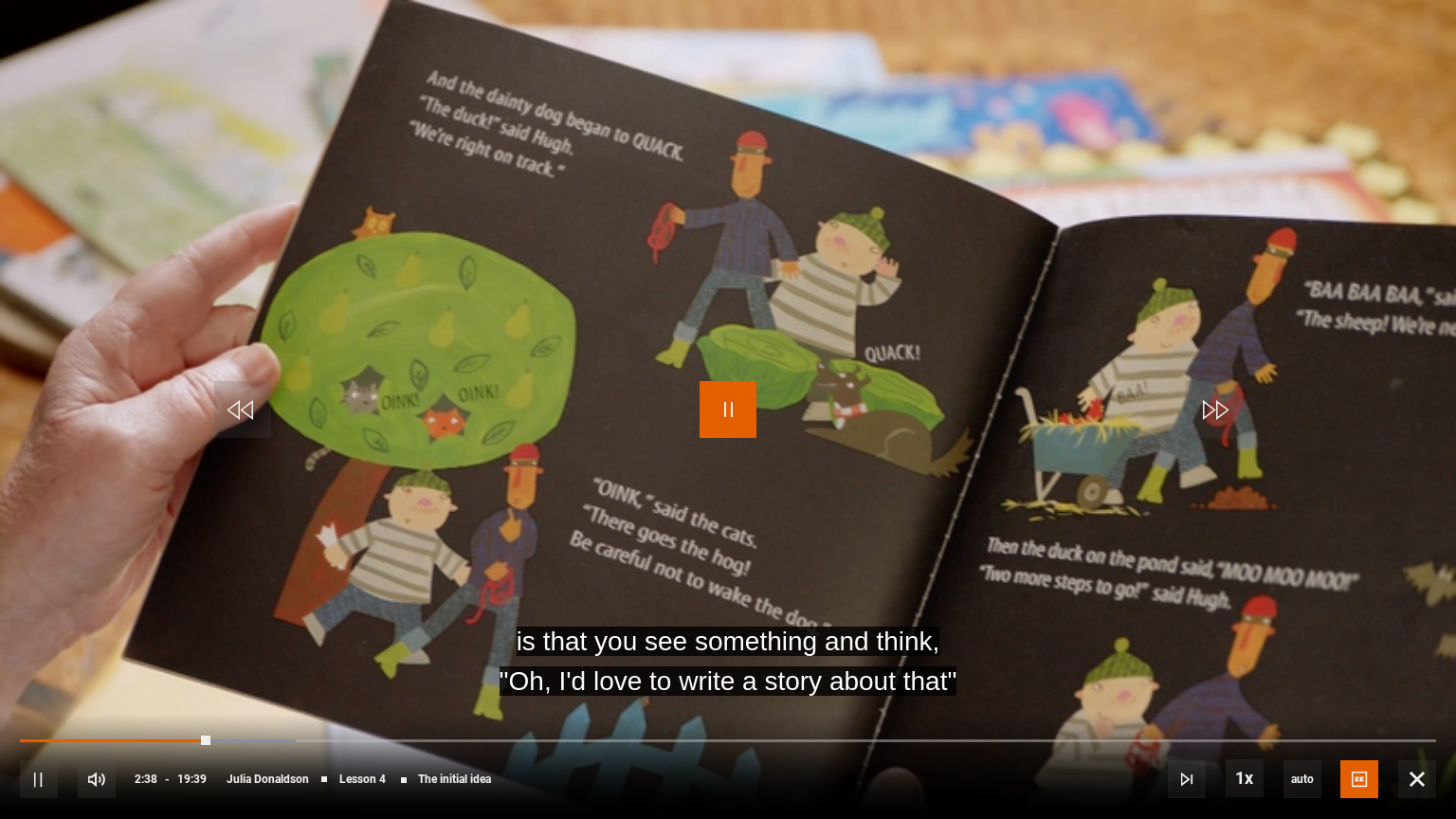 click at bounding box center (728, 410) 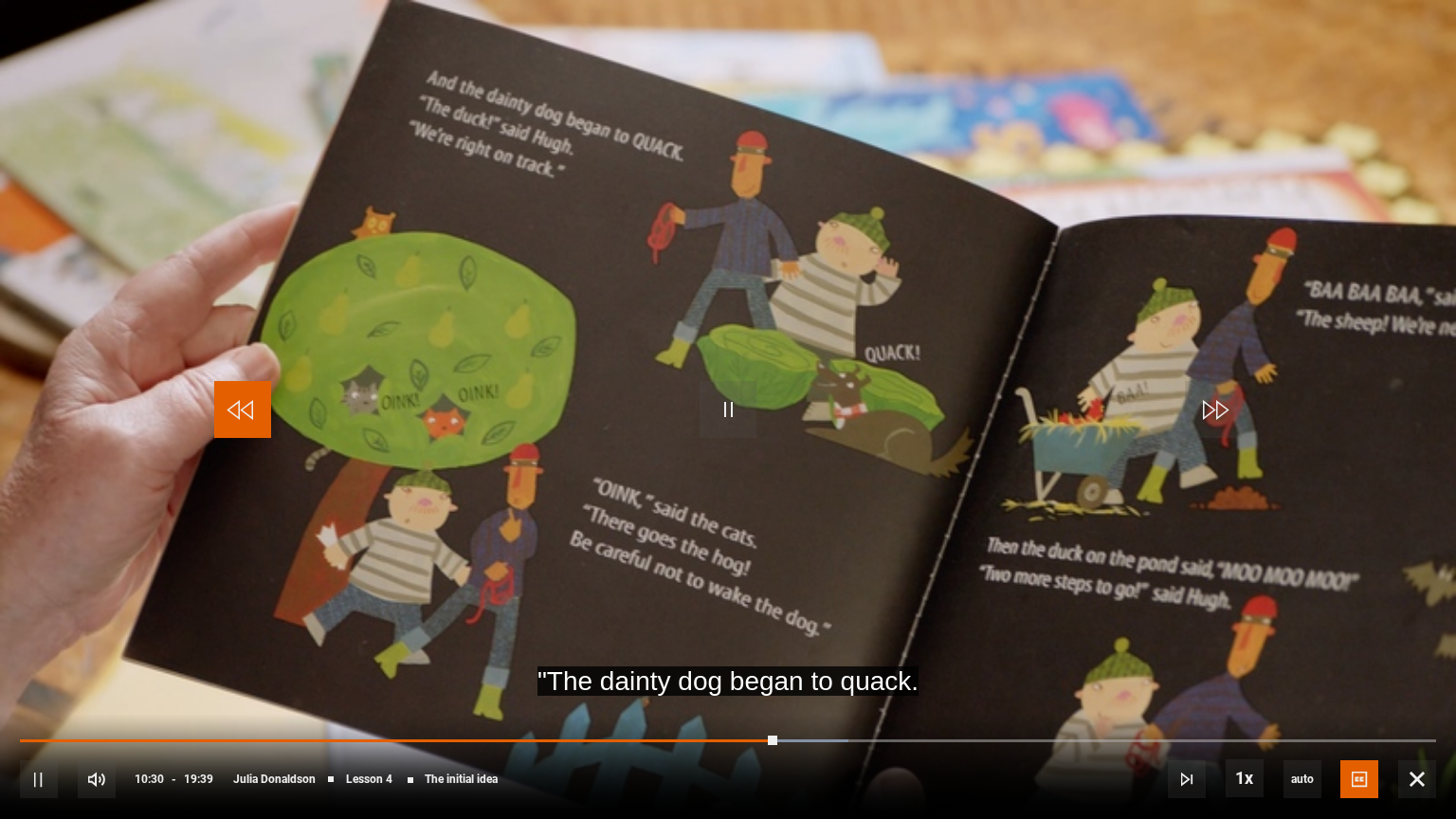 click at bounding box center [243, 410] 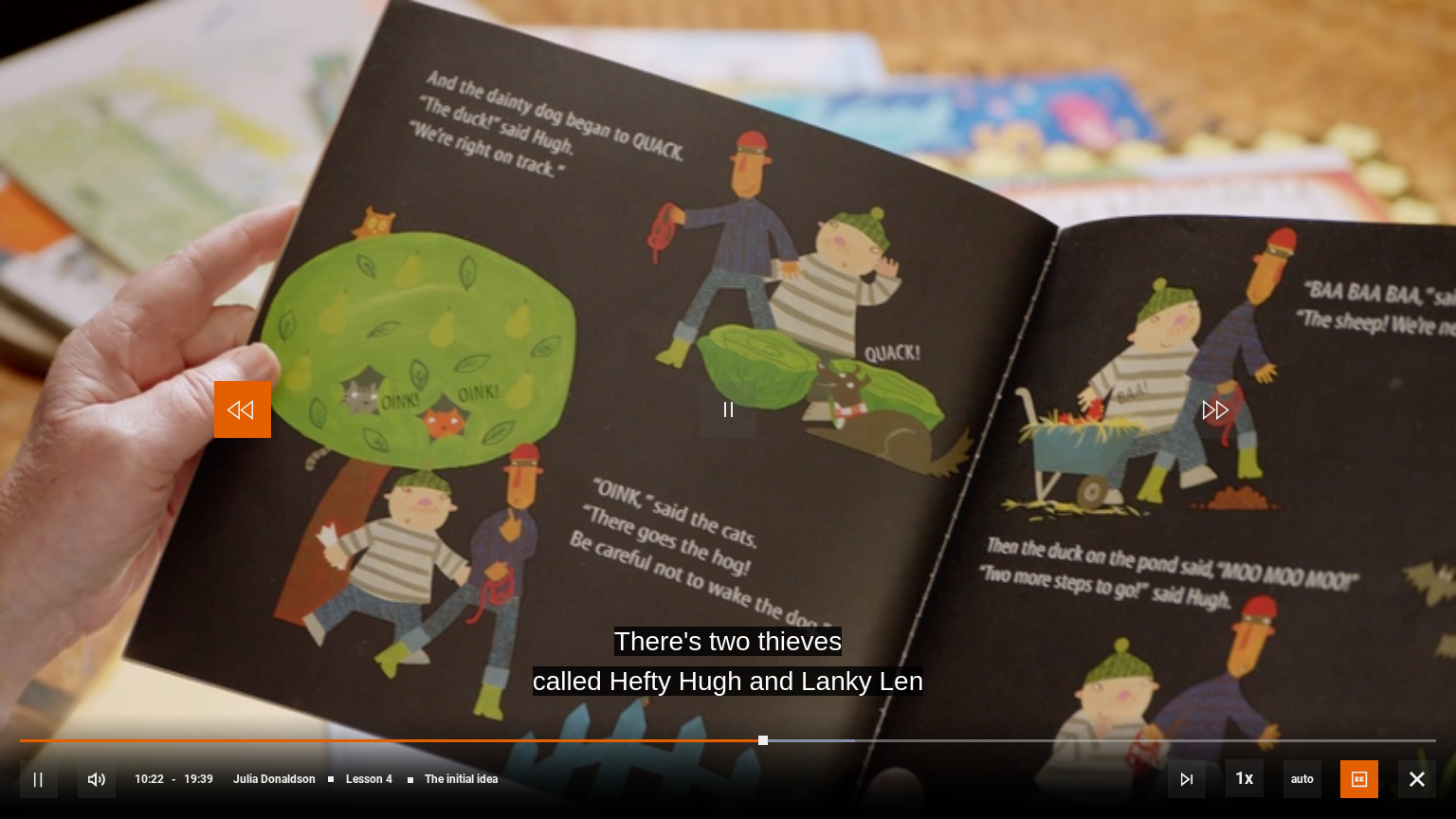 click at bounding box center (243, 410) 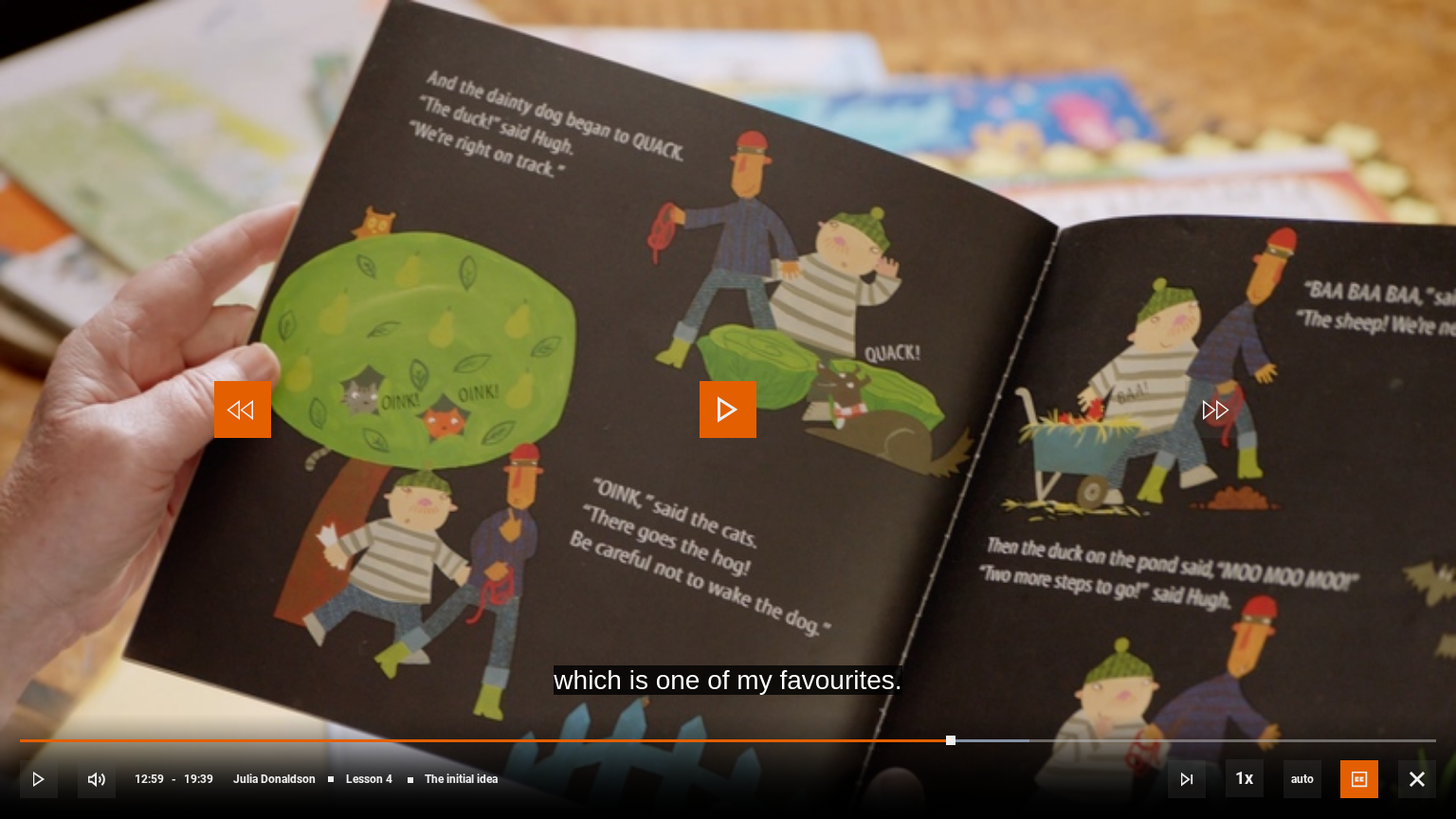 click at bounding box center (243, 410) 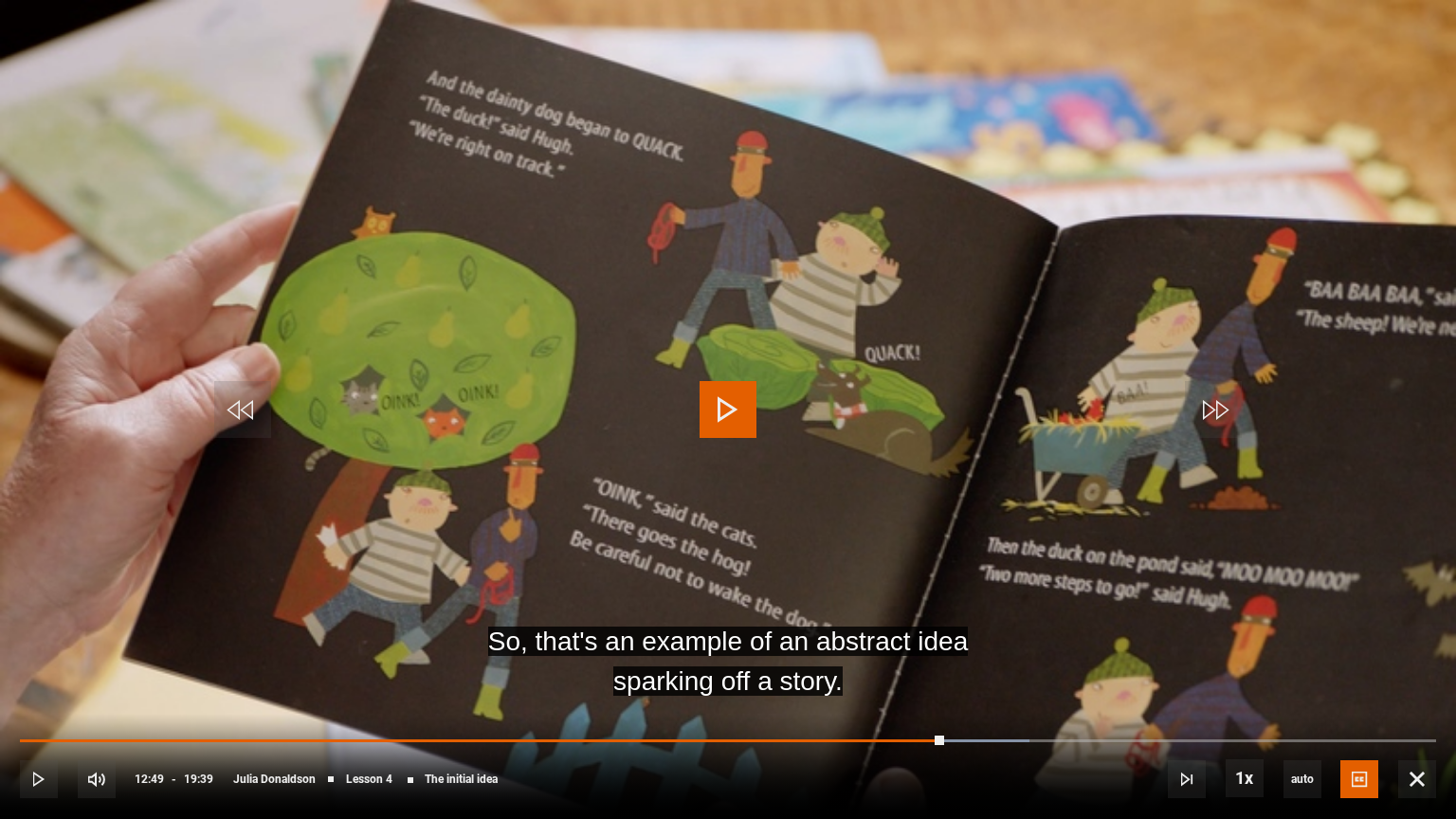 click at bounding box center [728, 410] 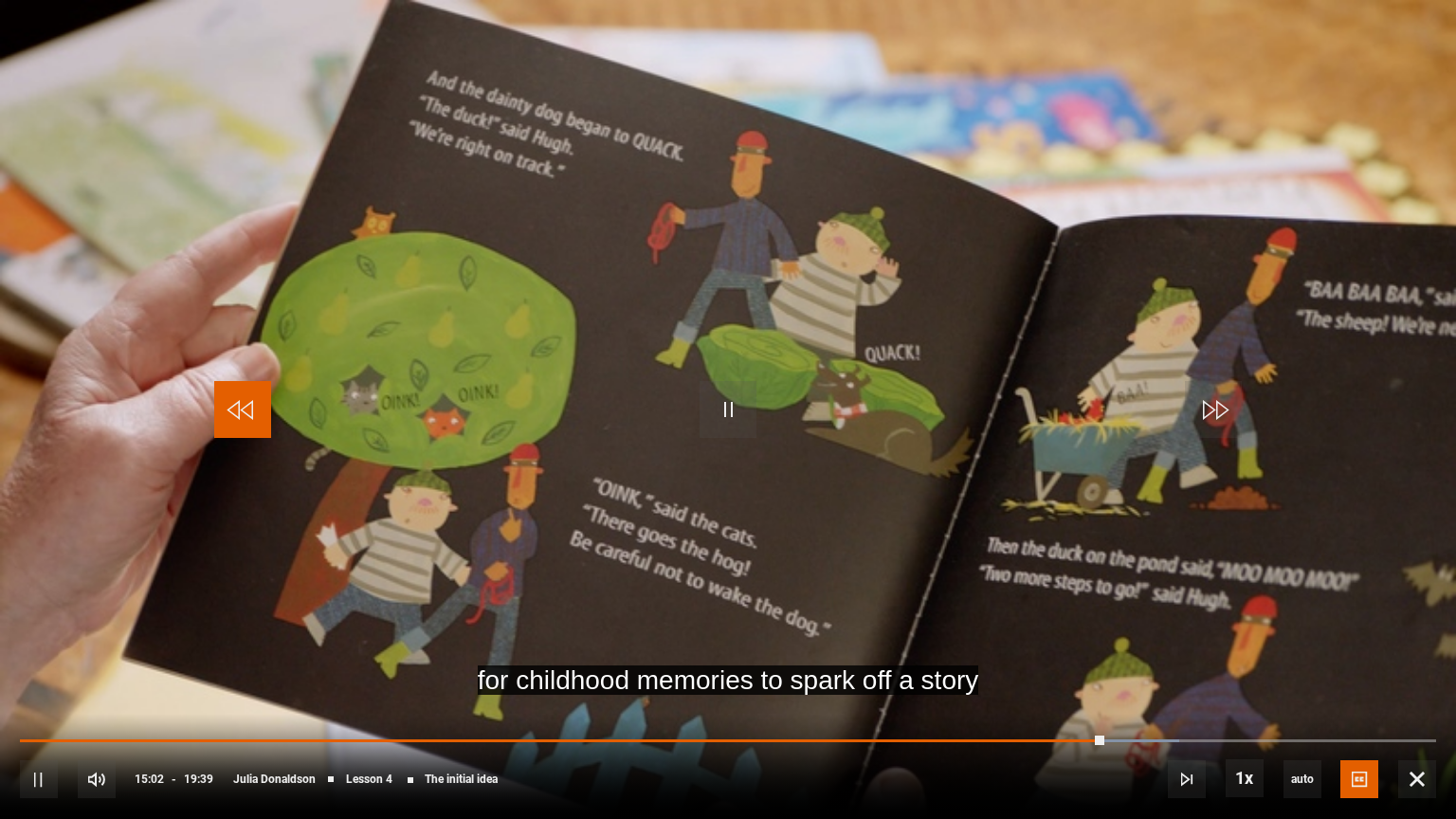 click at bounding box center (243, 410) 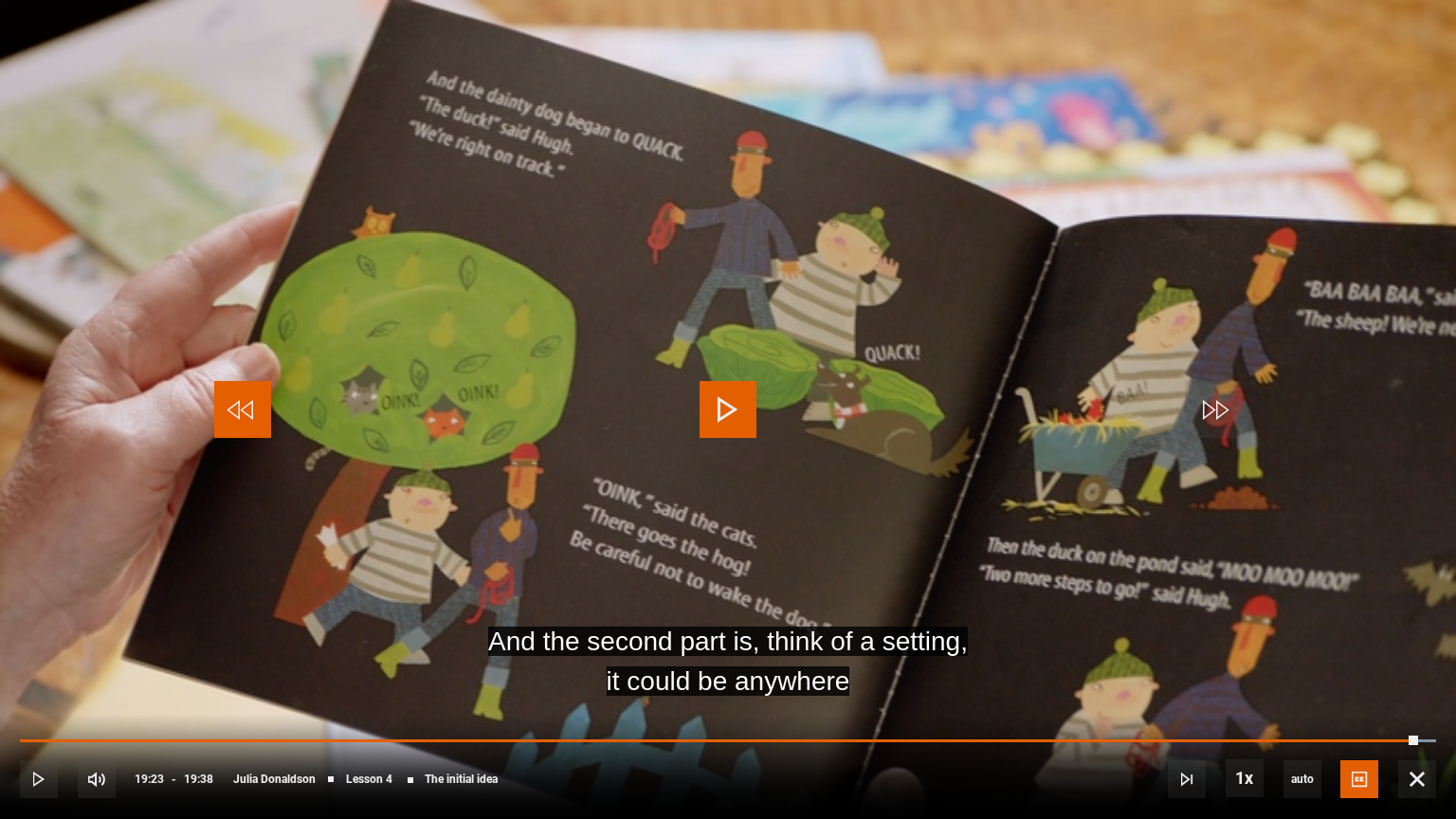 click at bounding box center (243, 410) 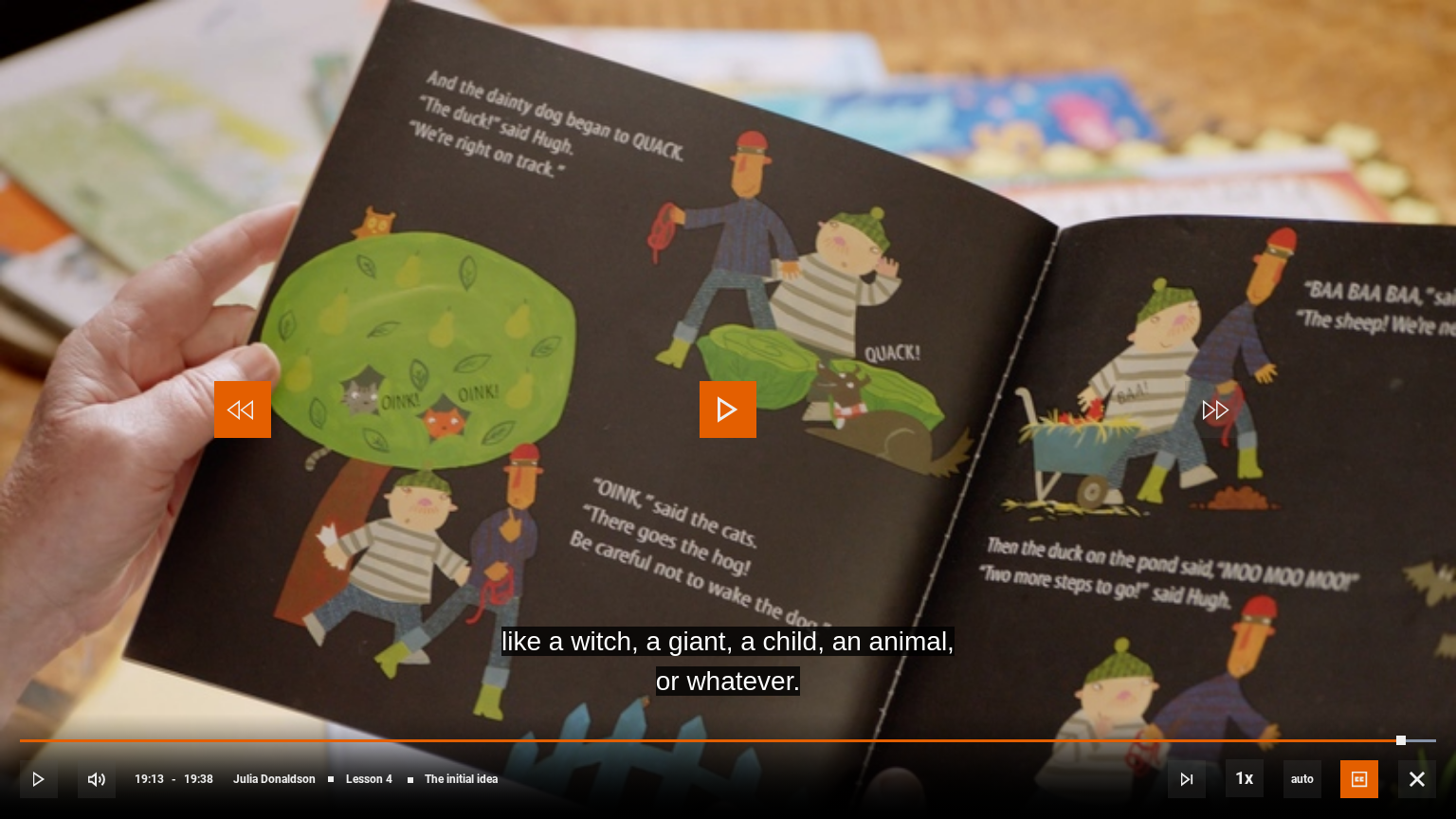 click at bounding box center (243, 410) 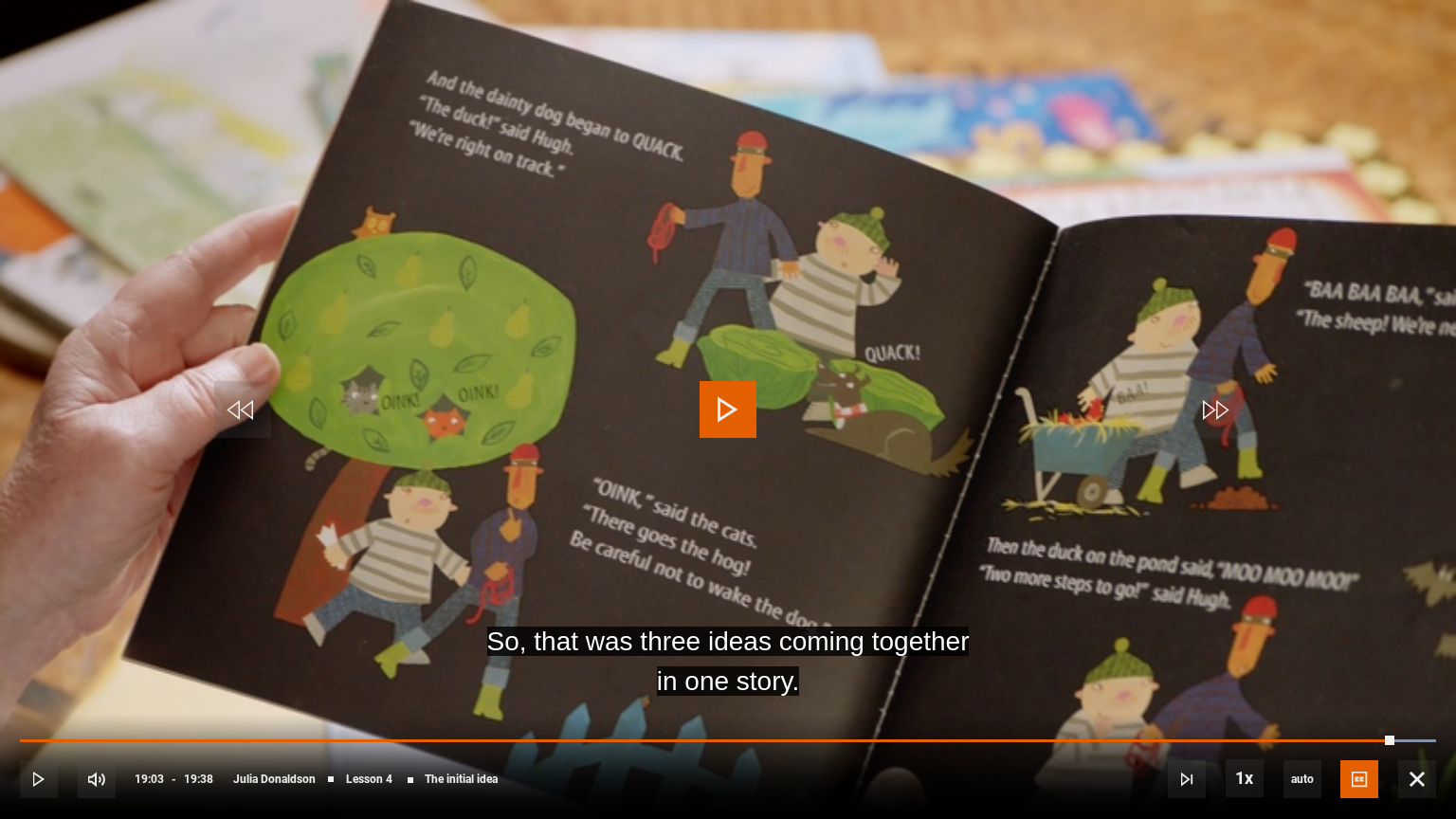 click at bounding box center (728, 410) 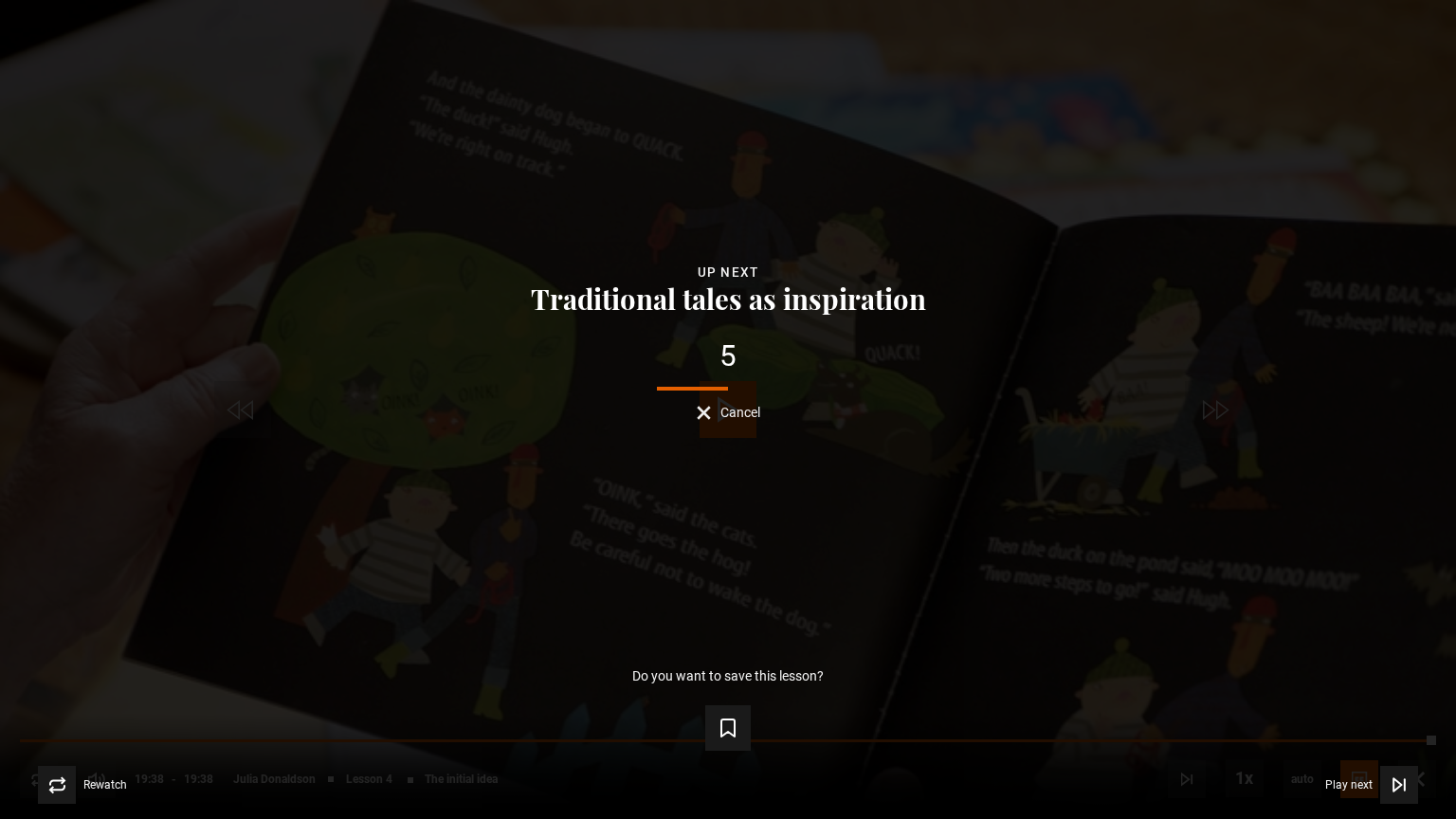 click on "Up next
Traditional tales as inspiration
5
Cancel" at bounding box center [728, 340] 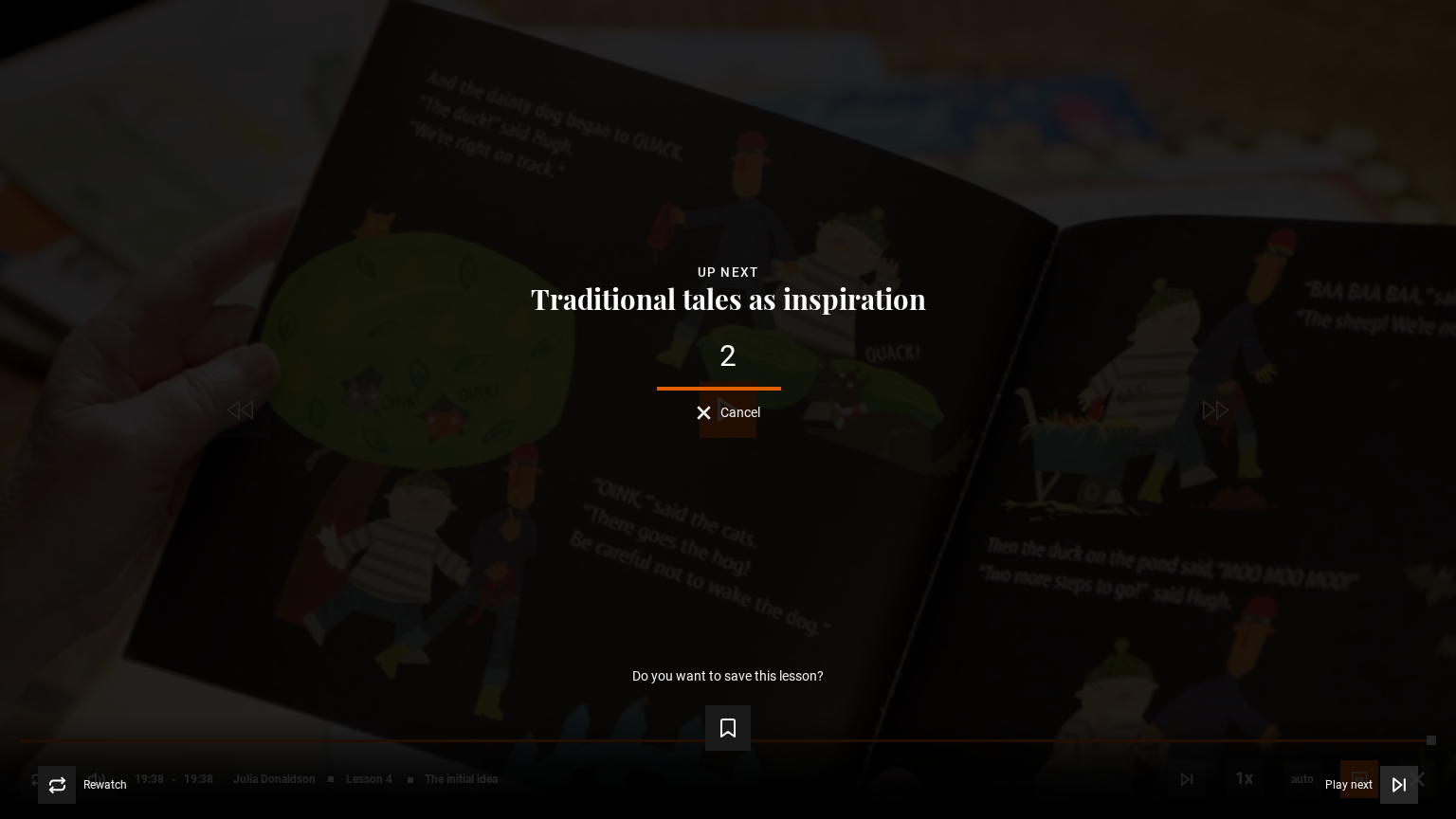 click at bounding box center [1399, 785] 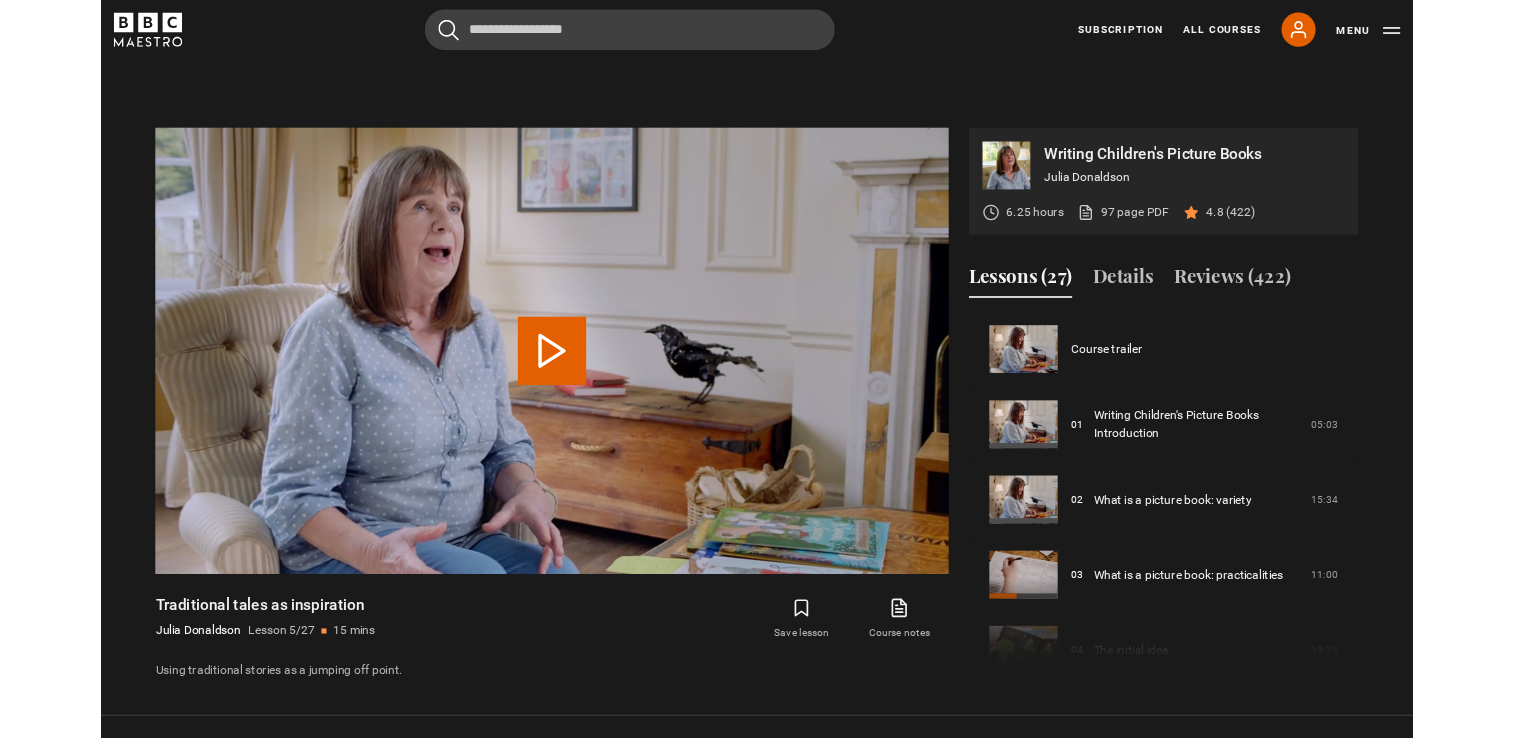 scroll, scrollTop: 874, scrollLeft: 0, axis: vertical 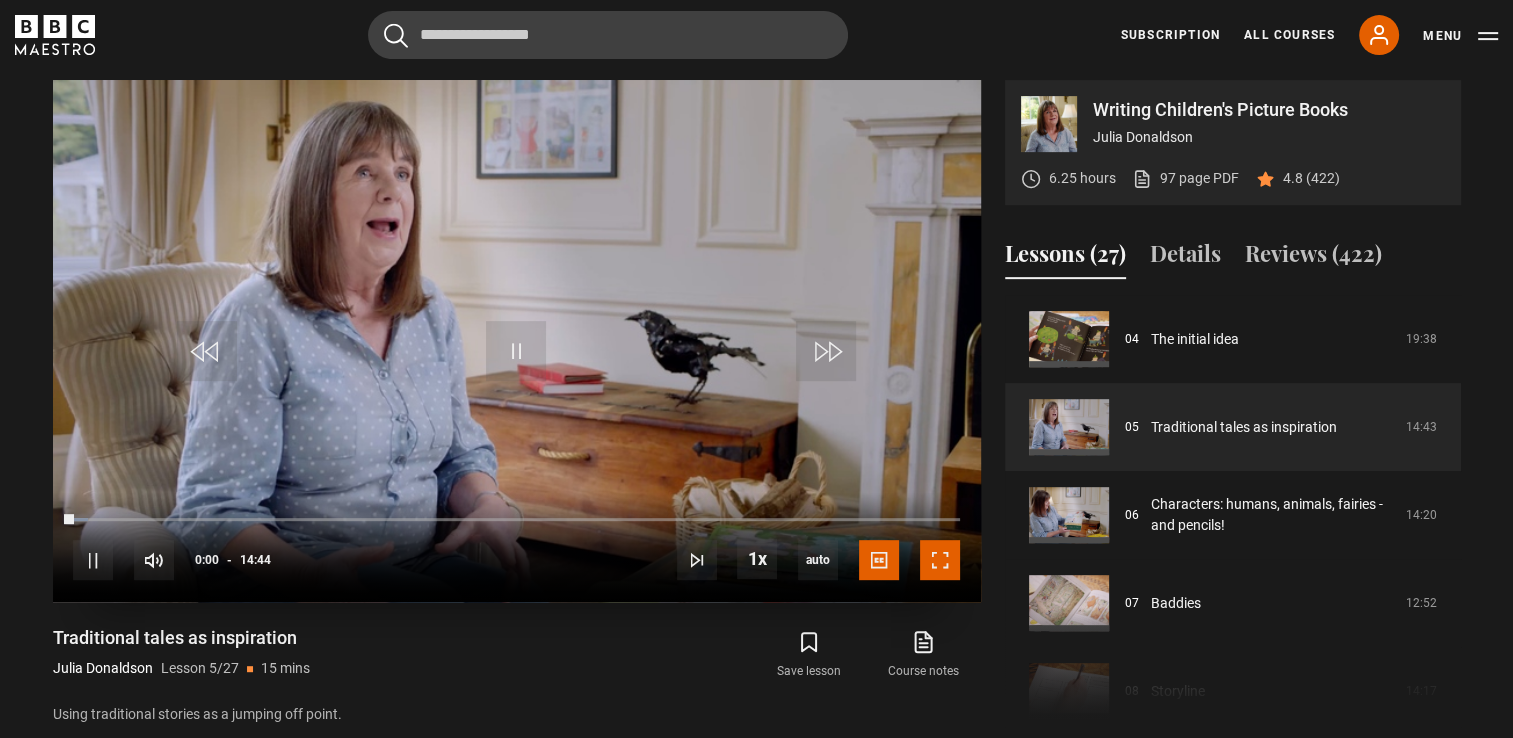 click at bounding box center [940, 560] 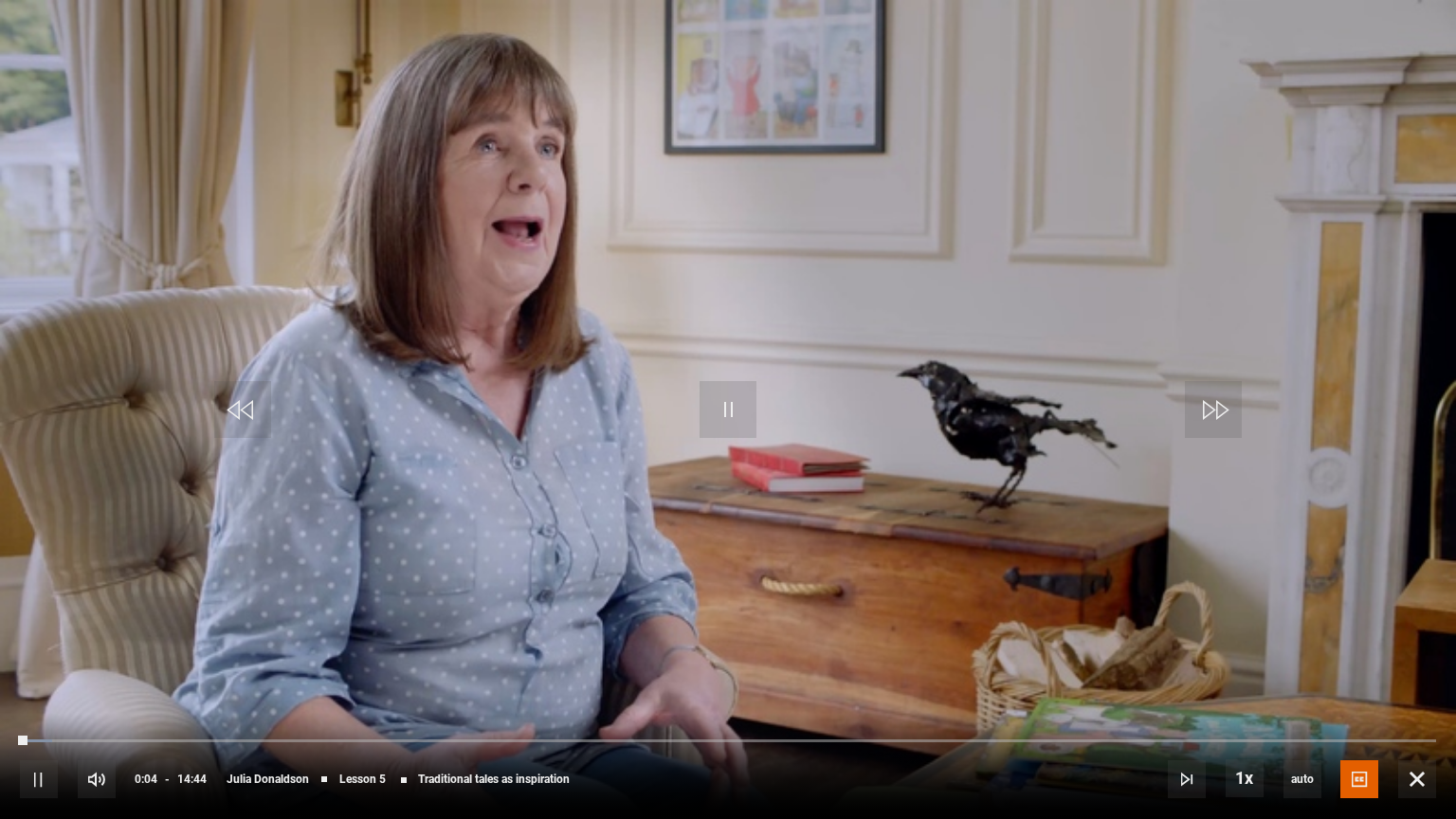 click at bounding box center [728, 410] 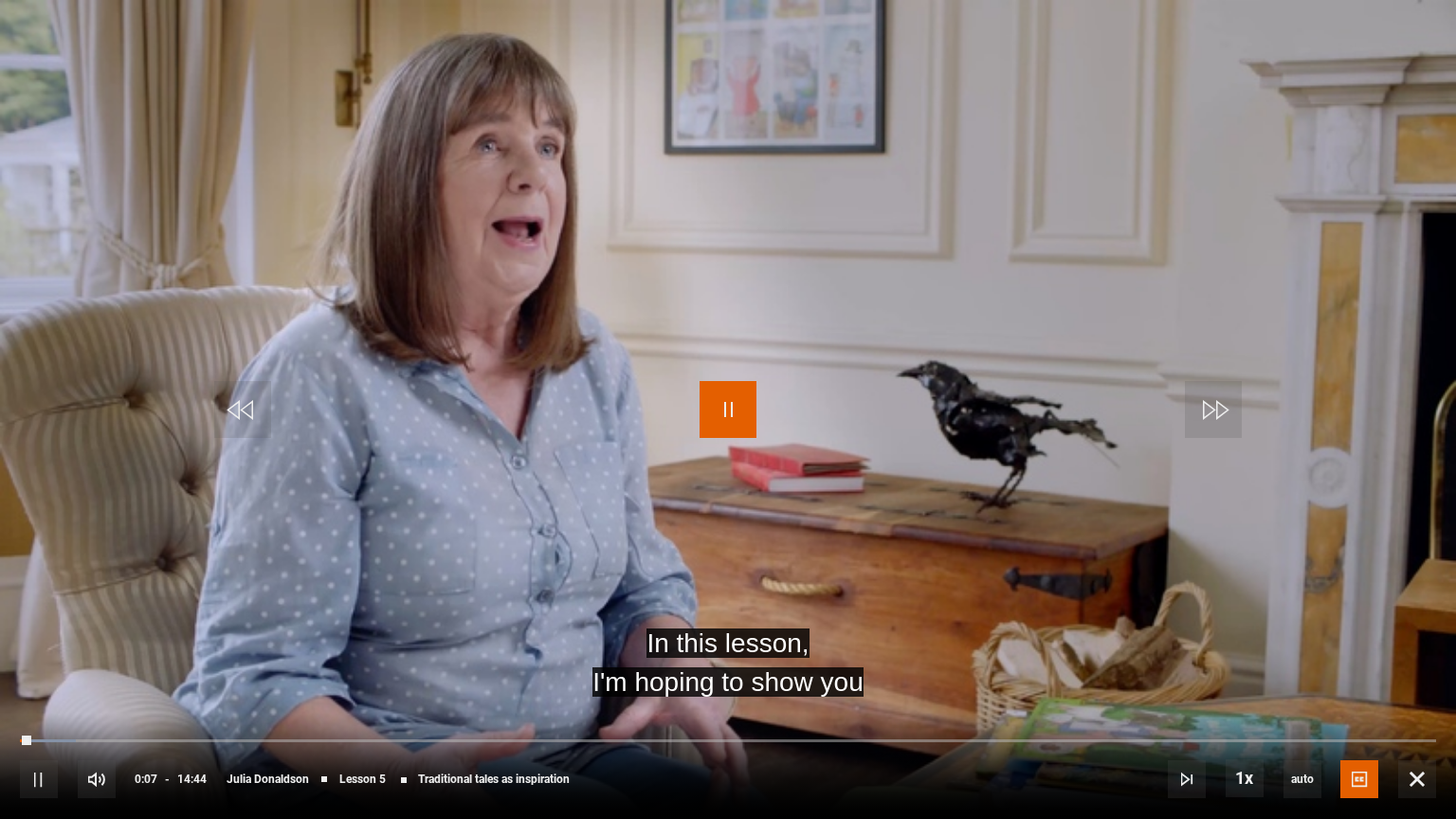 click at bounding box center [728, 410] 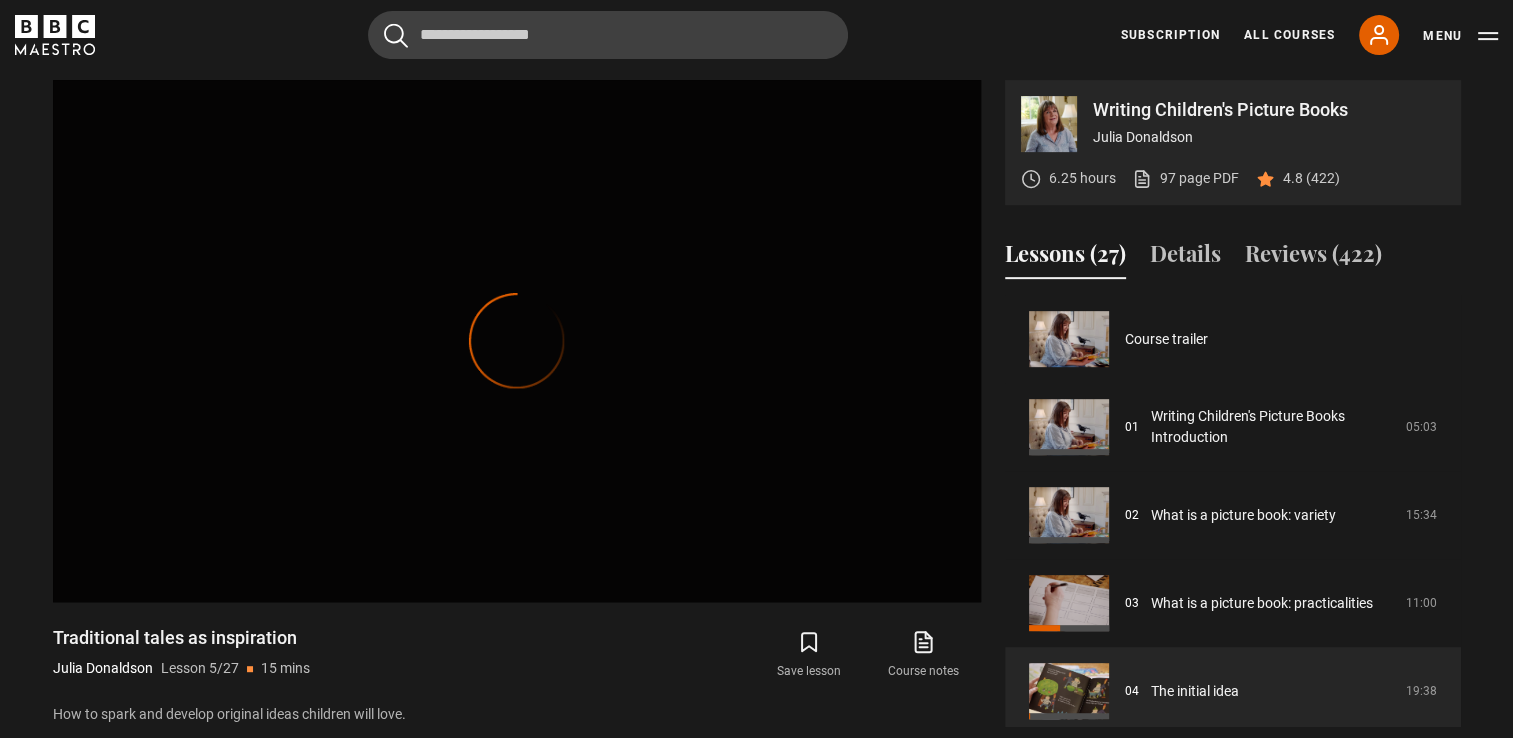 scroll, scrollTop: 0, scrollLeft: 0, axis: both 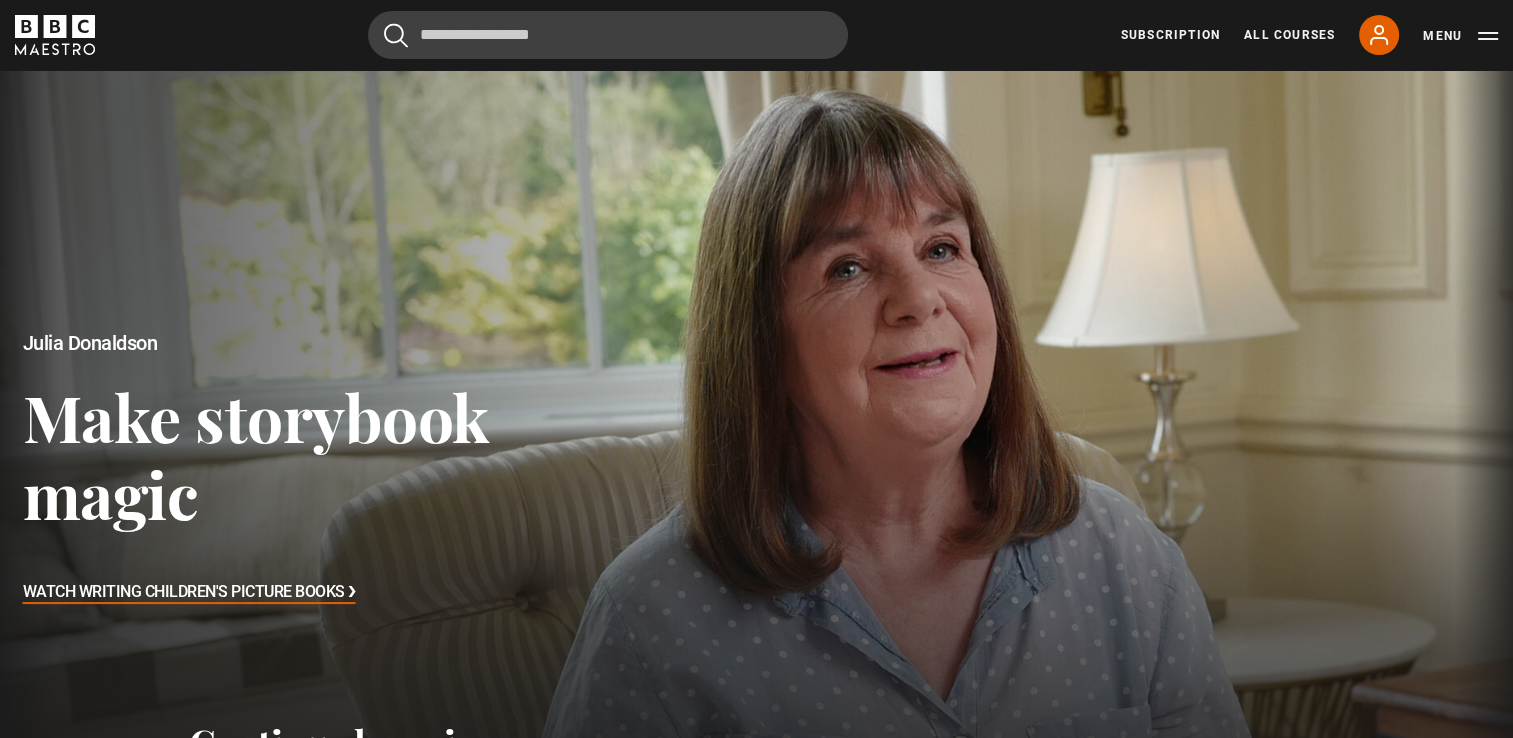 click on "Watch
Writing Children's Picture Books ❯" at bounding box center [189, 593] 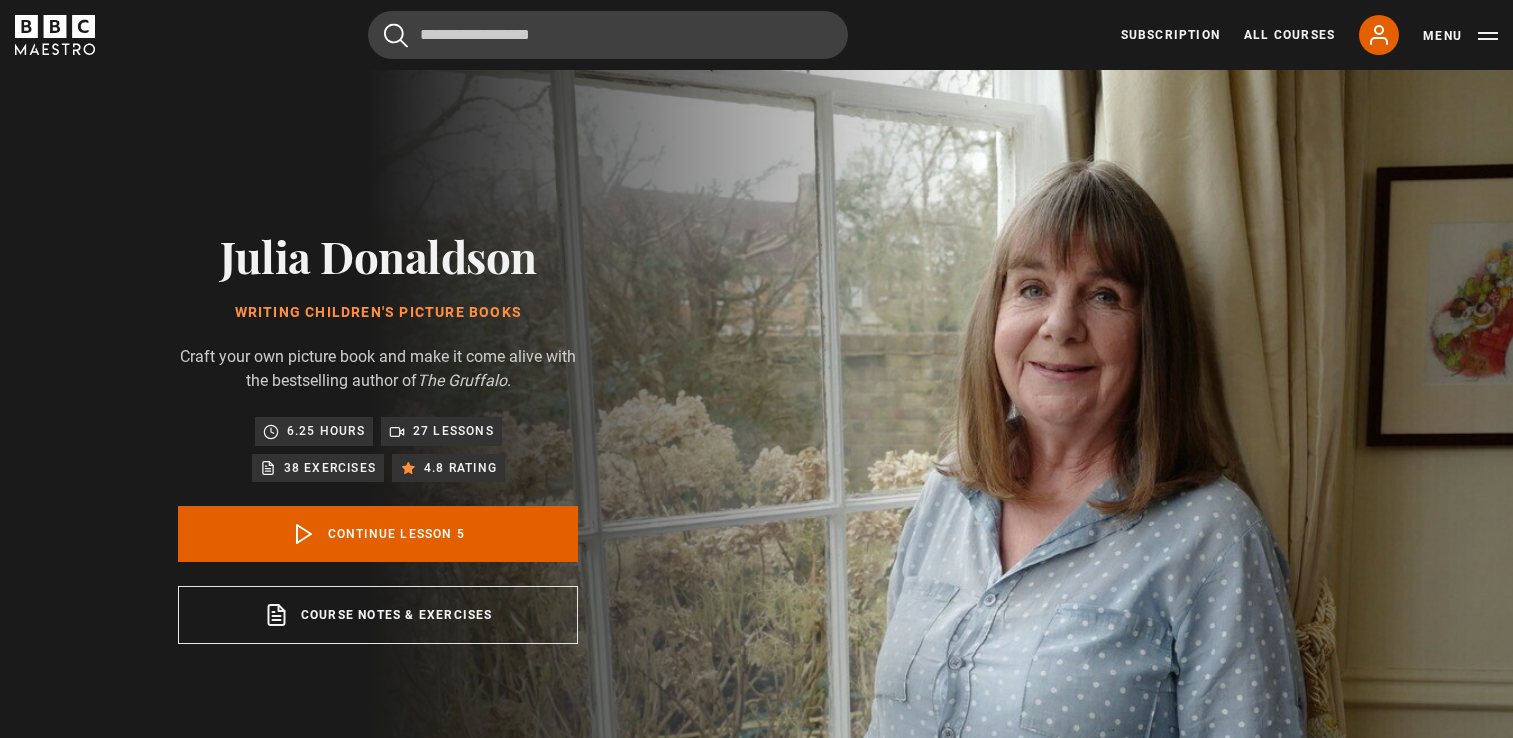 scroll, scrollTop: 804, scrollLeft: 0, axis: vertical 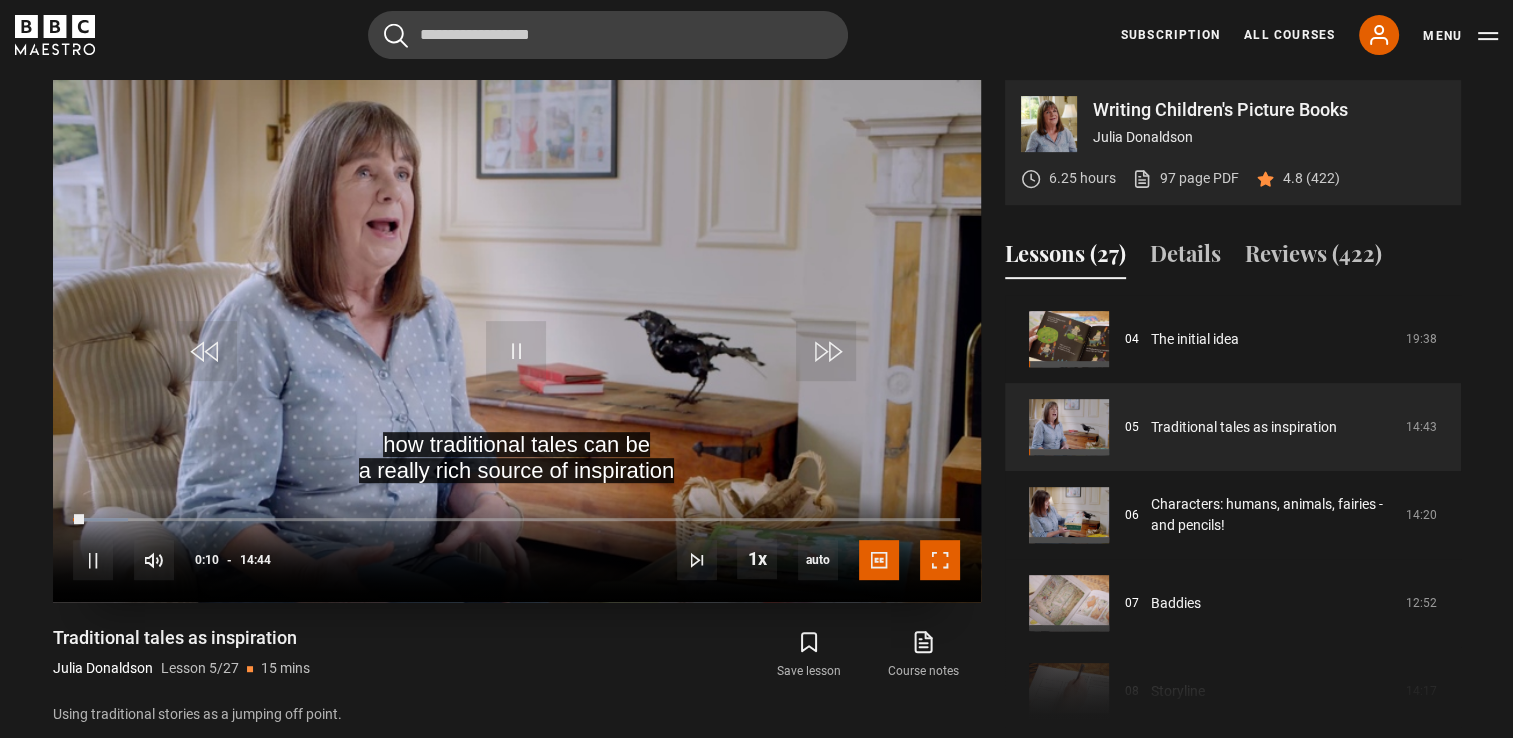 click at bounding box center [940, 560] 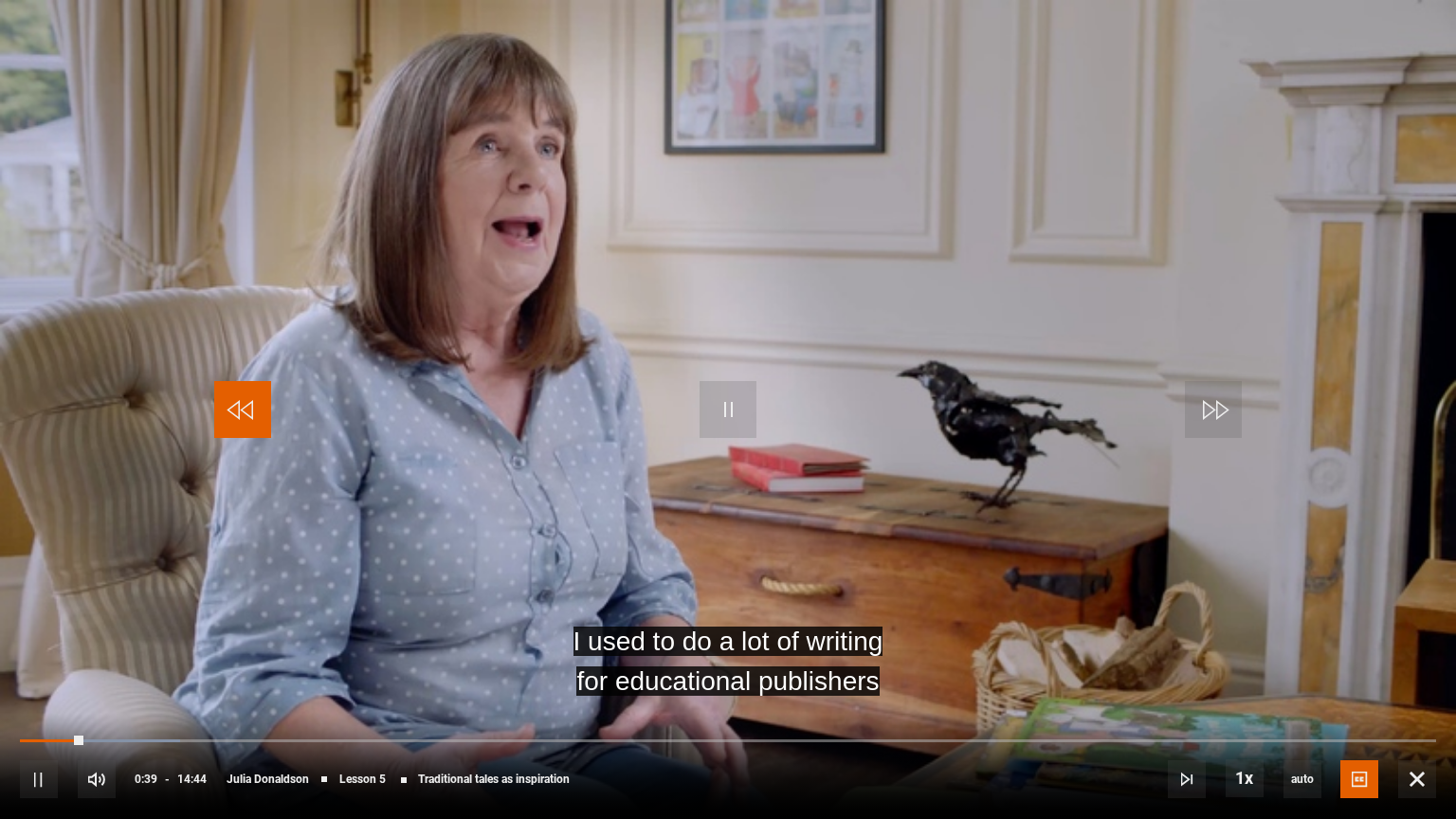 click at bounding box center [243, 410] 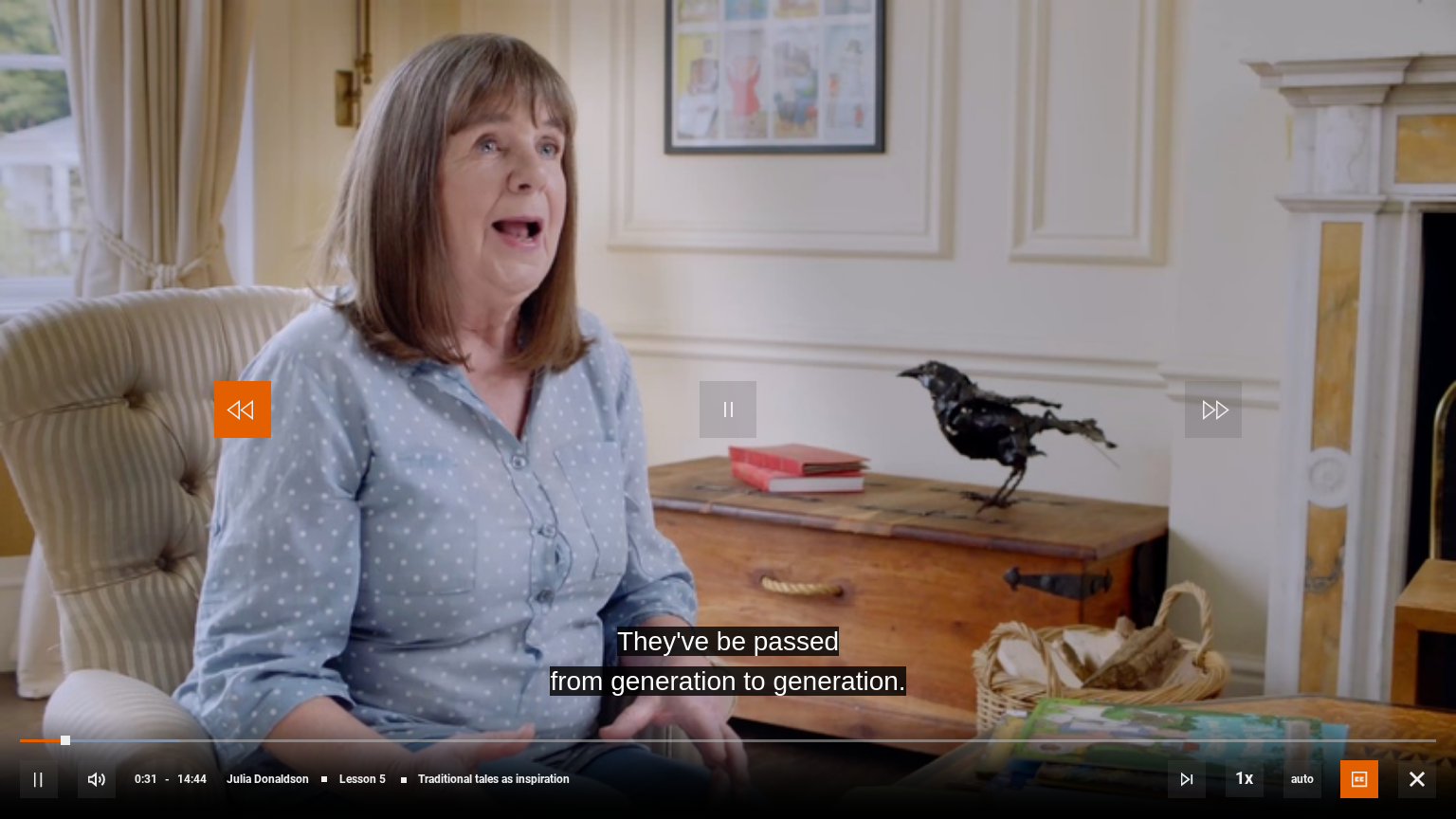 click at bounding box center [243, 410] 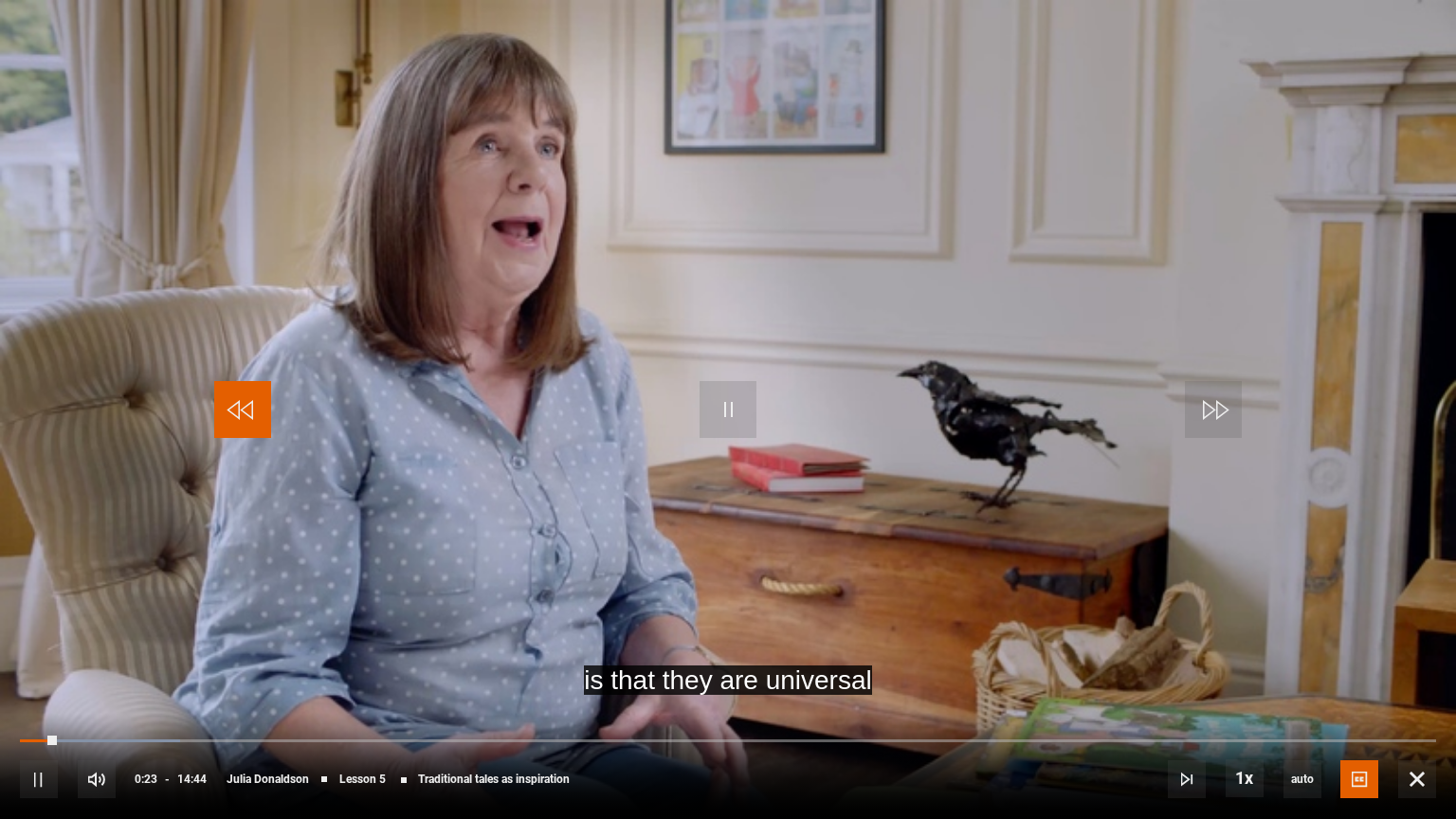 click at bounding box center [243, 410] 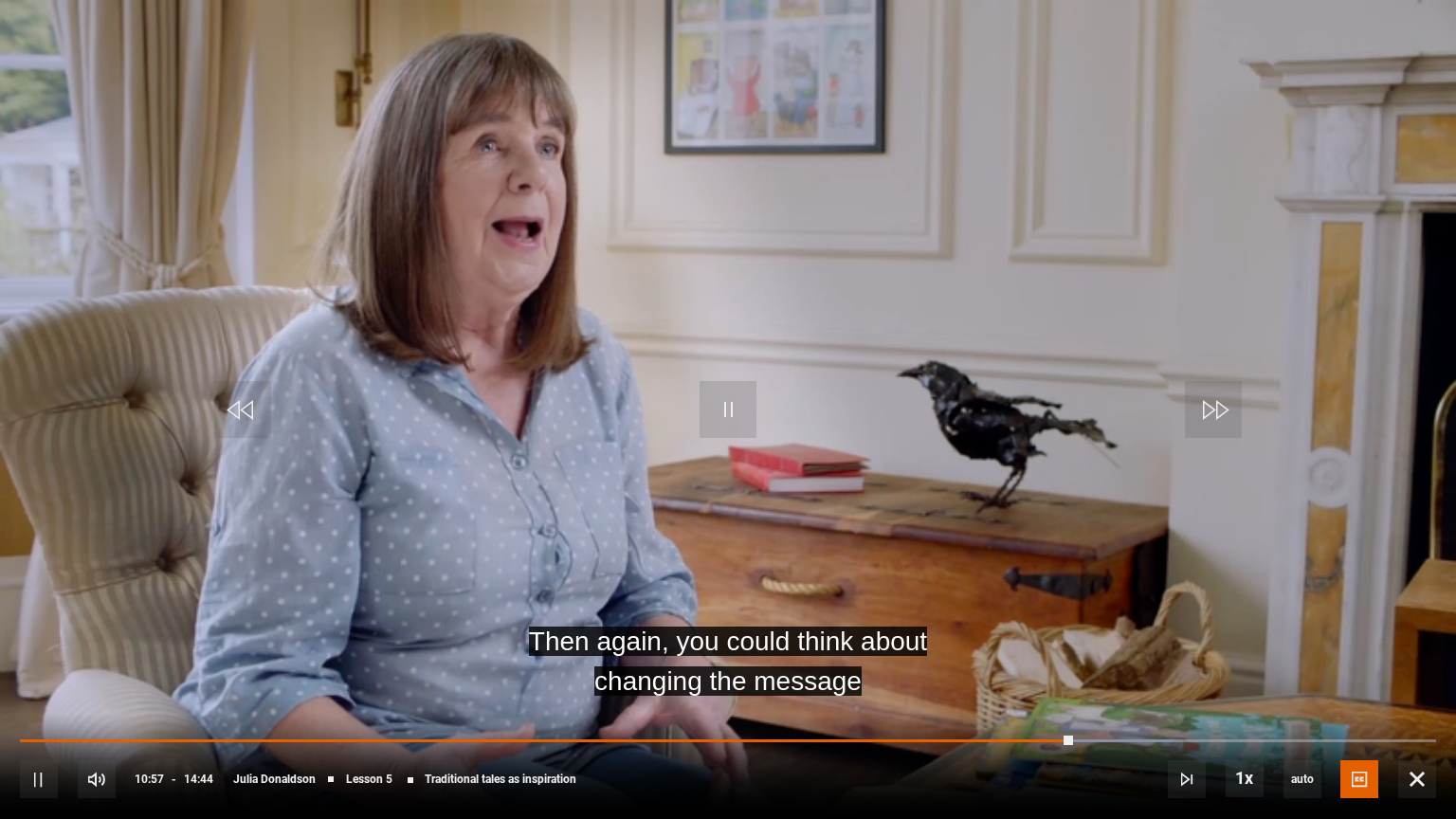 click at bounding box center (728, 410) 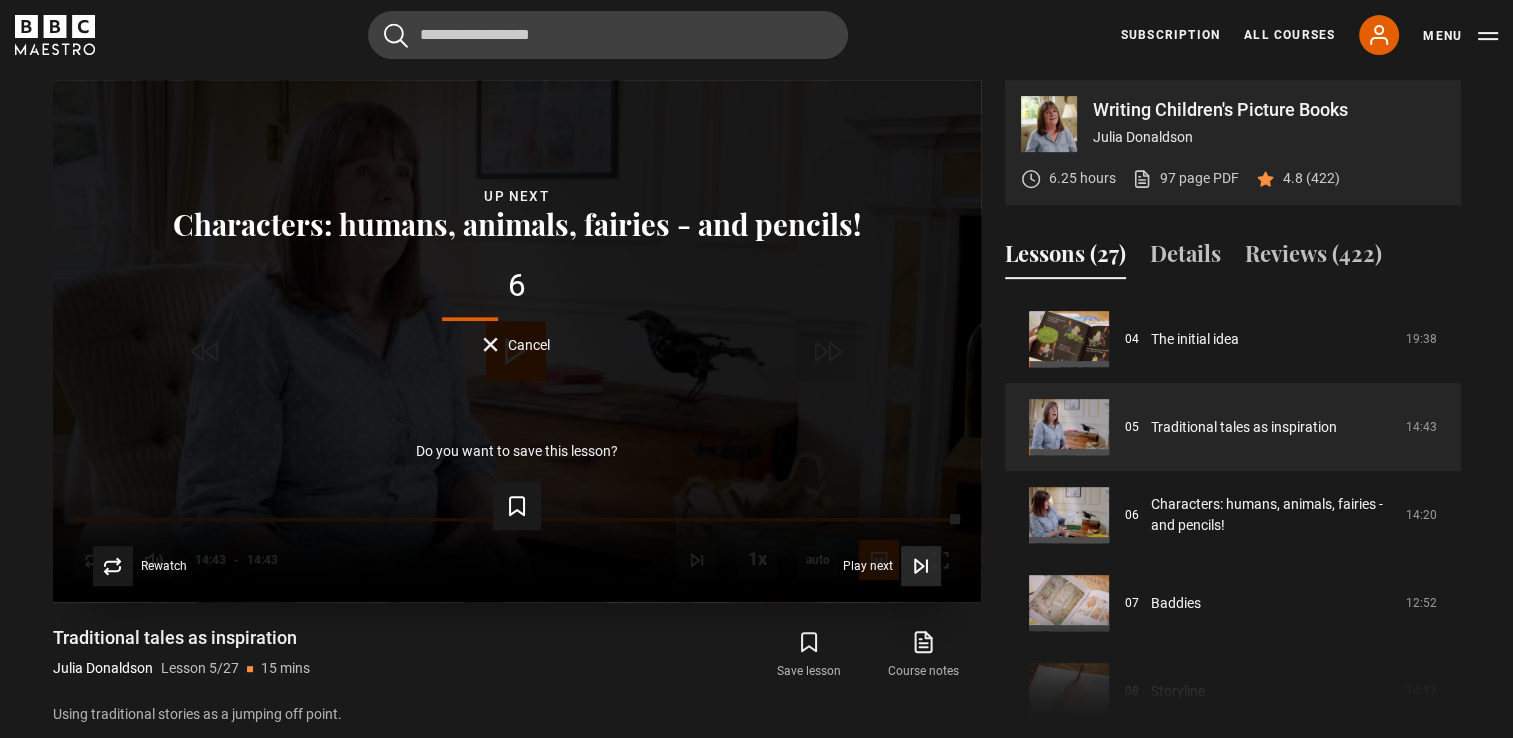 click 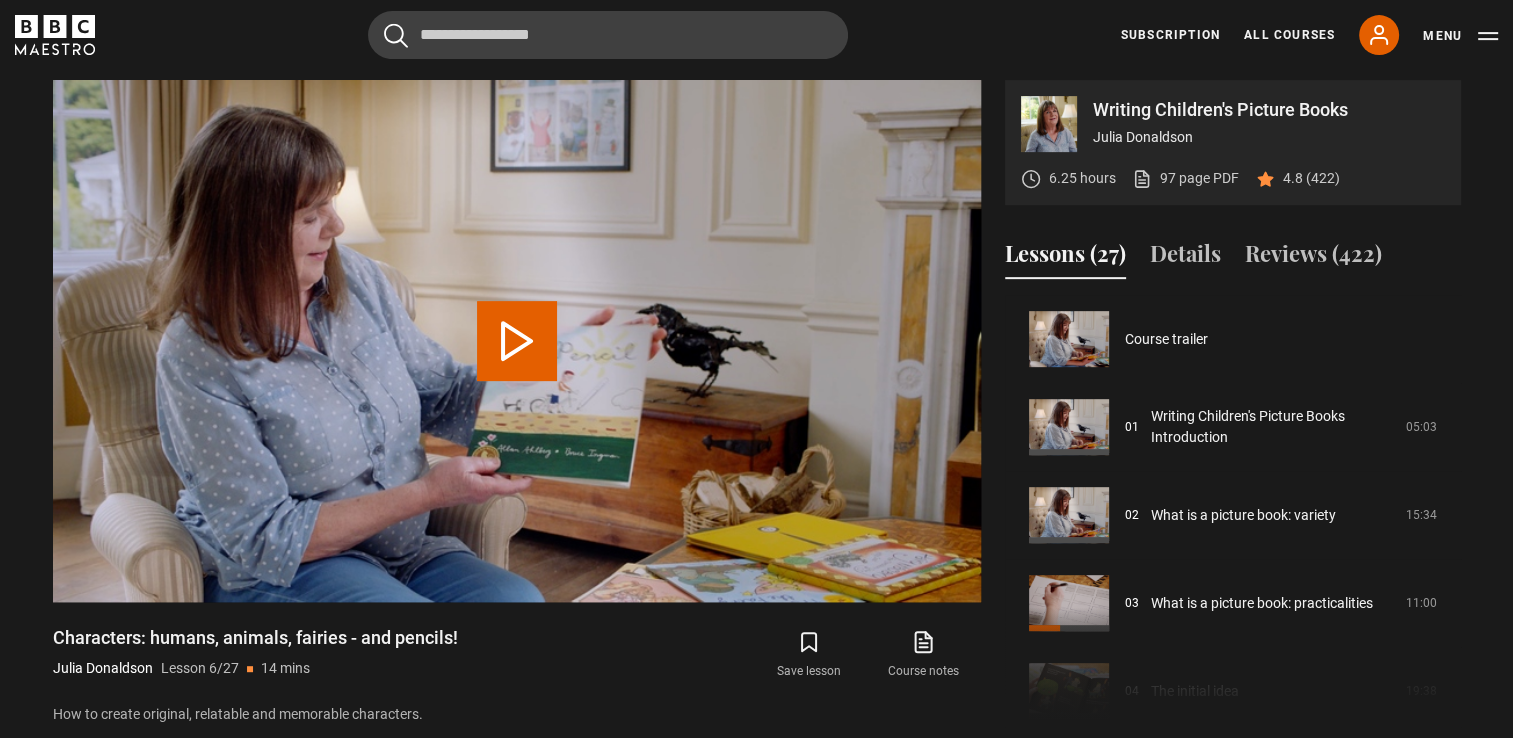 scroll, scrollTop: 440, scrollLeft: 0, axis: vertical 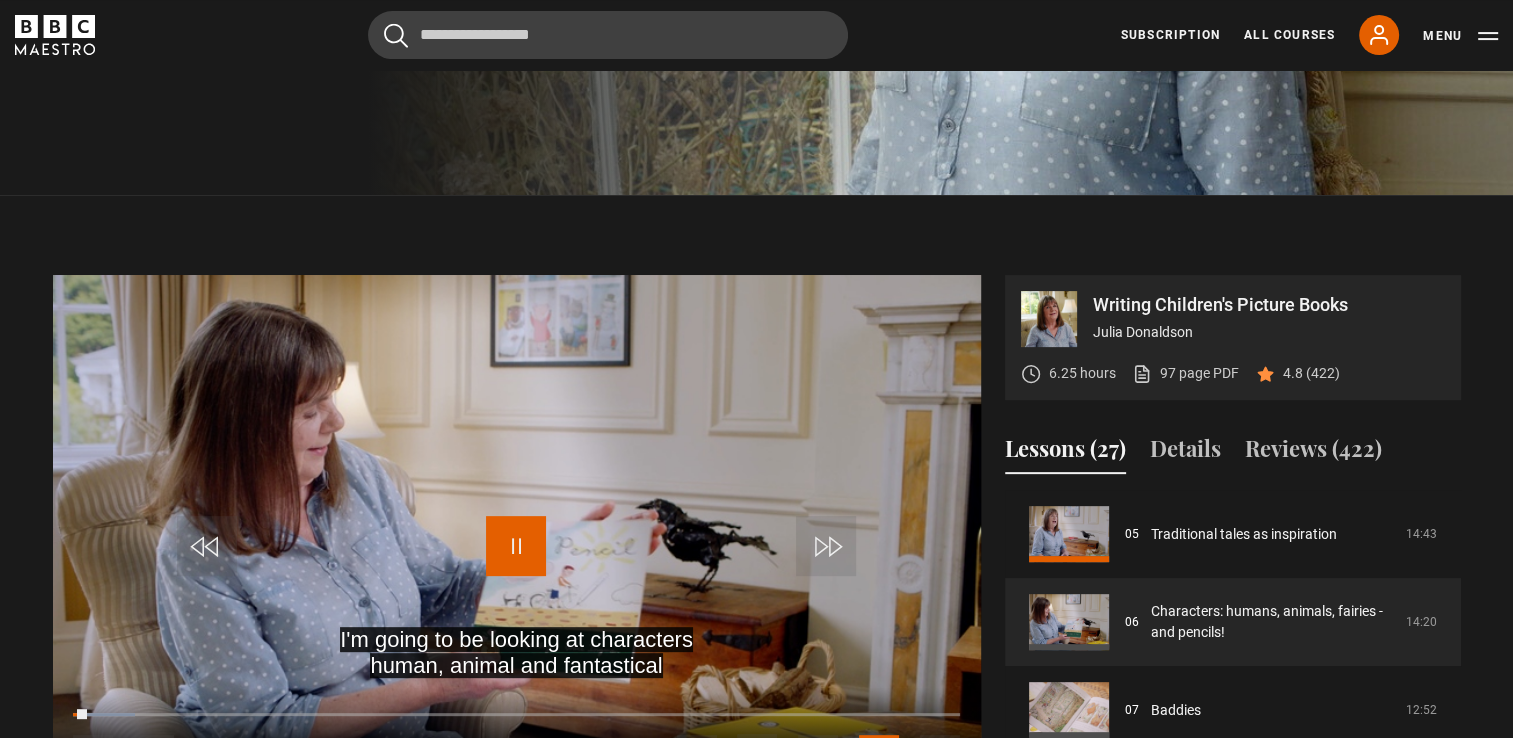 click at bounding box center (516, 546) 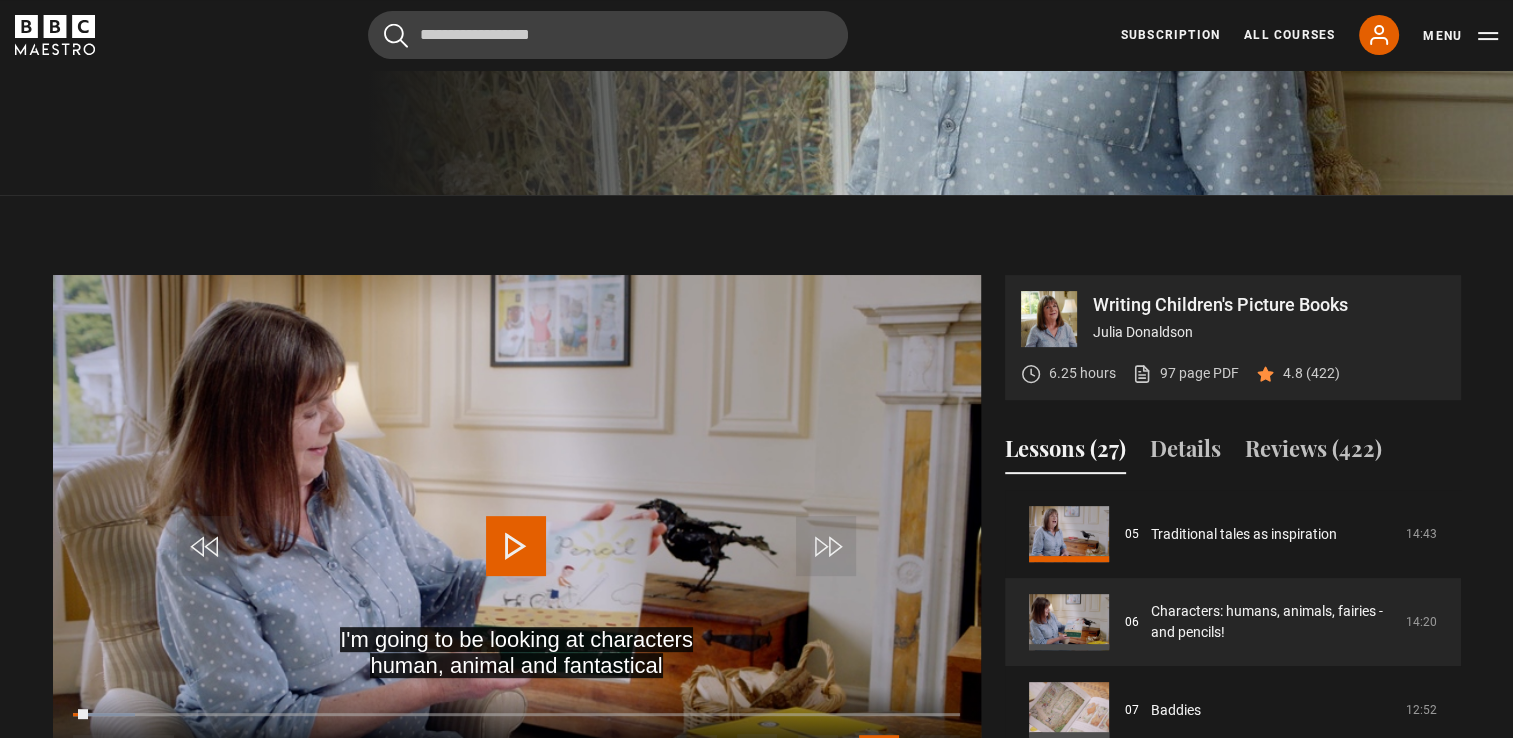 scroll, scrollTop: 667, scrollLeft: 0, axis: vertical 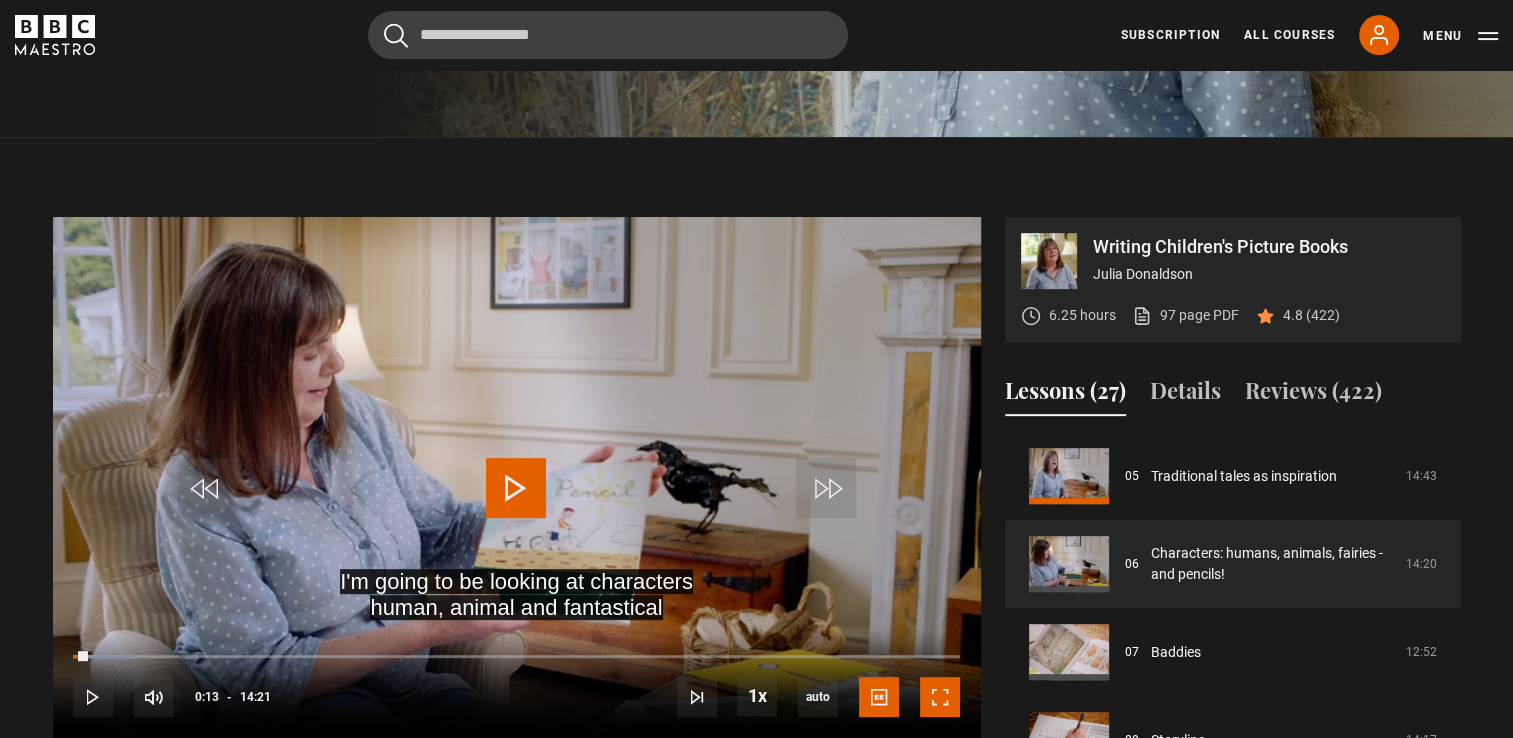 click at bounding box center [940, 697] 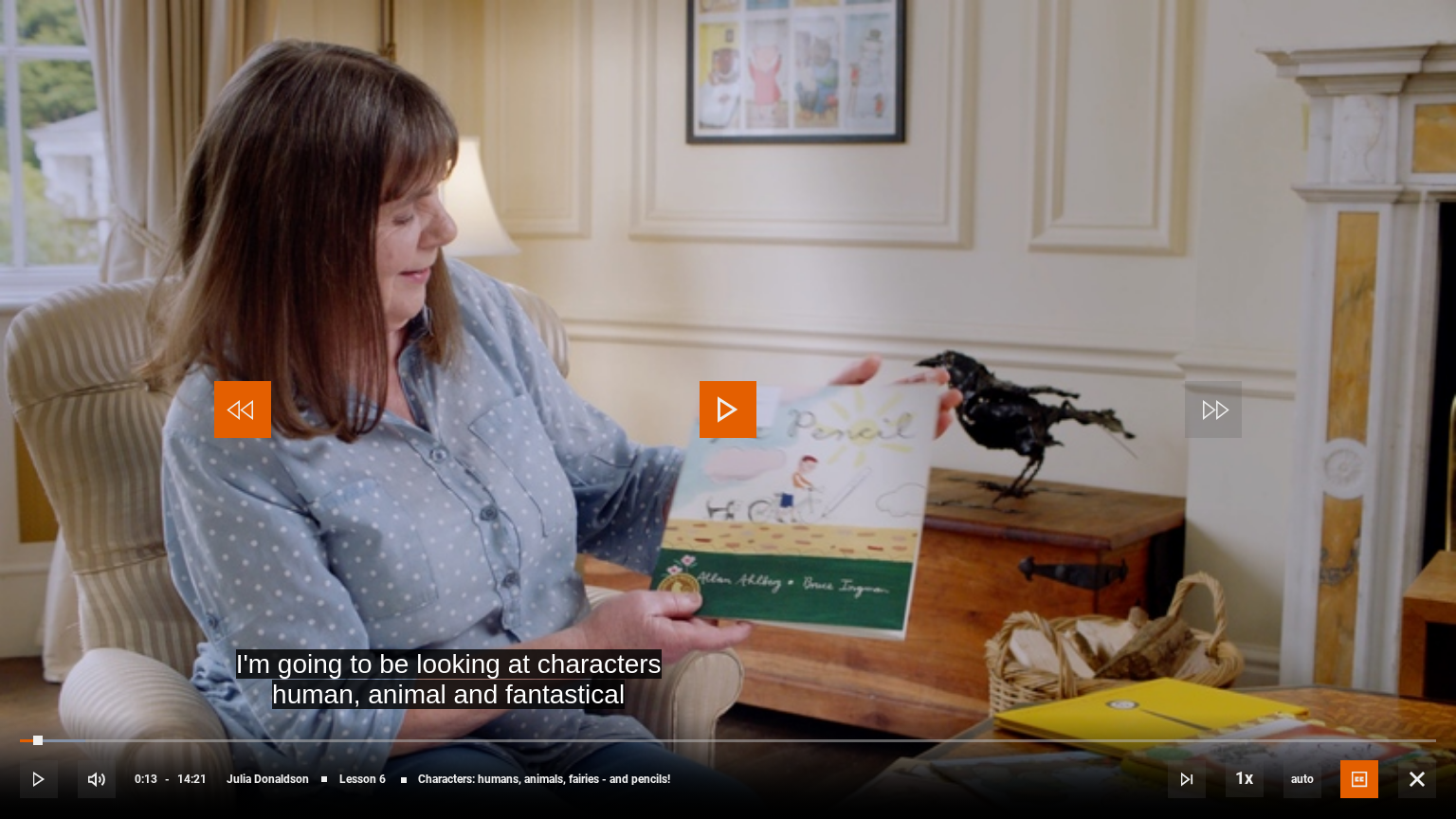 click at bounding box center [243, 410] 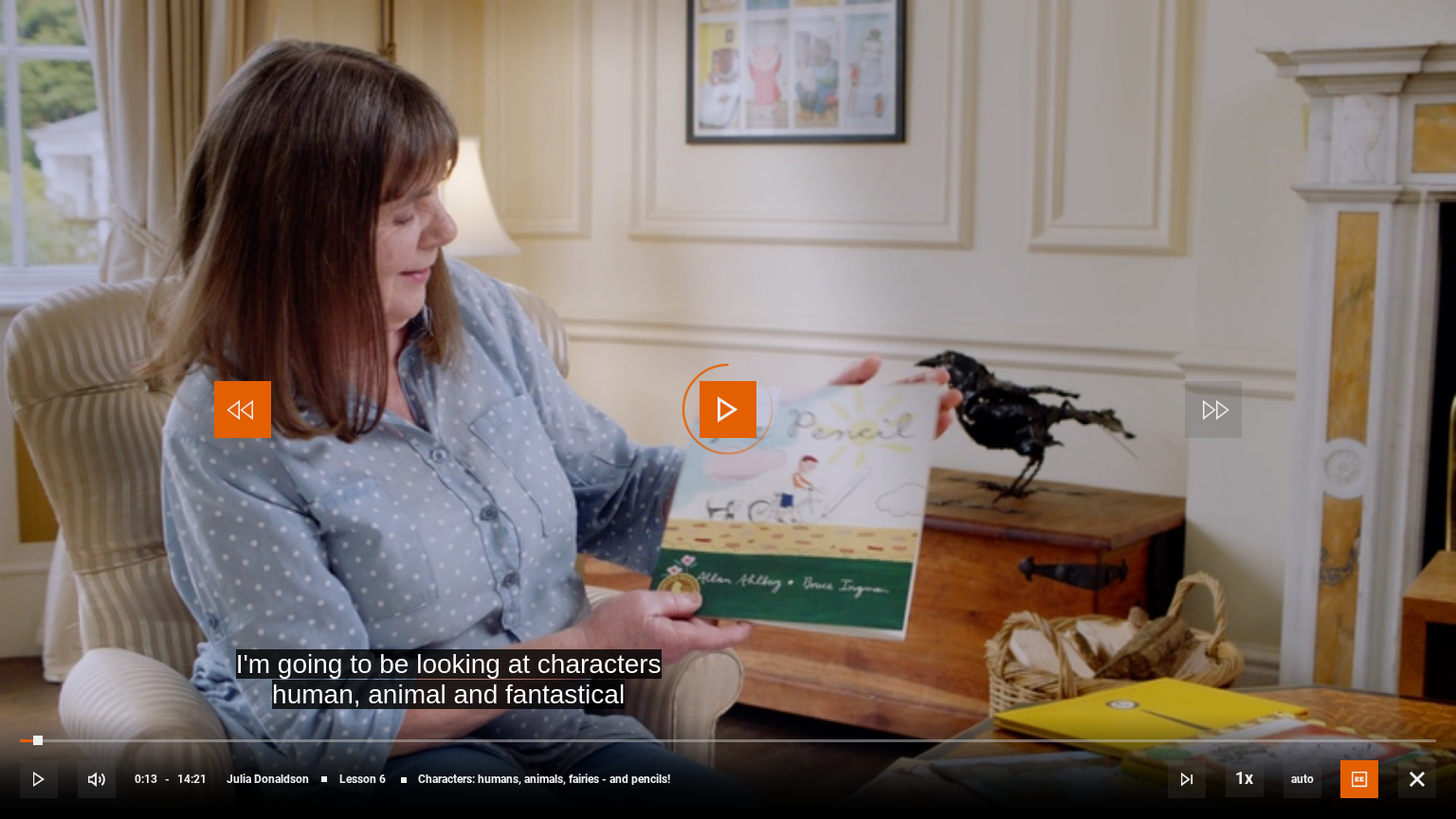 click at bounding box center [243, 410] 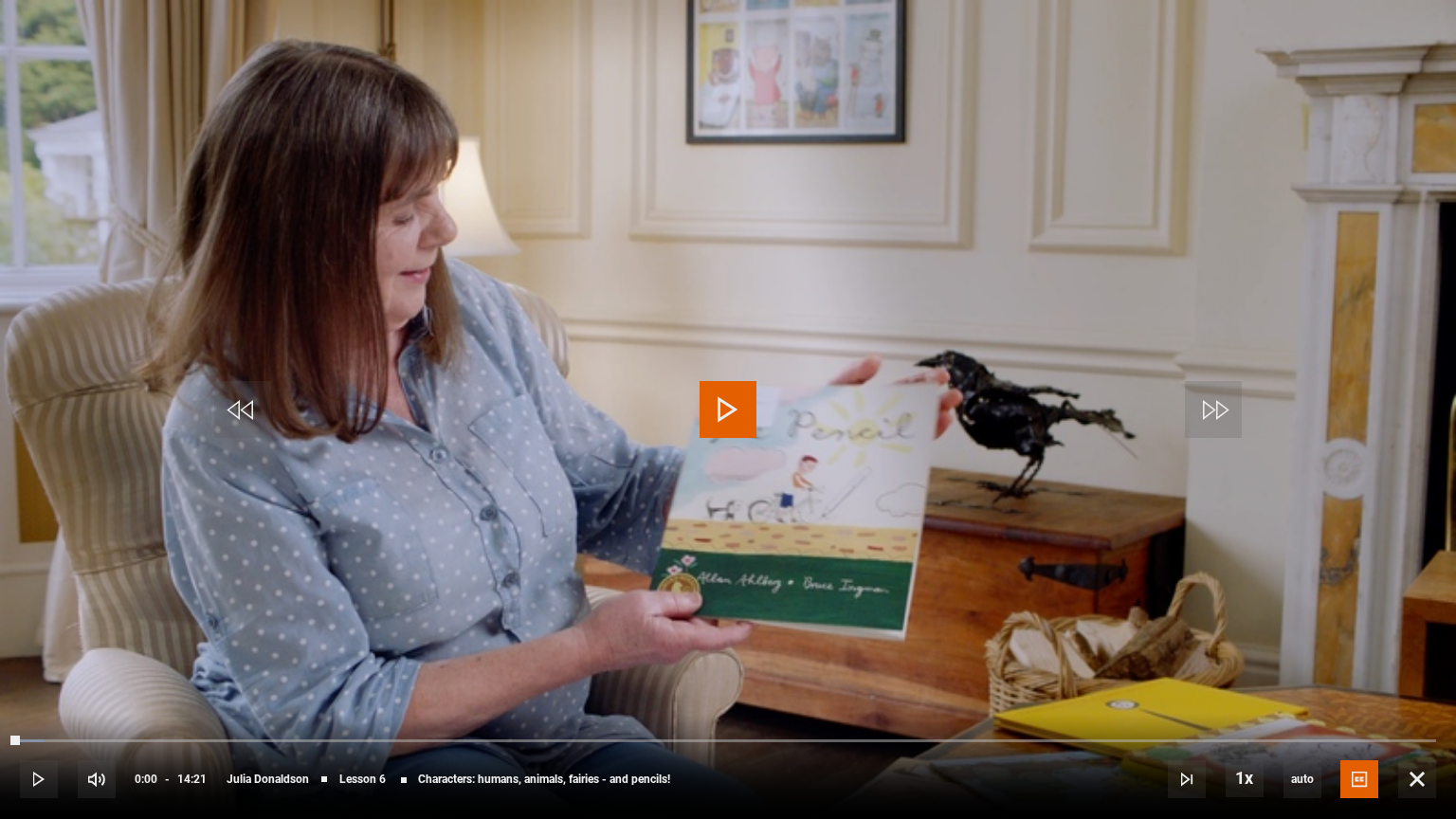 click at bounding box center (728, 410) 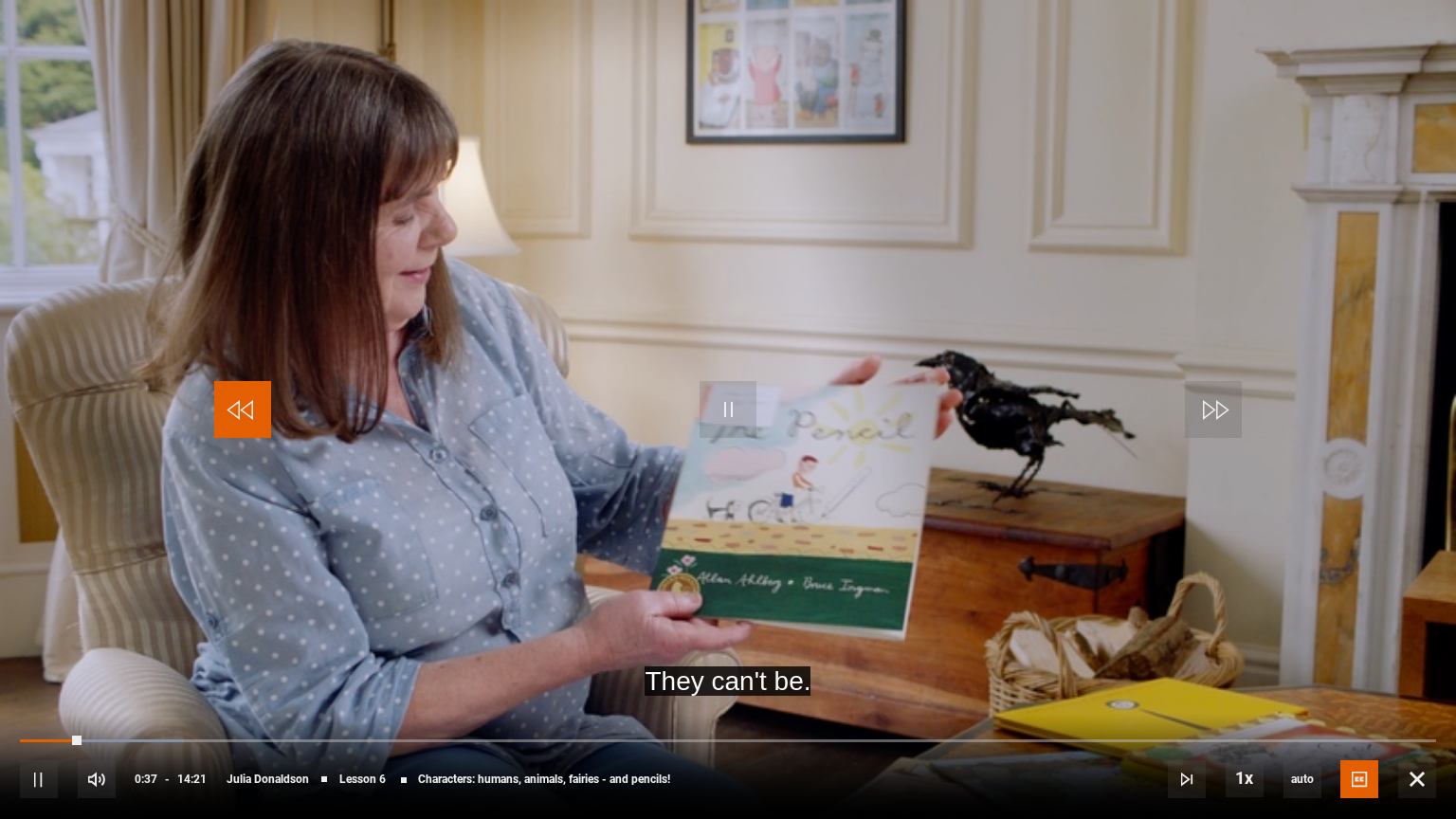 click at bounding box center [243, 410] 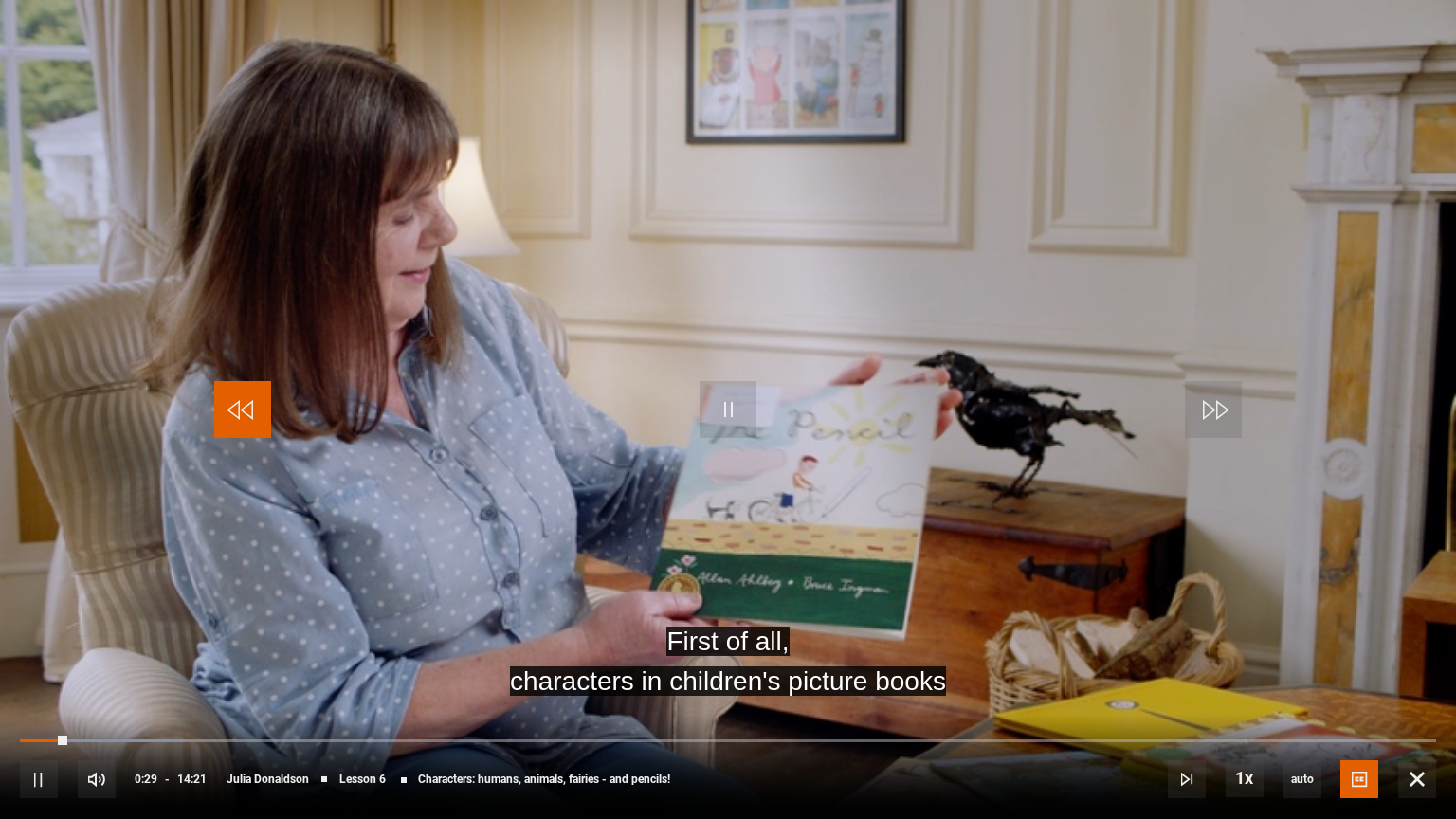 click at bounding box center (243, 410) 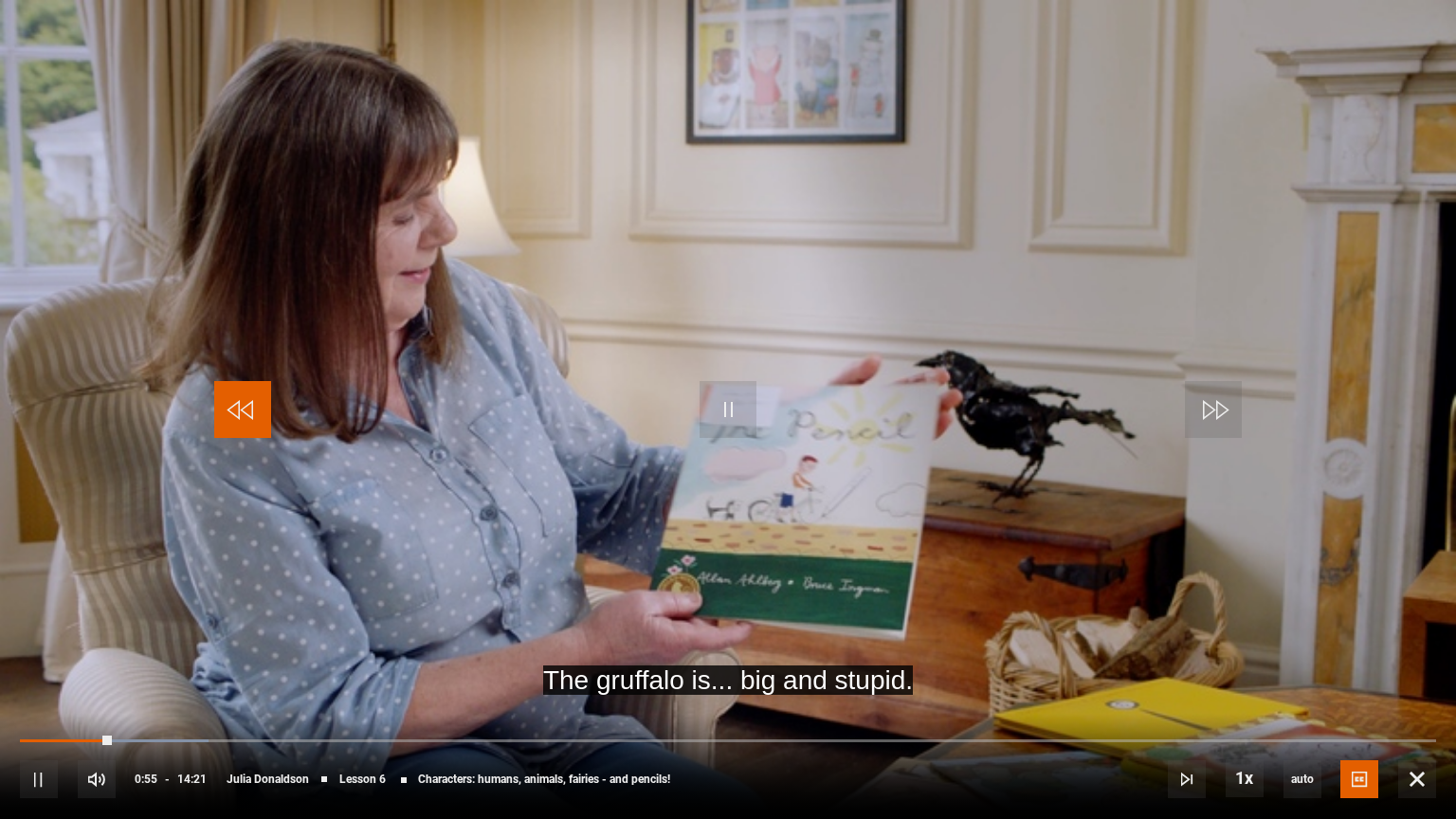 click at bounding box center (243, 410) 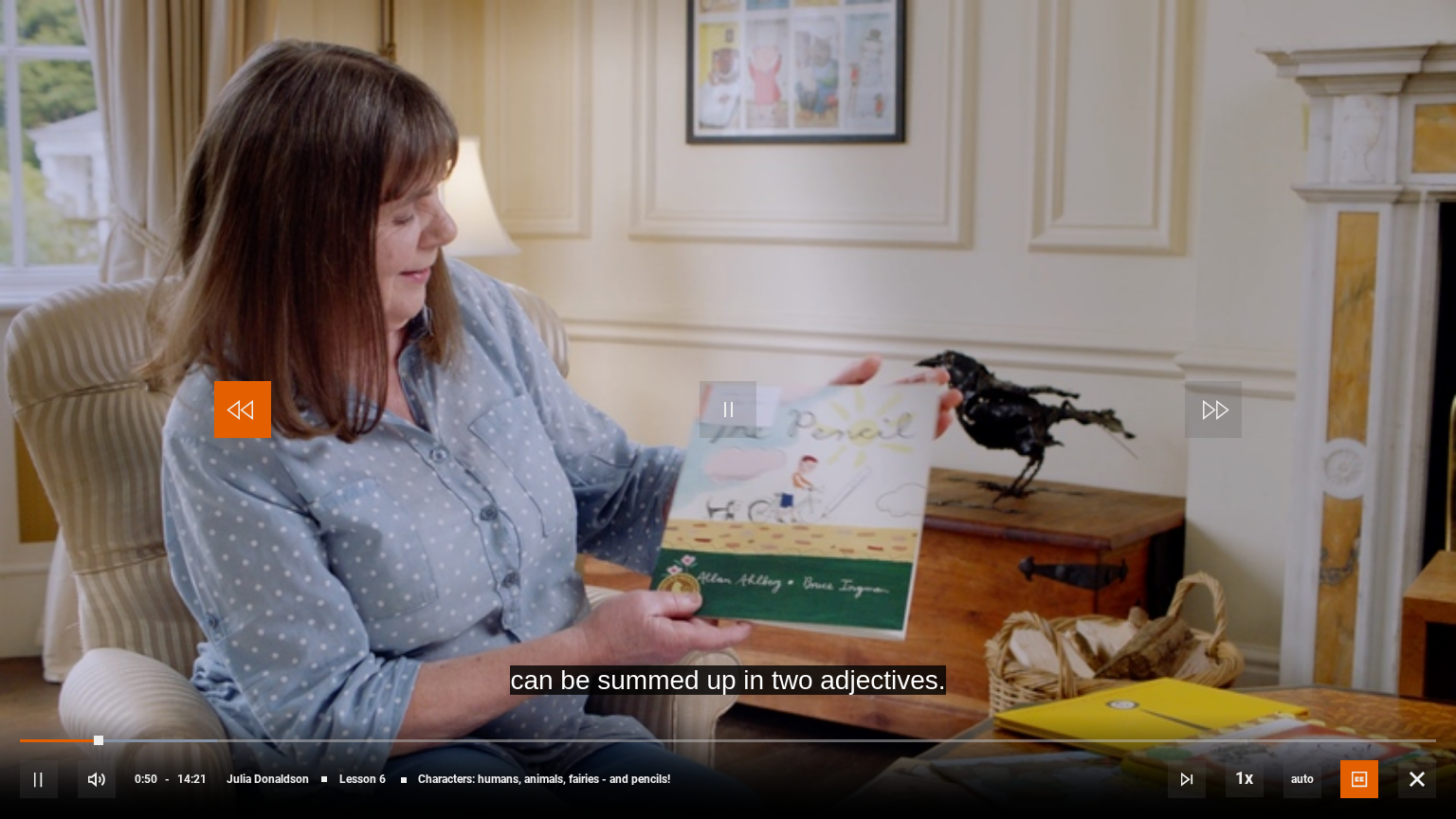 click at bounding box center (243, 410) 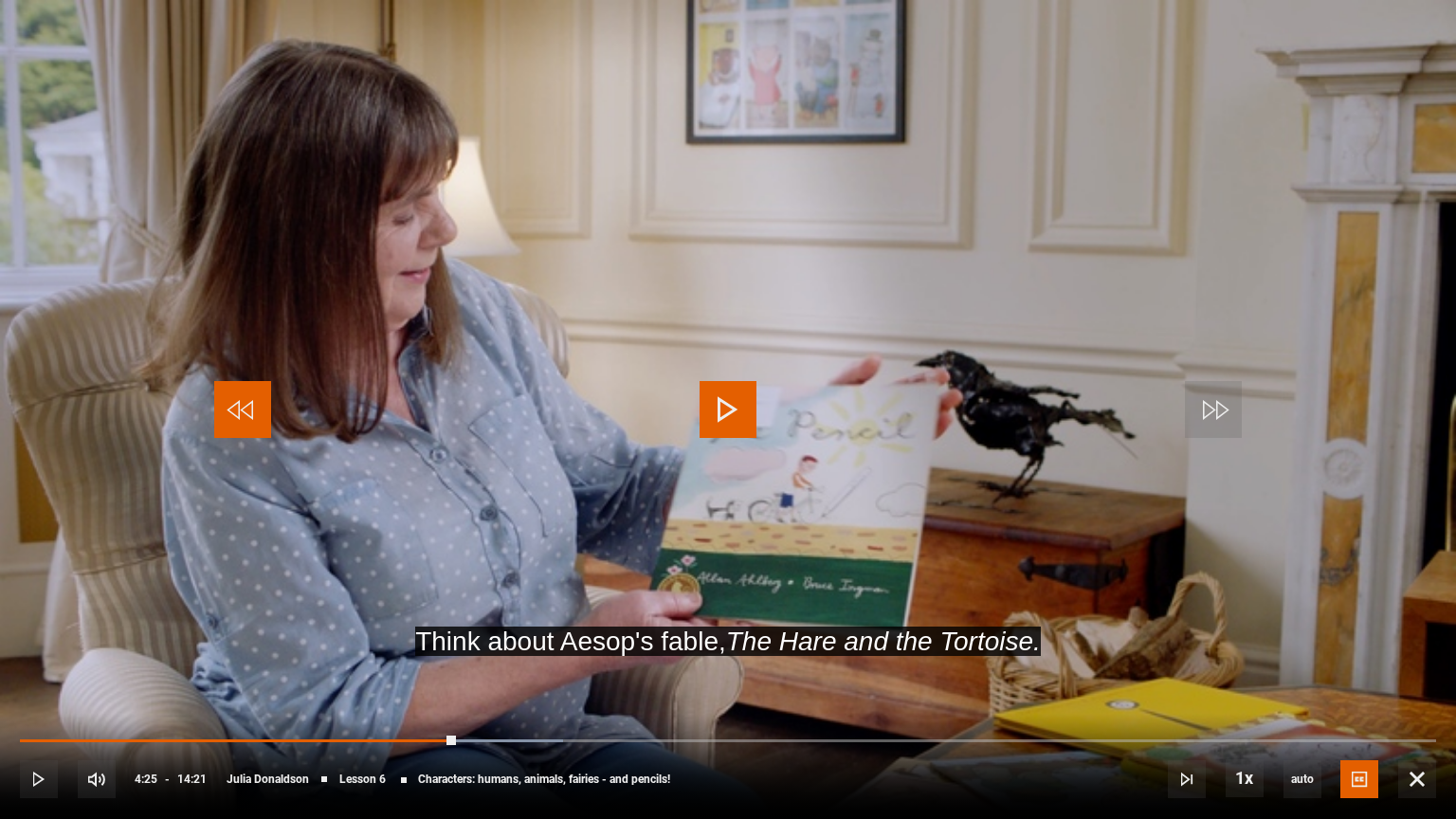 click at bounding box center [243, 410] 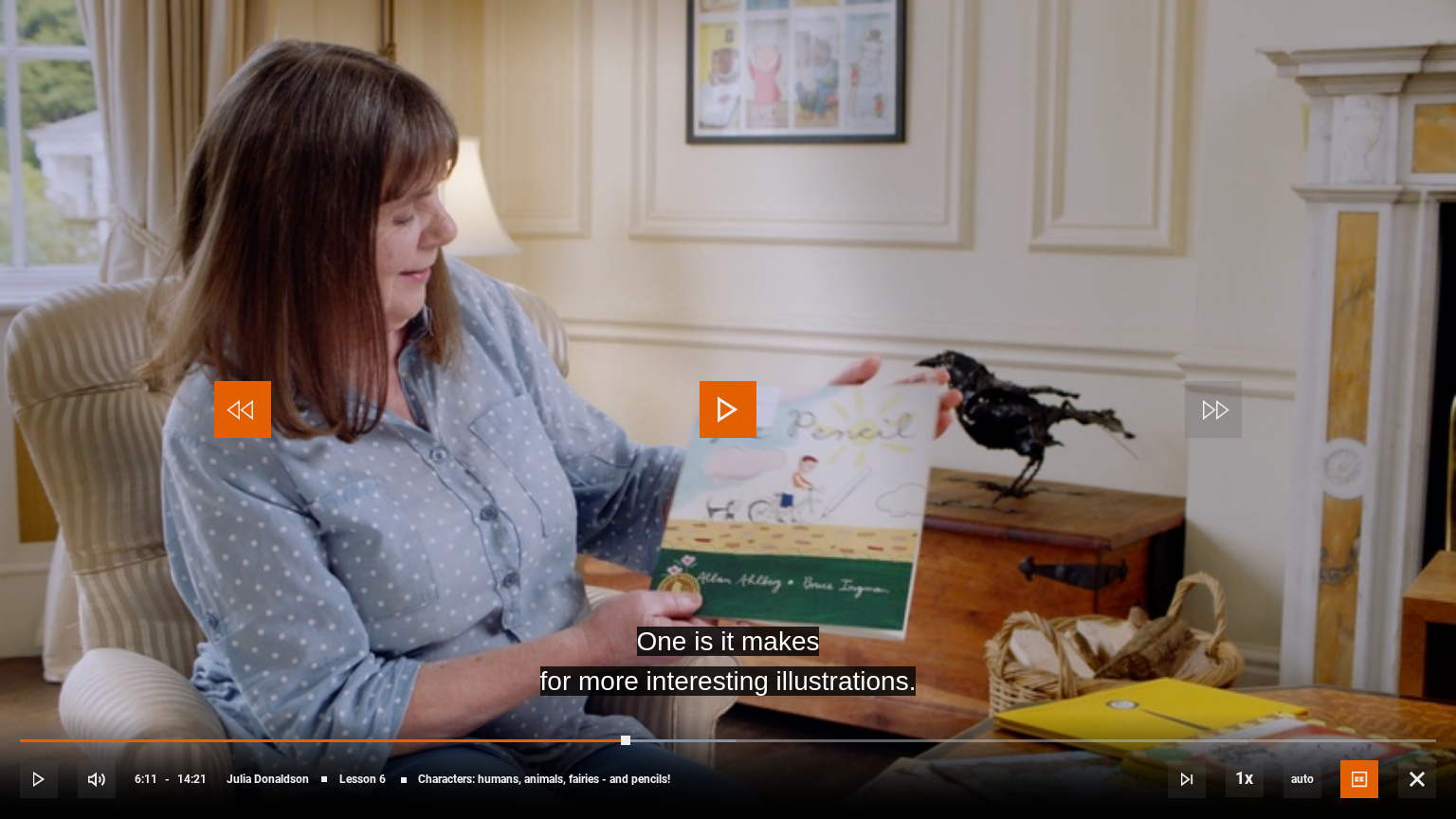 click at bounding box center [243, 410] 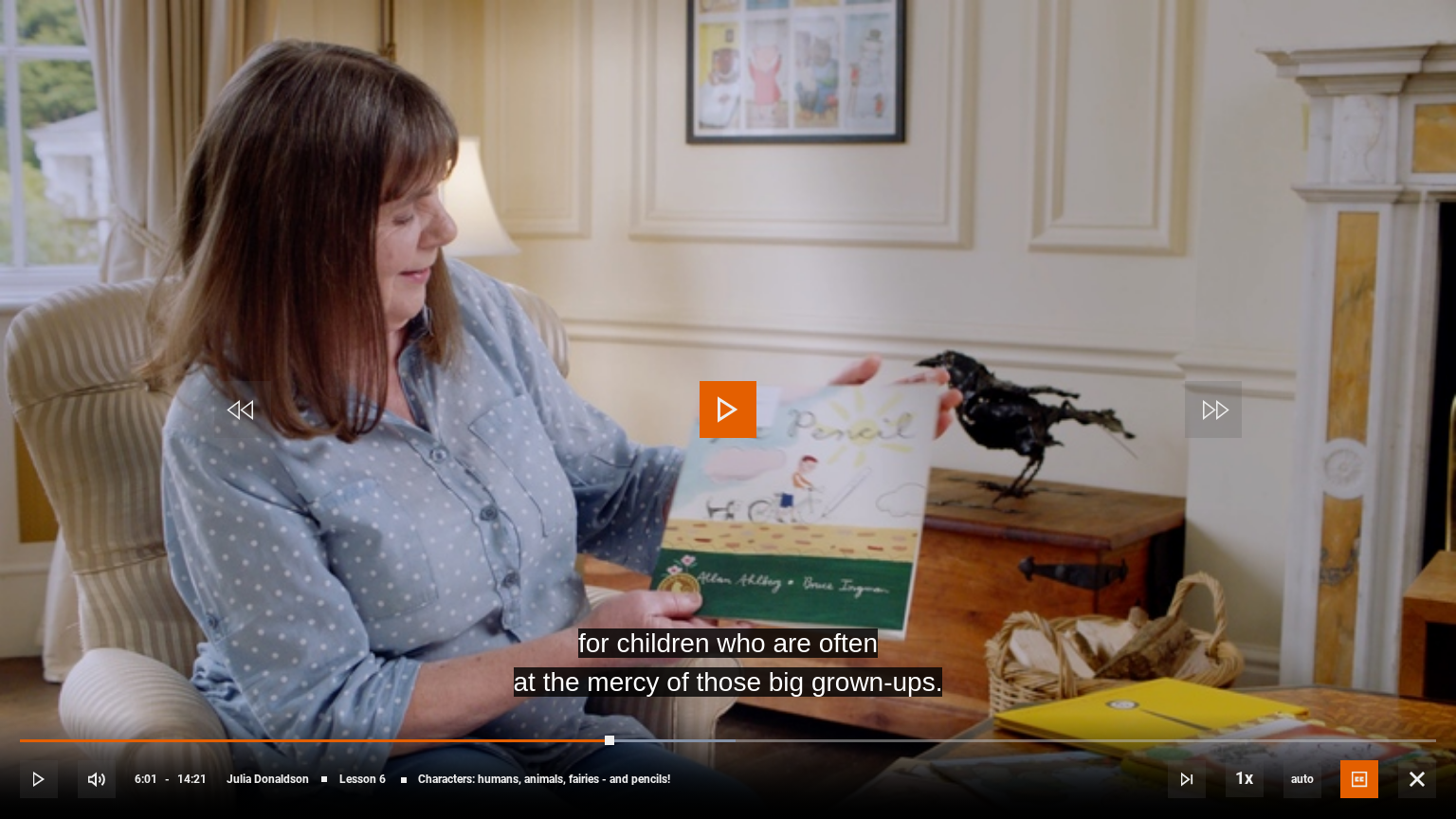click at bounding box center [728, 410] 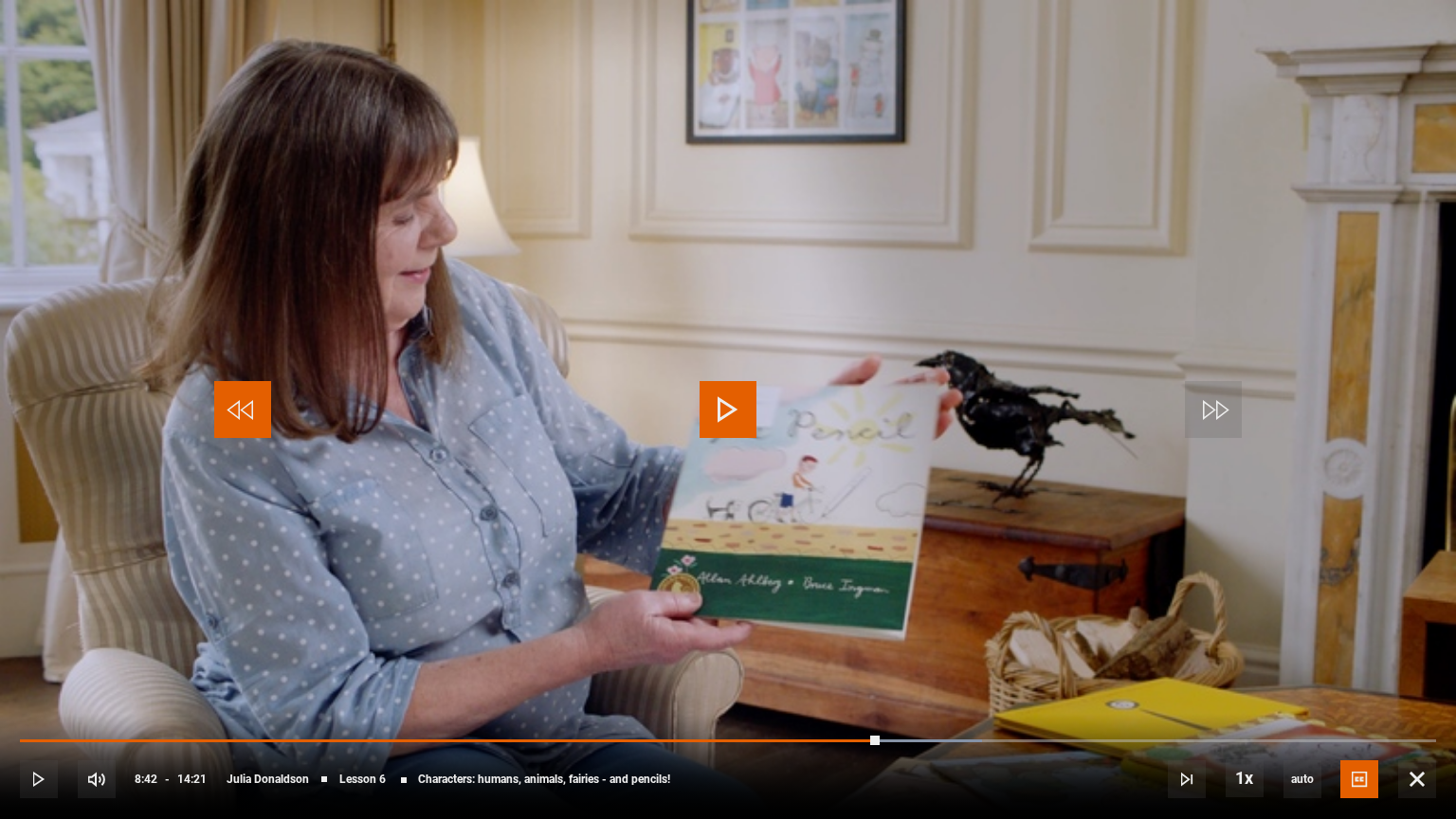 click at bounding box center [243, 410] 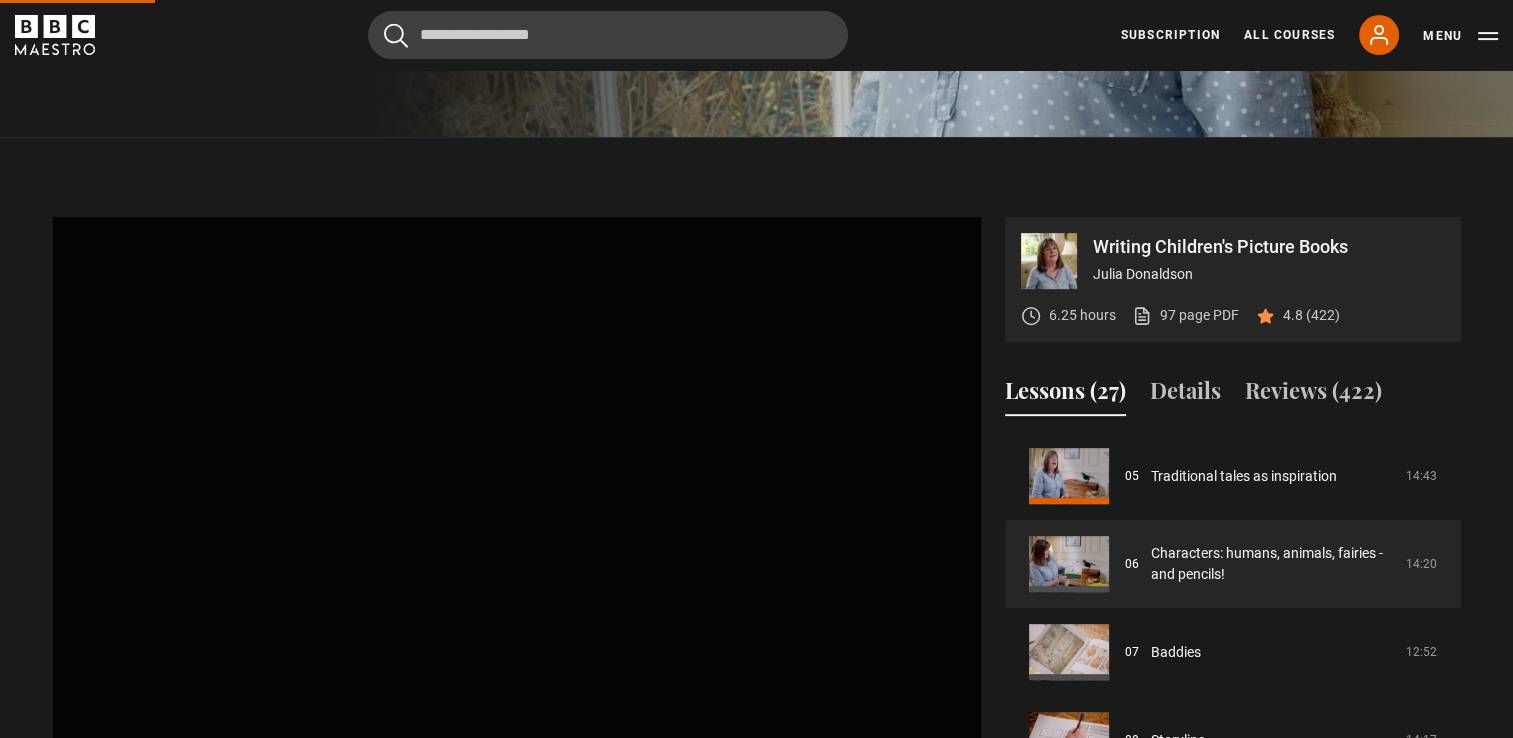 scroll, scrollTop: 804, scrollLeft: 0, axis: vertical 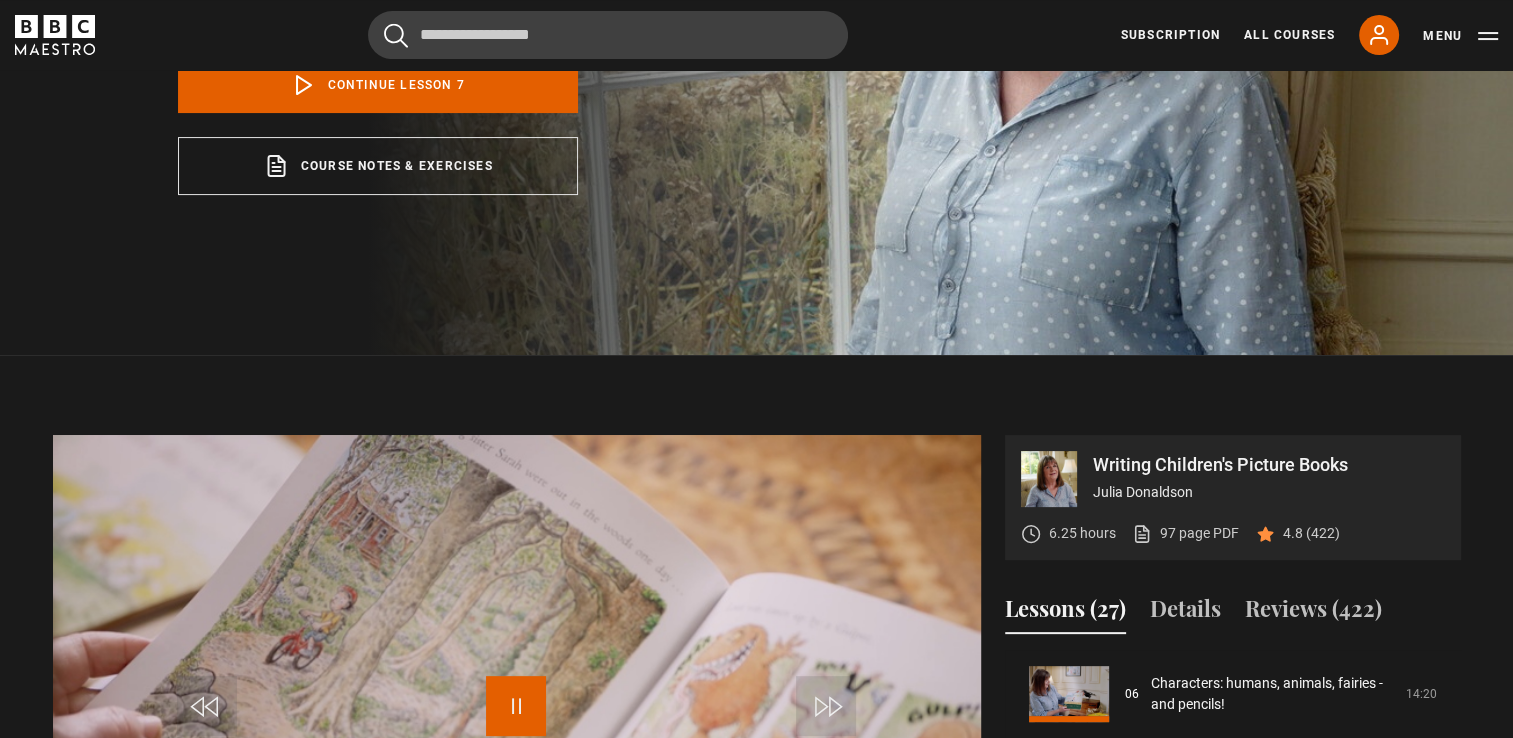 click at bounding box center [516, 706] 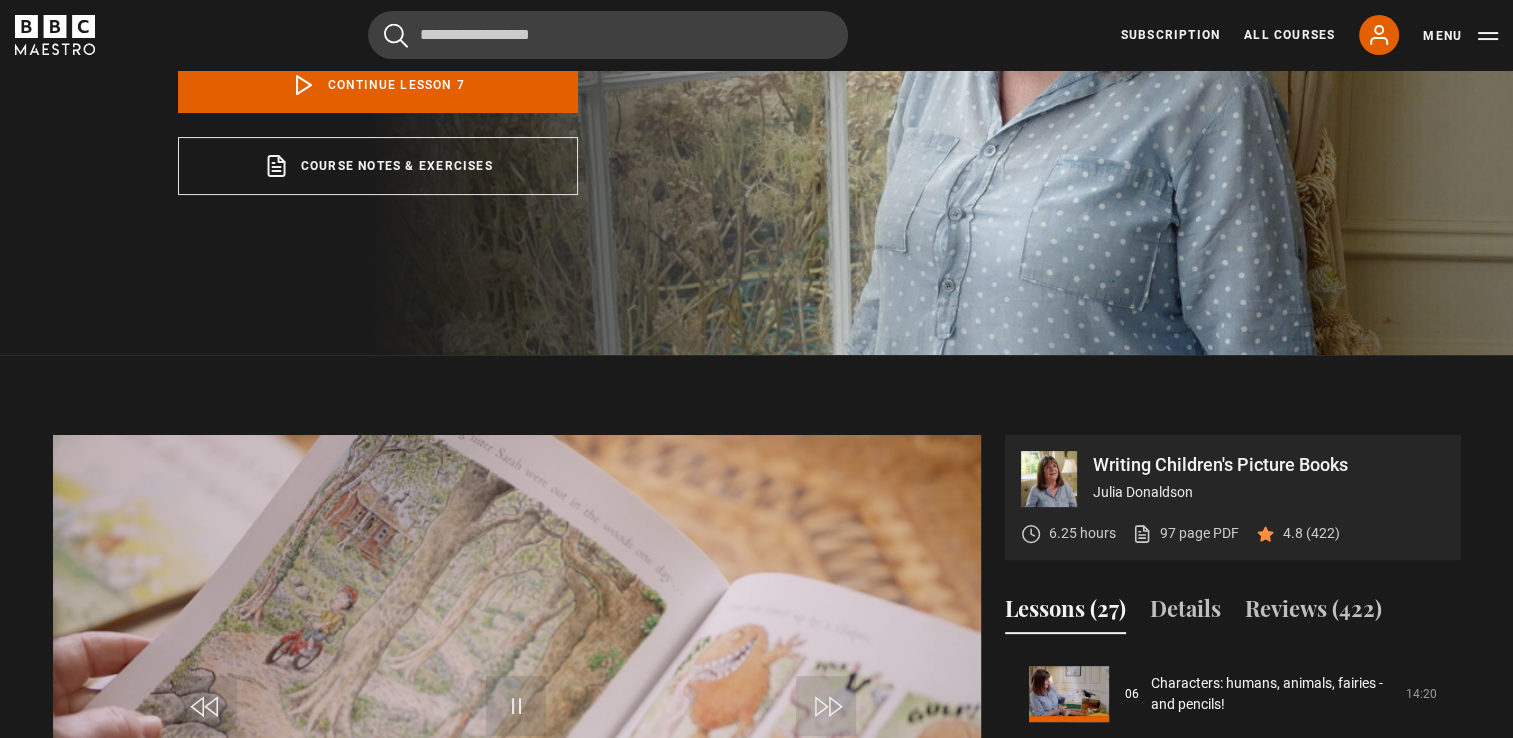 scroll, scrollTop: 667, scrollLeft: 0, axis: vertical 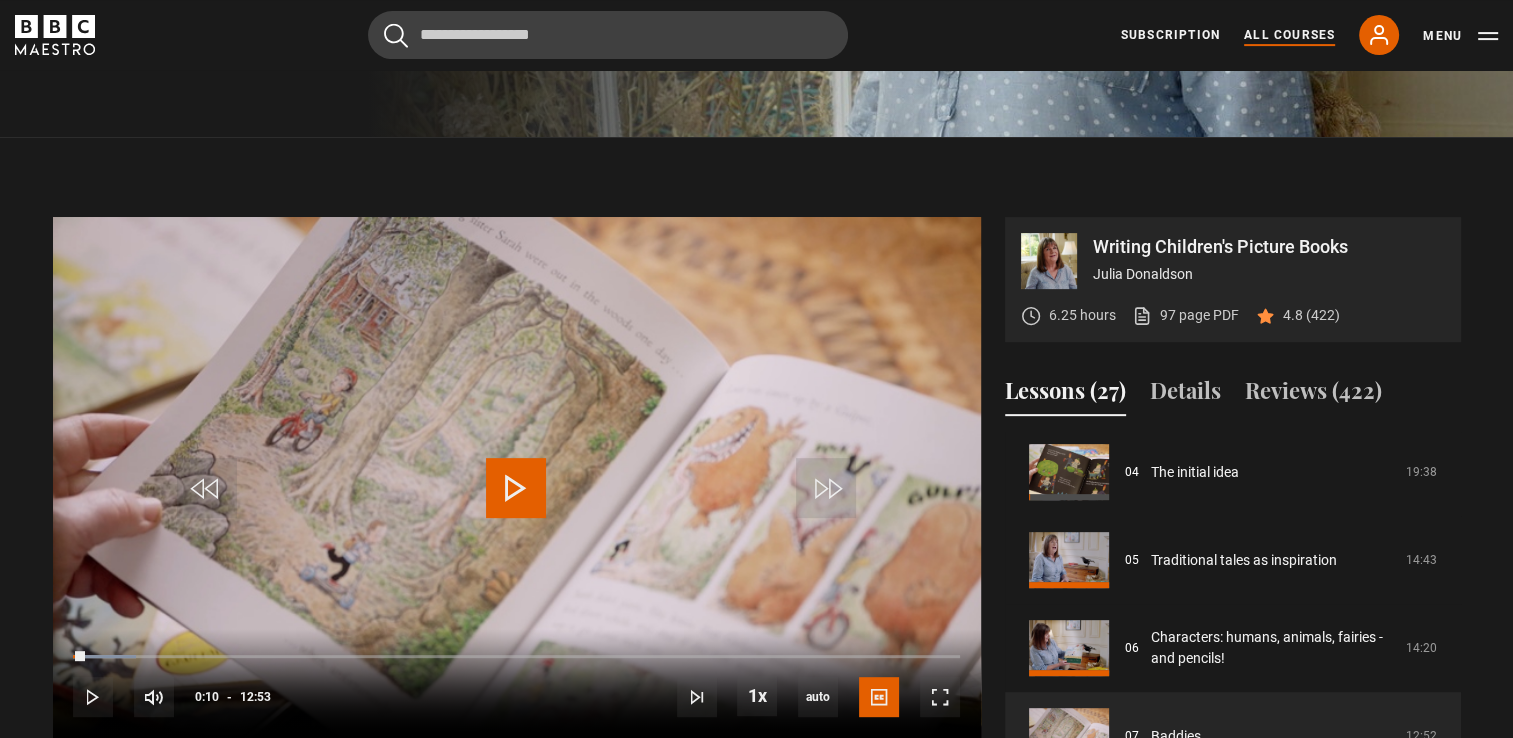 click on "All Courses" at bounding box center [1289, 35] 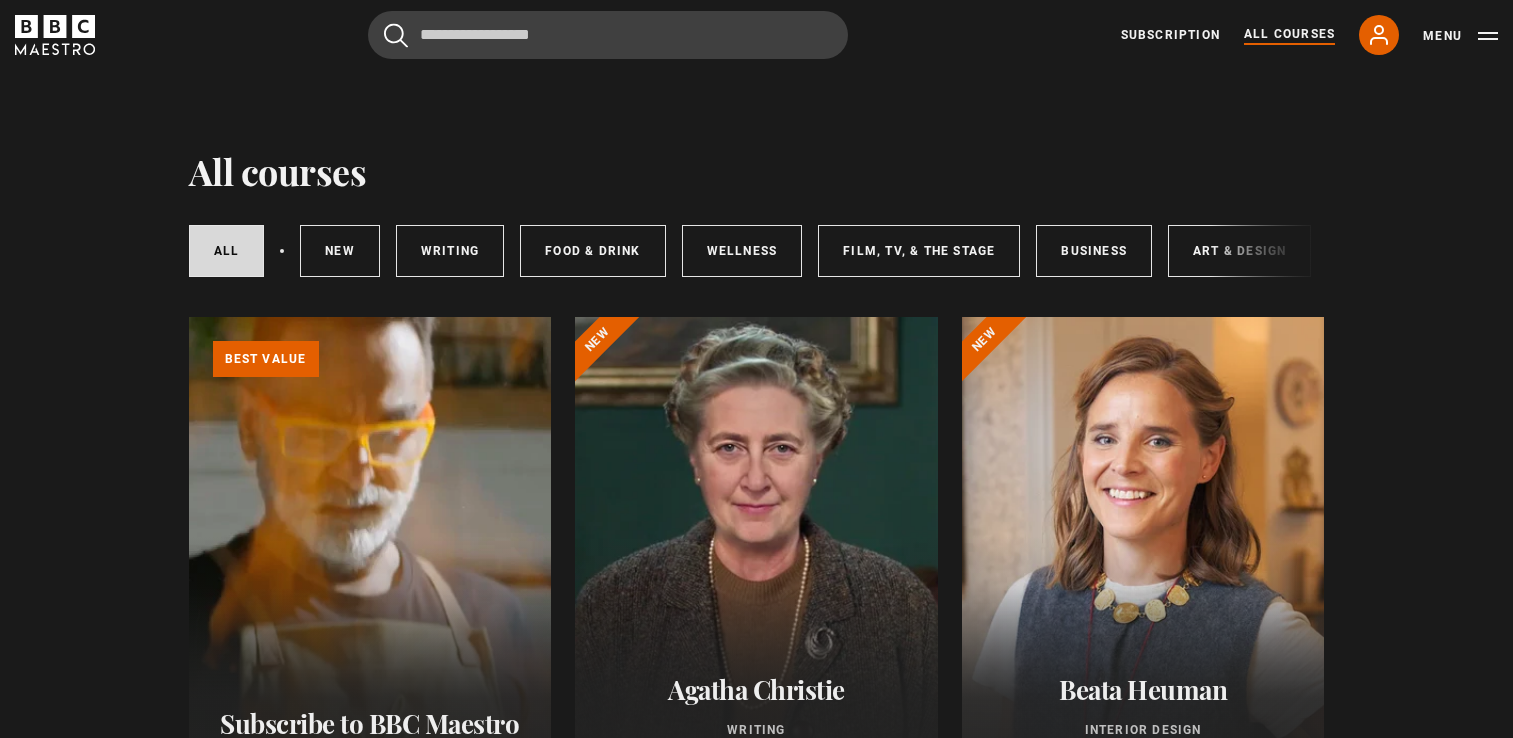 scroll, scrollTop: 0, scrollLeft: 0, axis: both 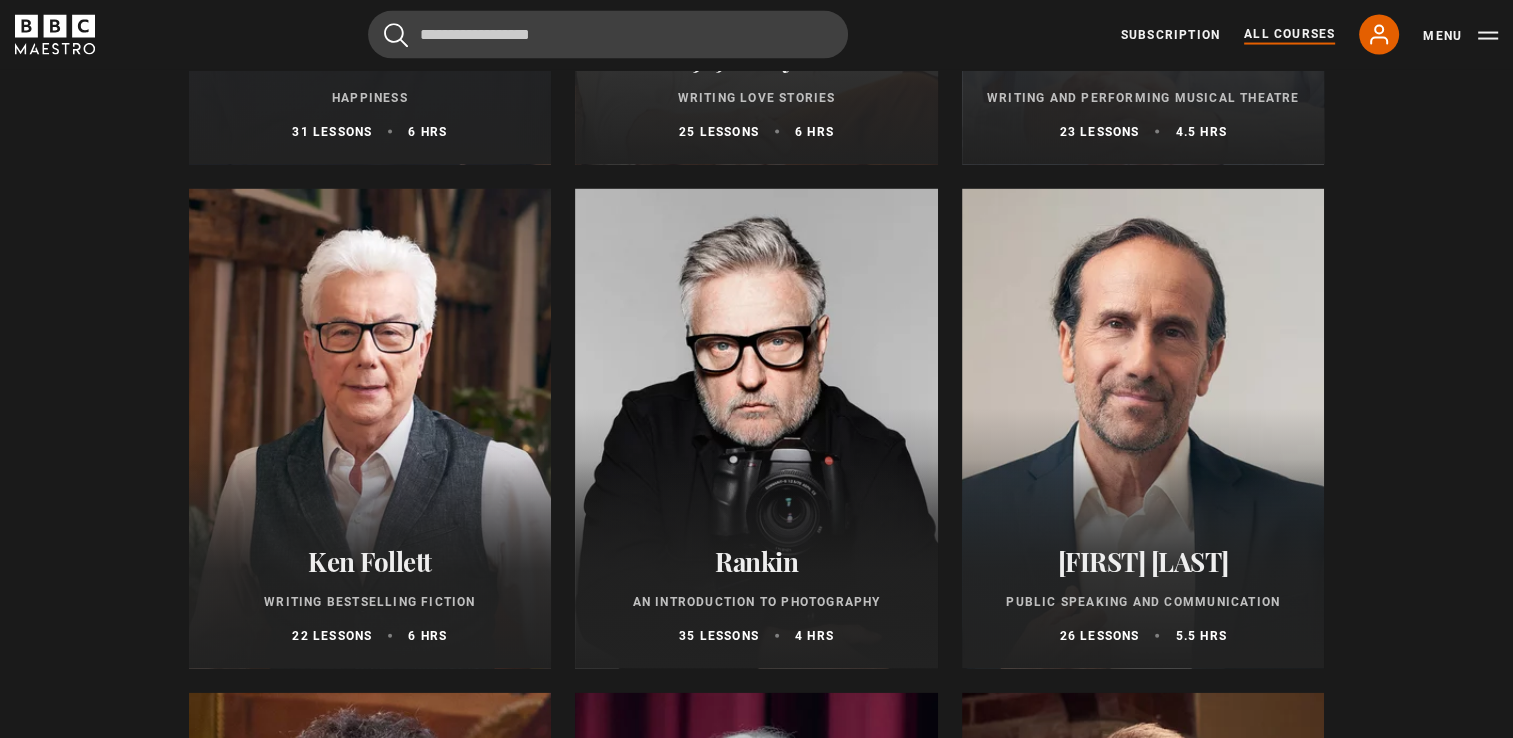 click at bounding box center [756, 429] 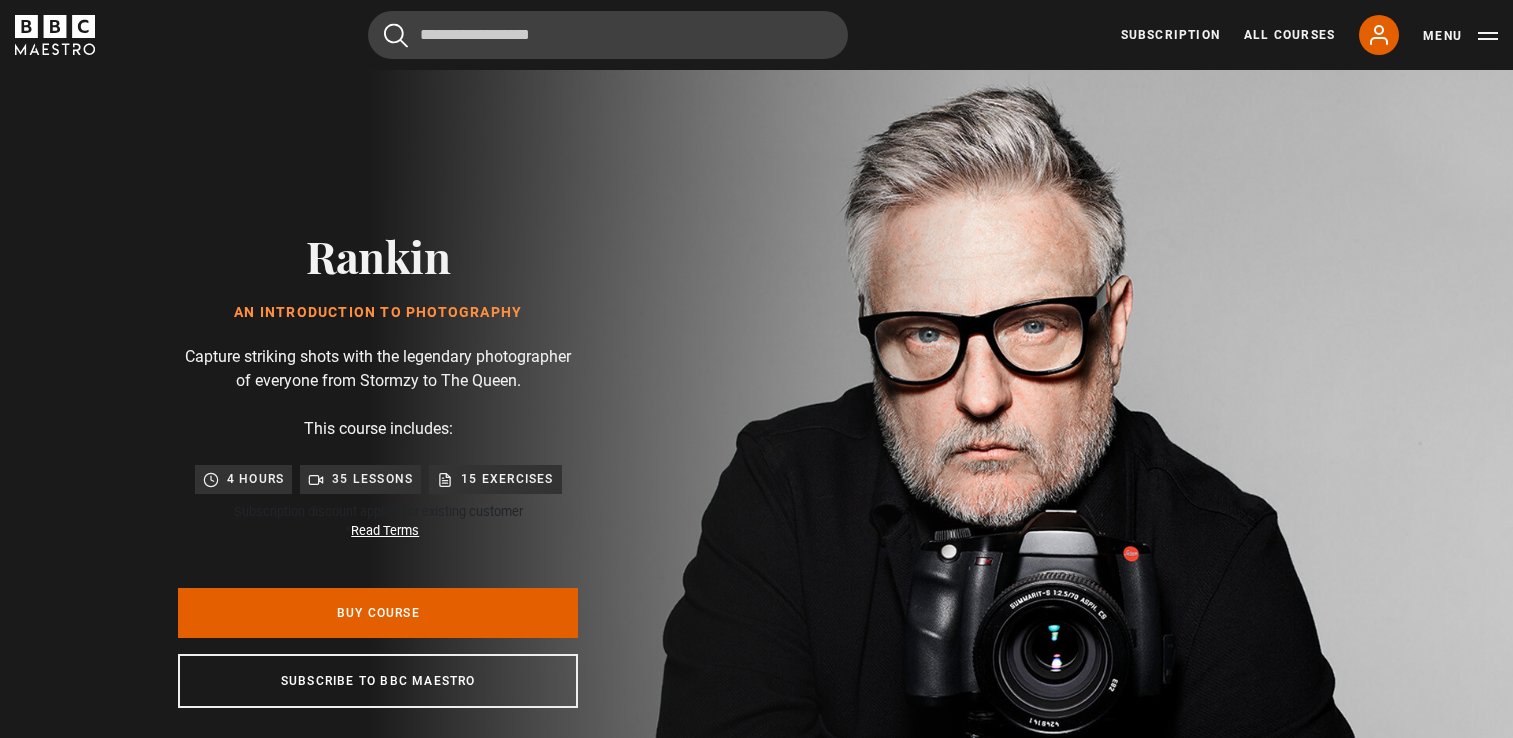 scroll, scrollTop: 0, scrollLeft: 0, axis: both 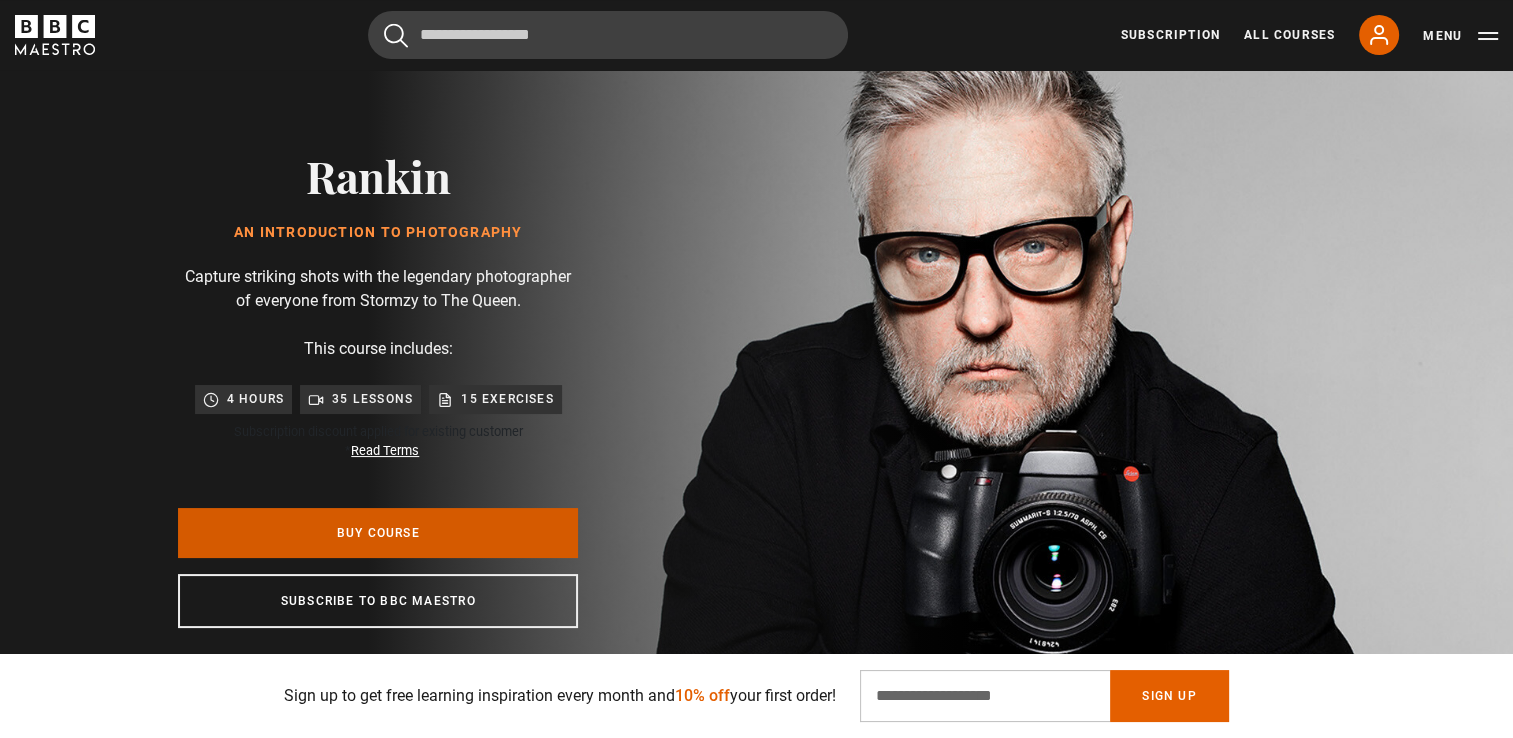 click on "Buy Course" at bounding box center [378, 533] 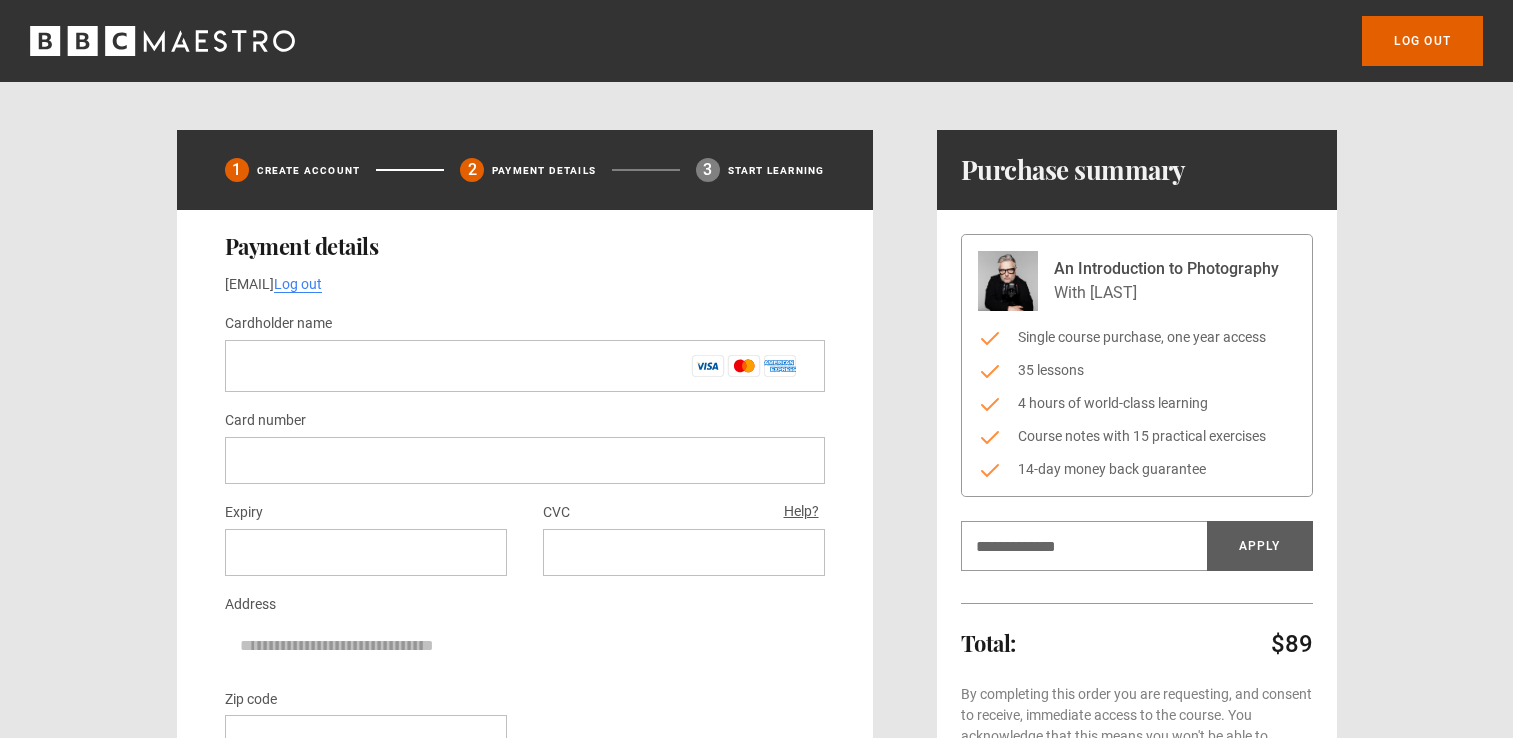 scroll, scrollTop: 0, scrollLeft: 0, axis: both 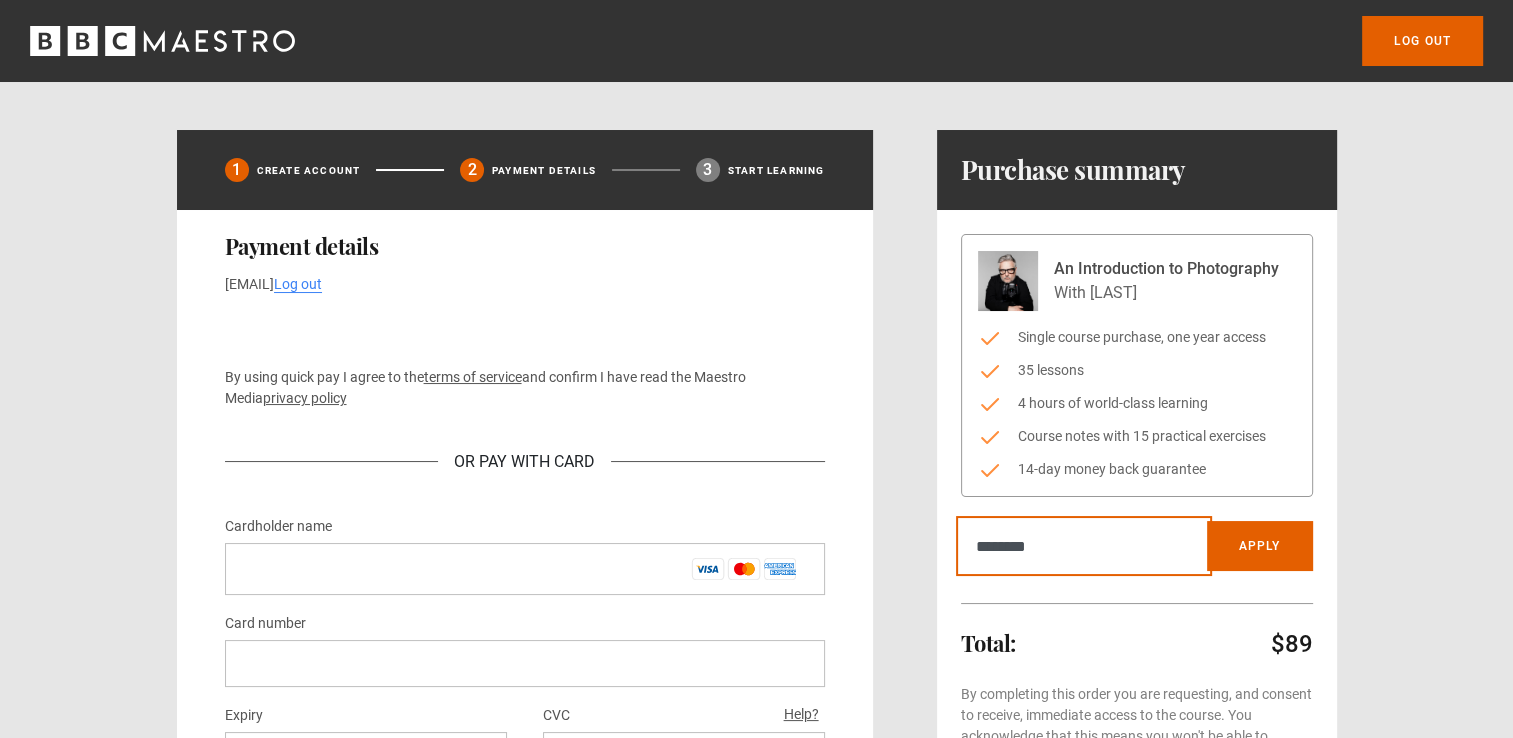 type on "*********" 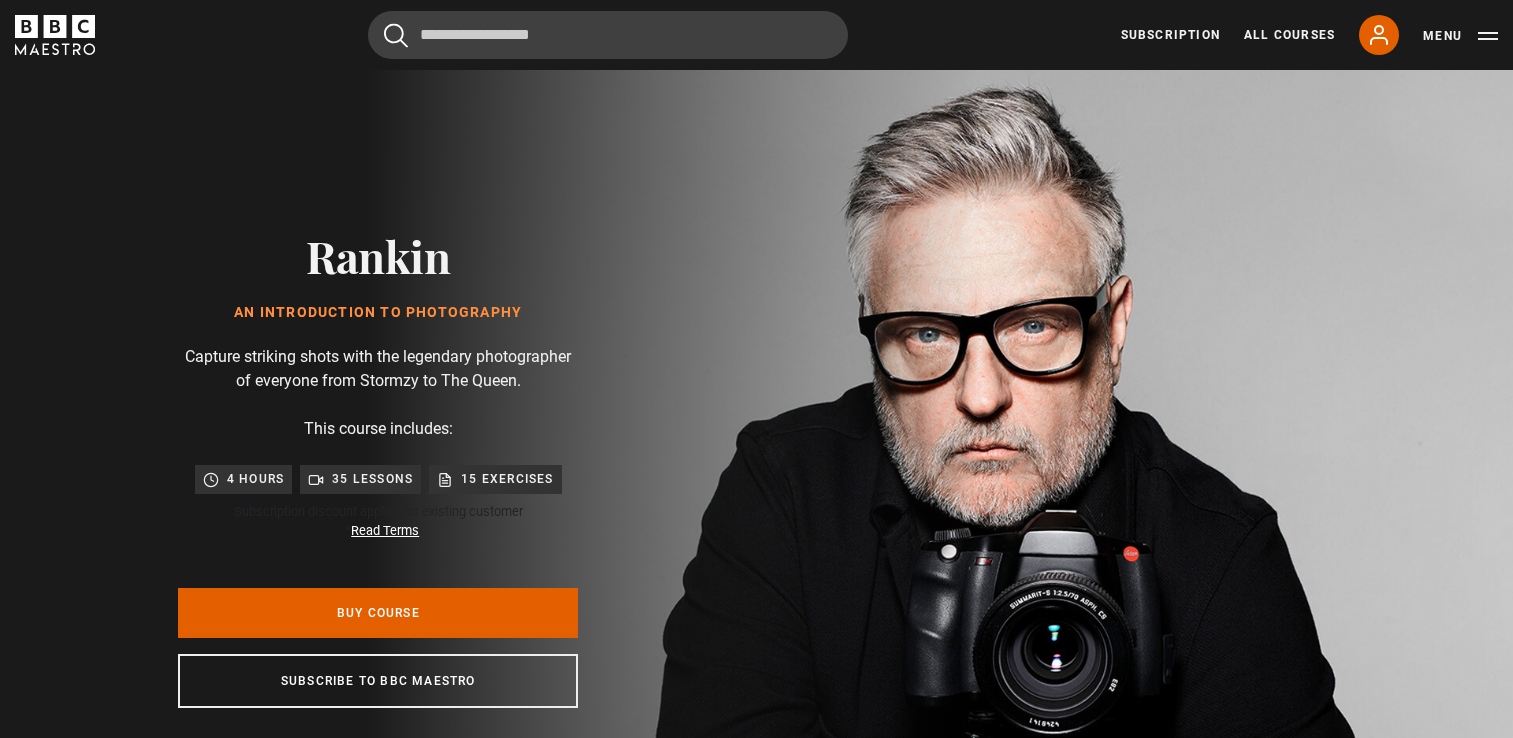 scroll, scrollTop: 0, scrollLeft: 0, axis: both 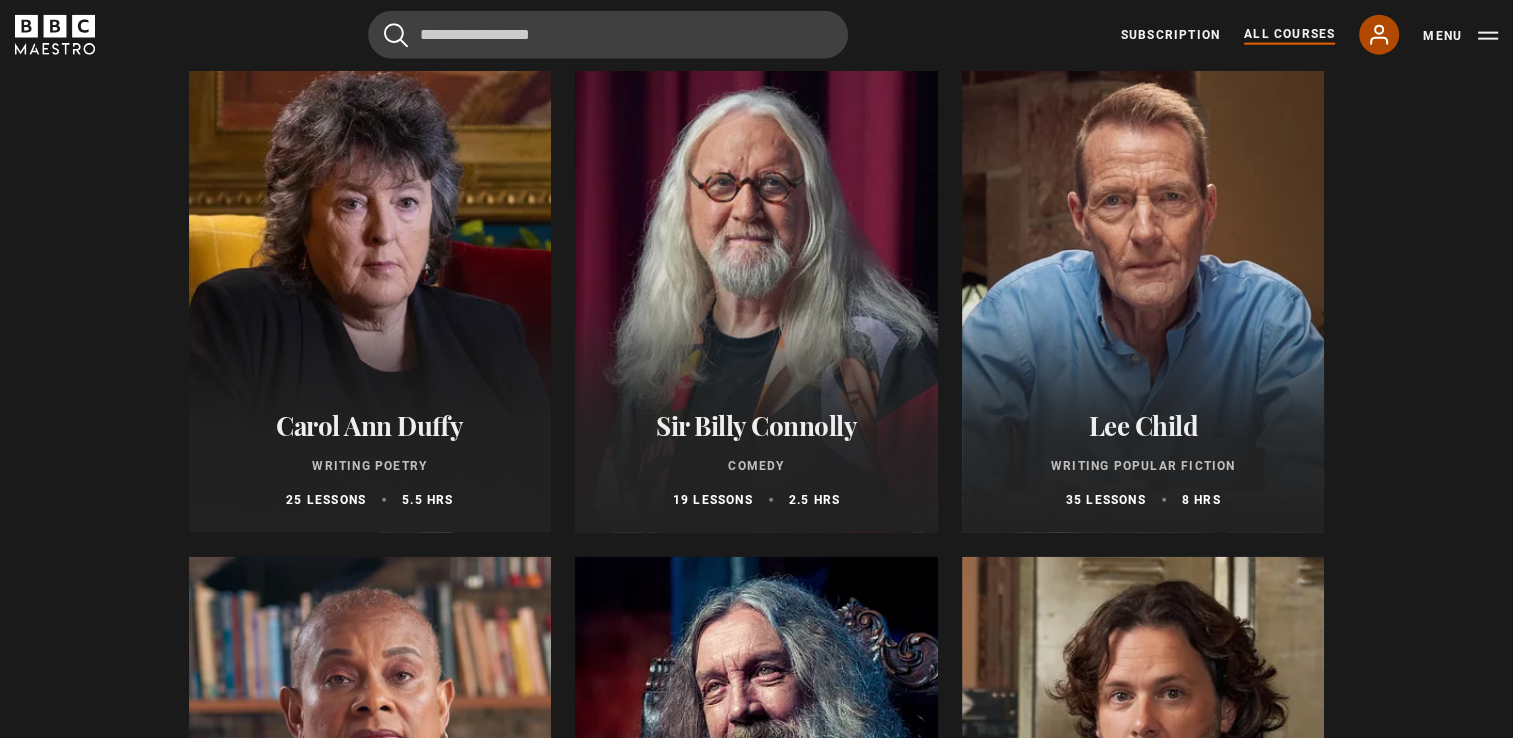 click 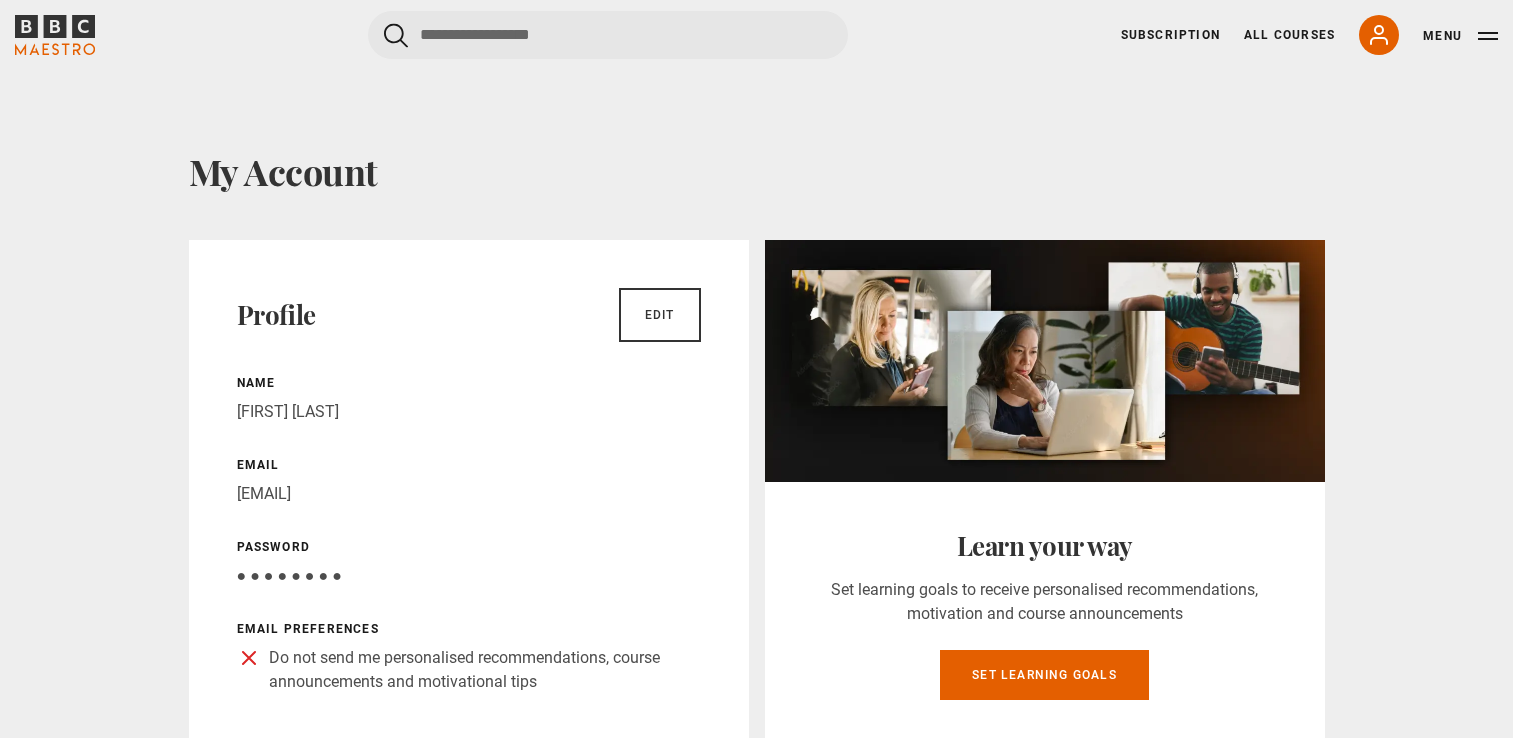 scroll, scrollTop: 0, scrollLeft: 0, axis: both 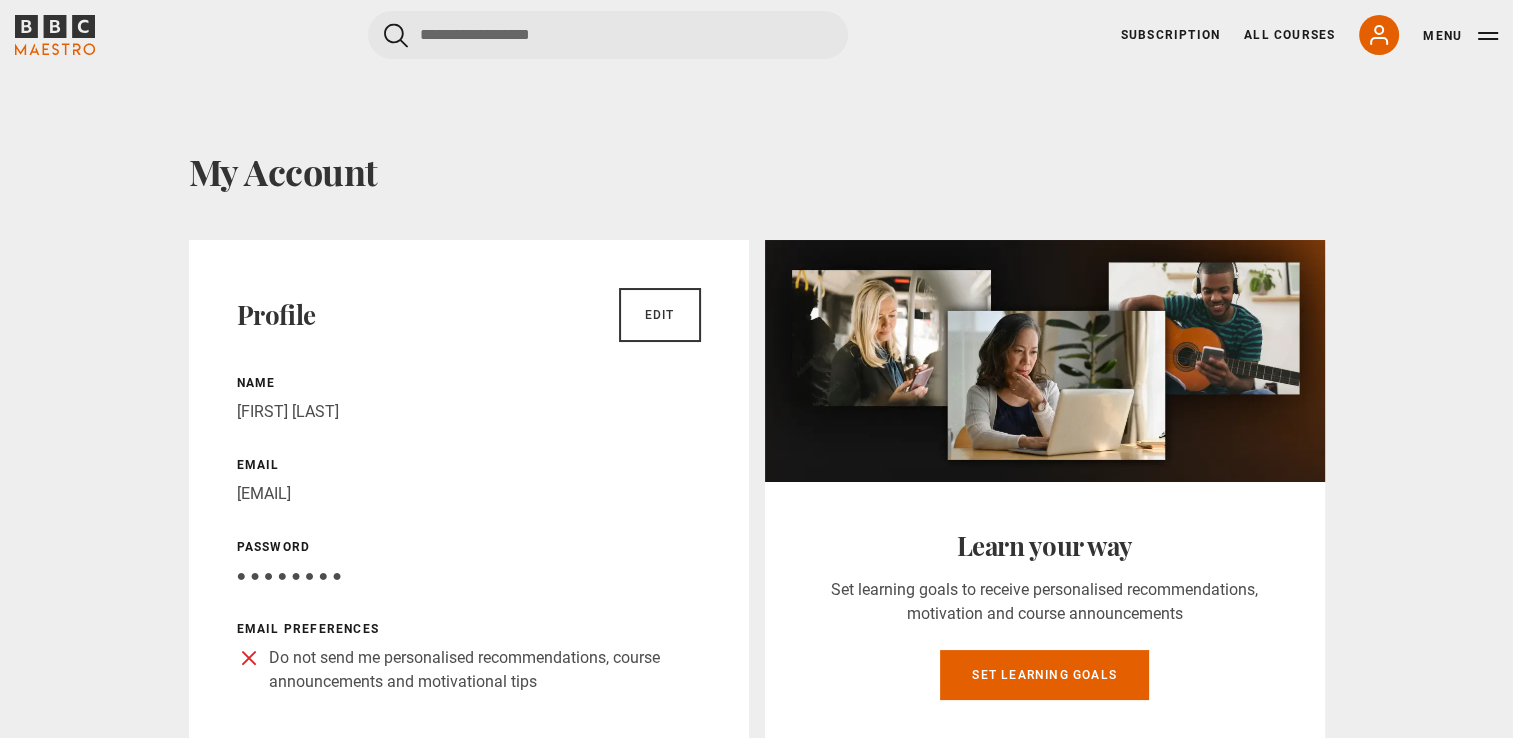click on "My Account
Profile
Edit
Name
[FIRST] [LAST]
Email
[EMAIL]
Password
Your password is hidden
● ● ● ● ● ● ● ●
Email preferences
Do not send me personalised recommendations, course announcements and motivational tips
Learn your way
Set learning goals to receive personalised recommendations, motivation and course announcements
Set learning goals
Upgrade to Unlimited Access
Watch every course and every lesson for a whole year" at bounding box center [756, 1026] 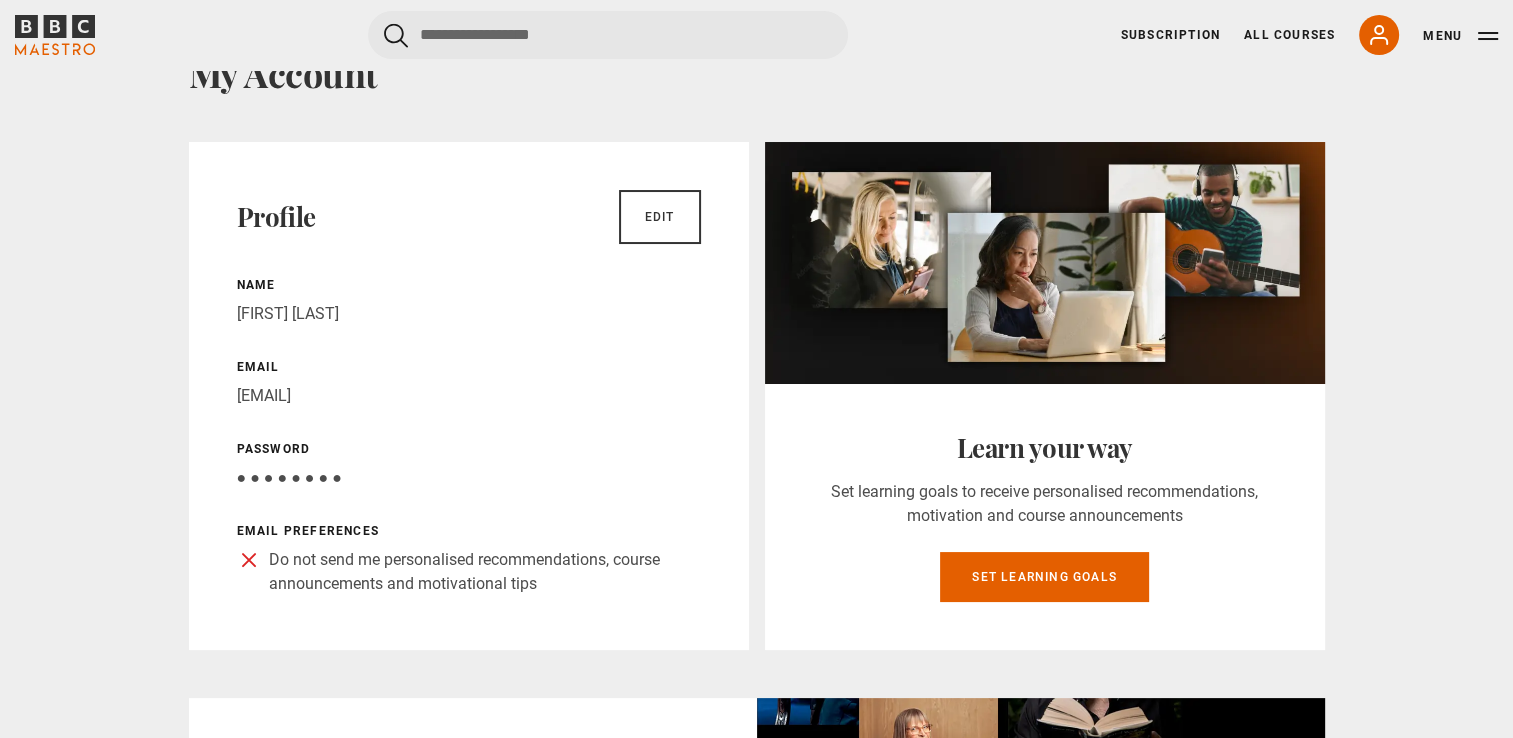 scroll, scrollTop: 160, scrollLeft: 0, axis: vertical 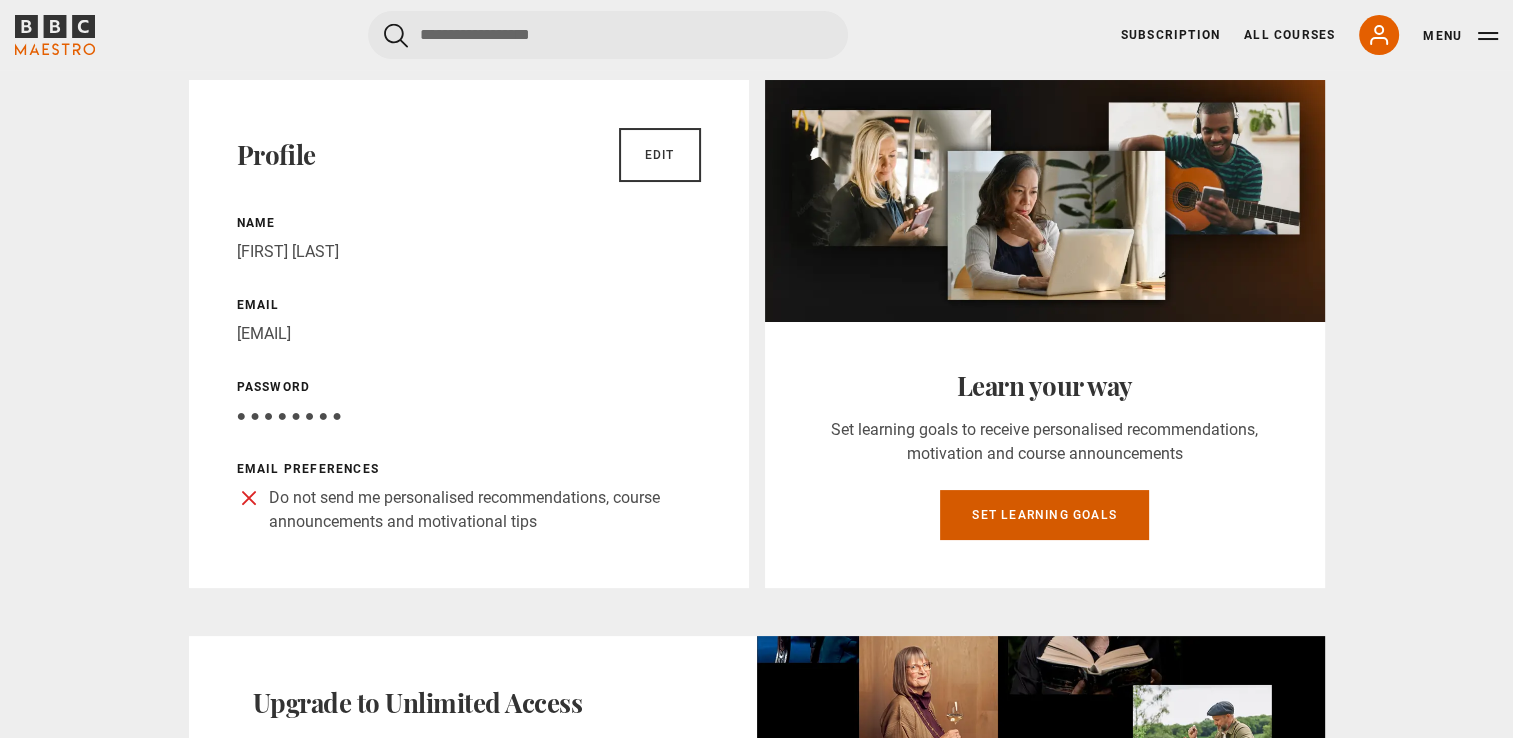 click on "Set learning goals" at bounding box center [1044, 515] 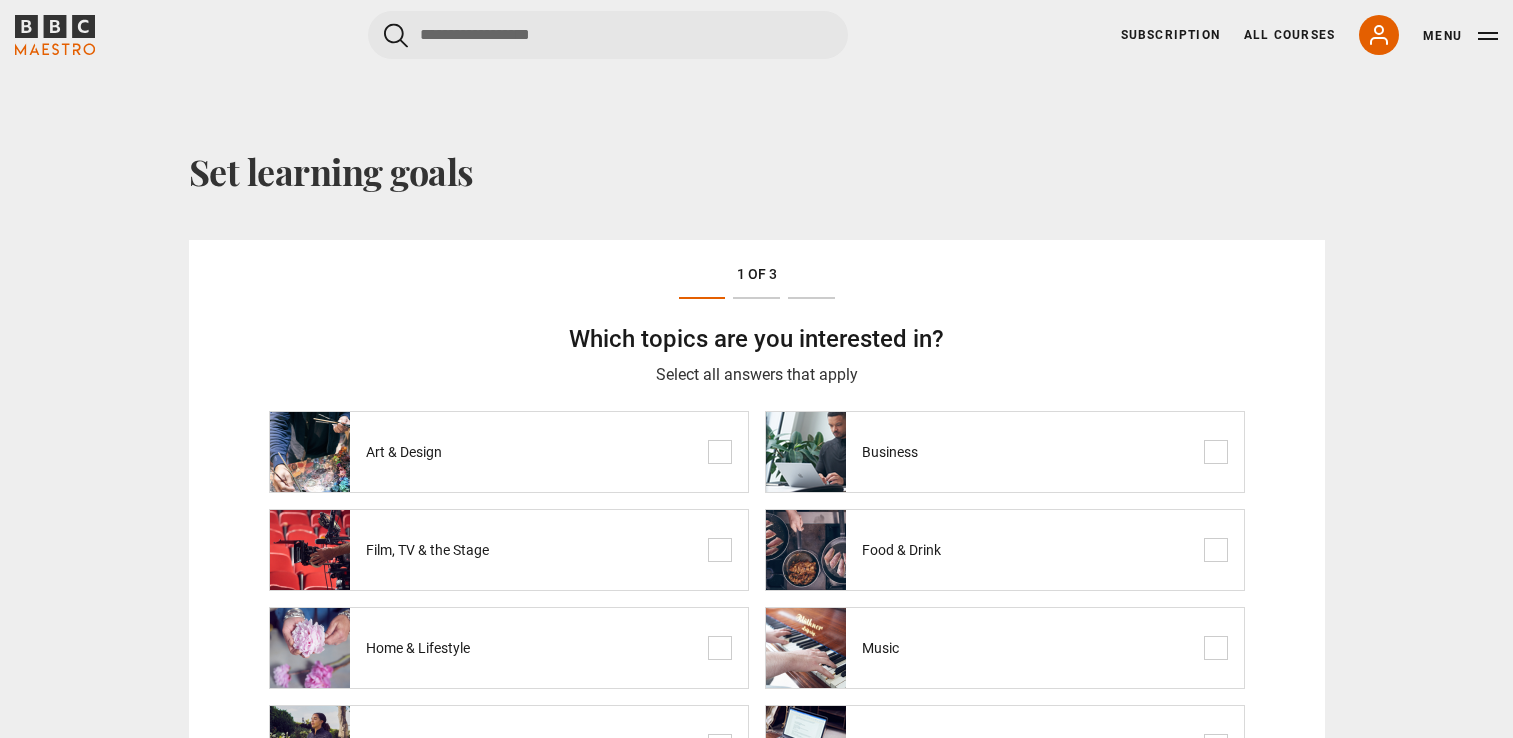 scroll, scrollTop: 0, scrollLeft: 0, axis: both 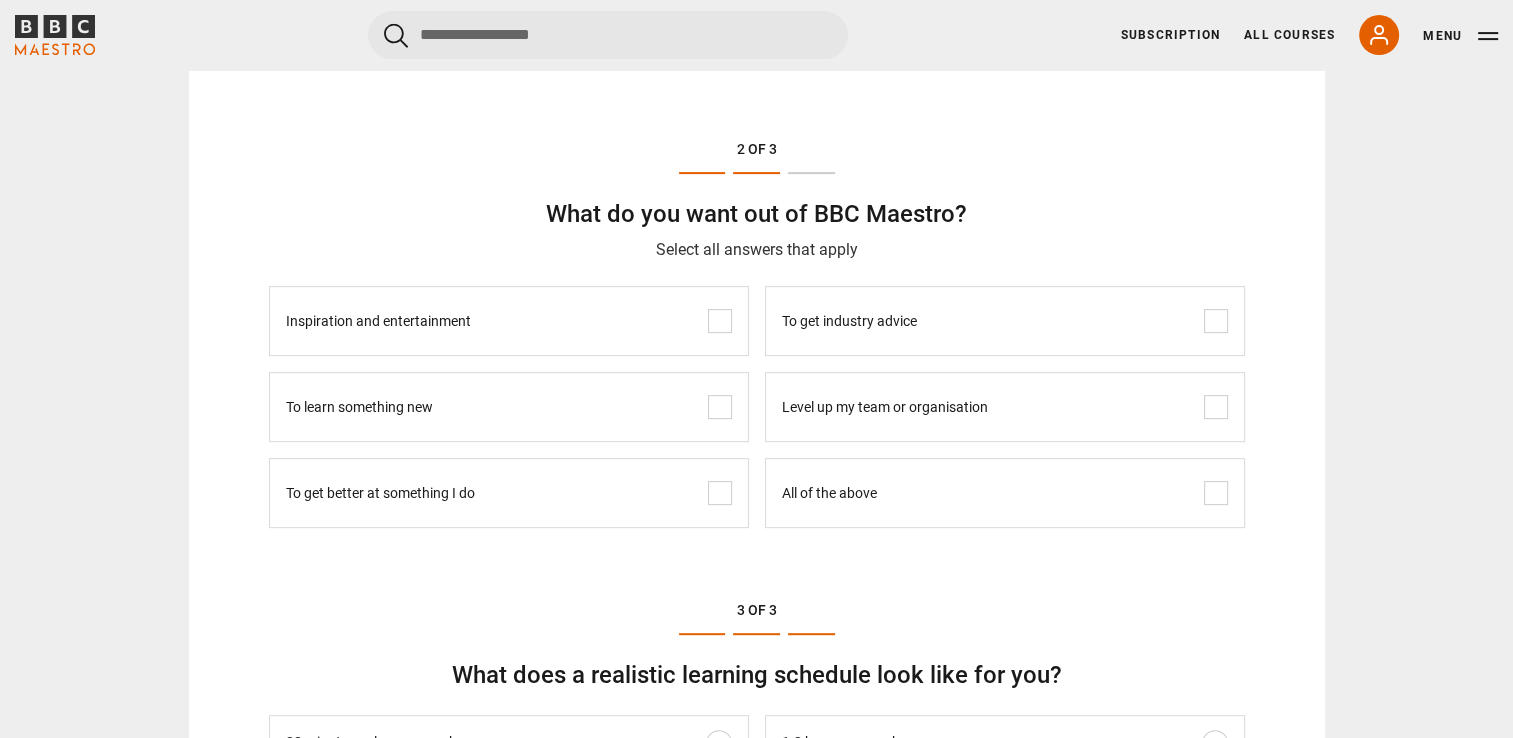 click at bounding box center (720, 407) 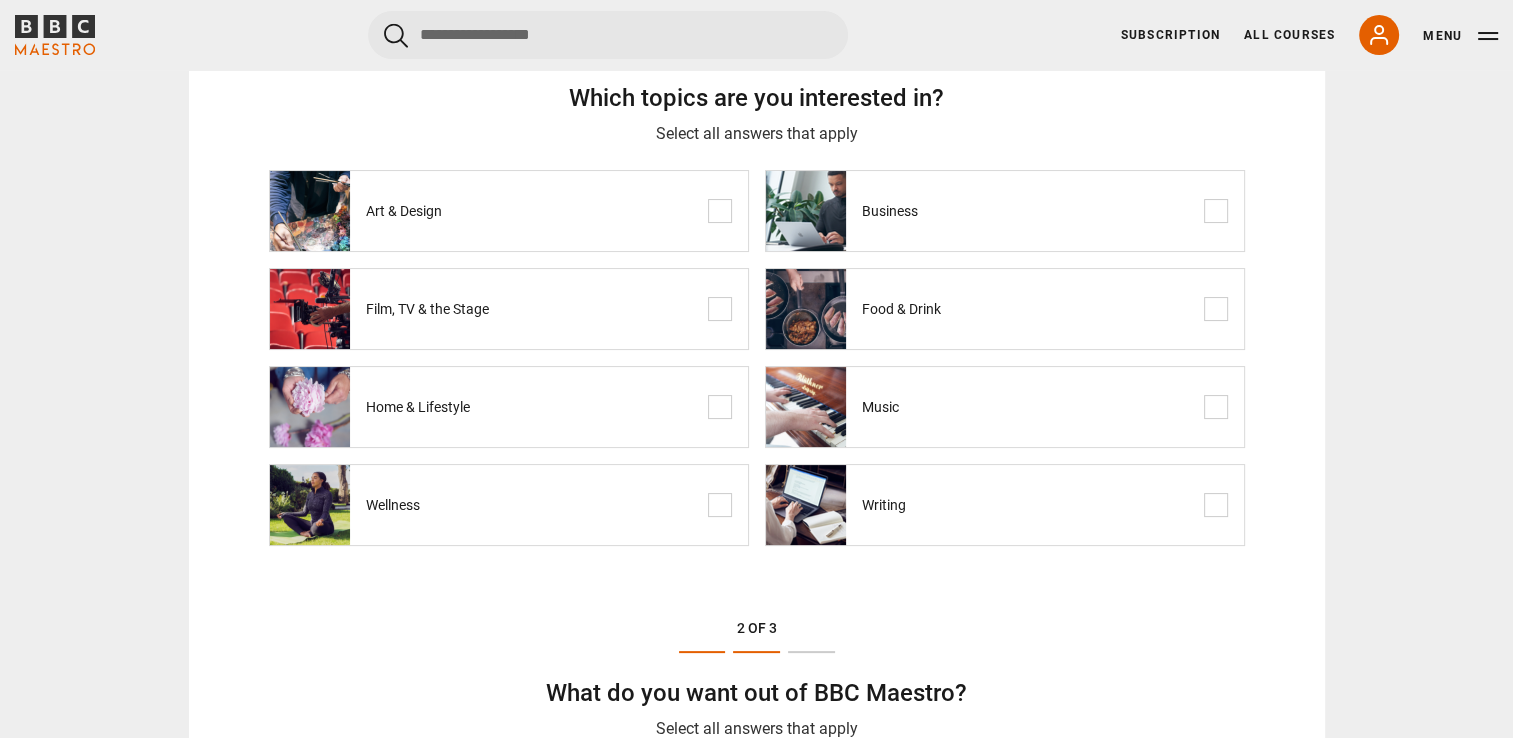 scroll, scrollTop: 240, scrollLeft: 0, axis: vertical 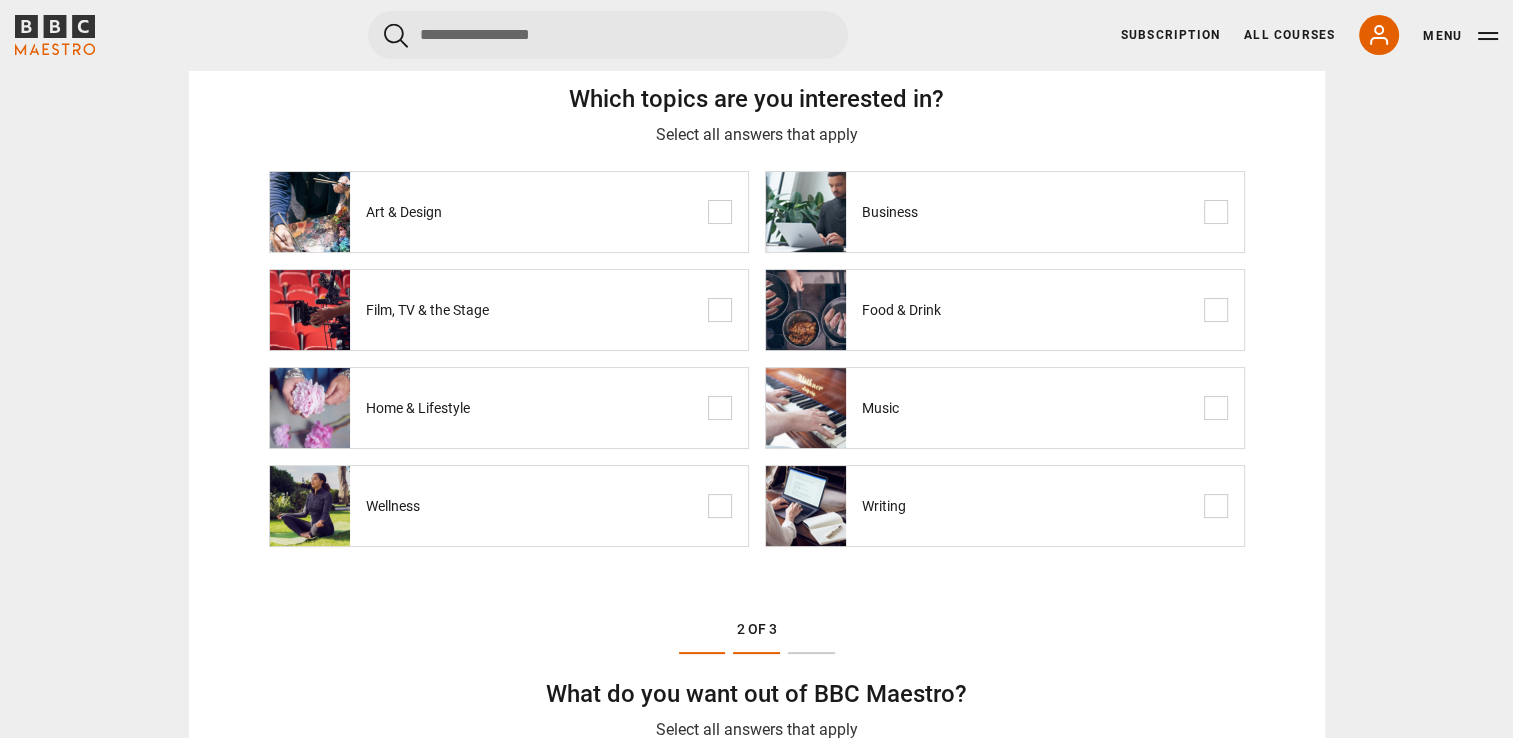 click at bounding box center (1216, 506) 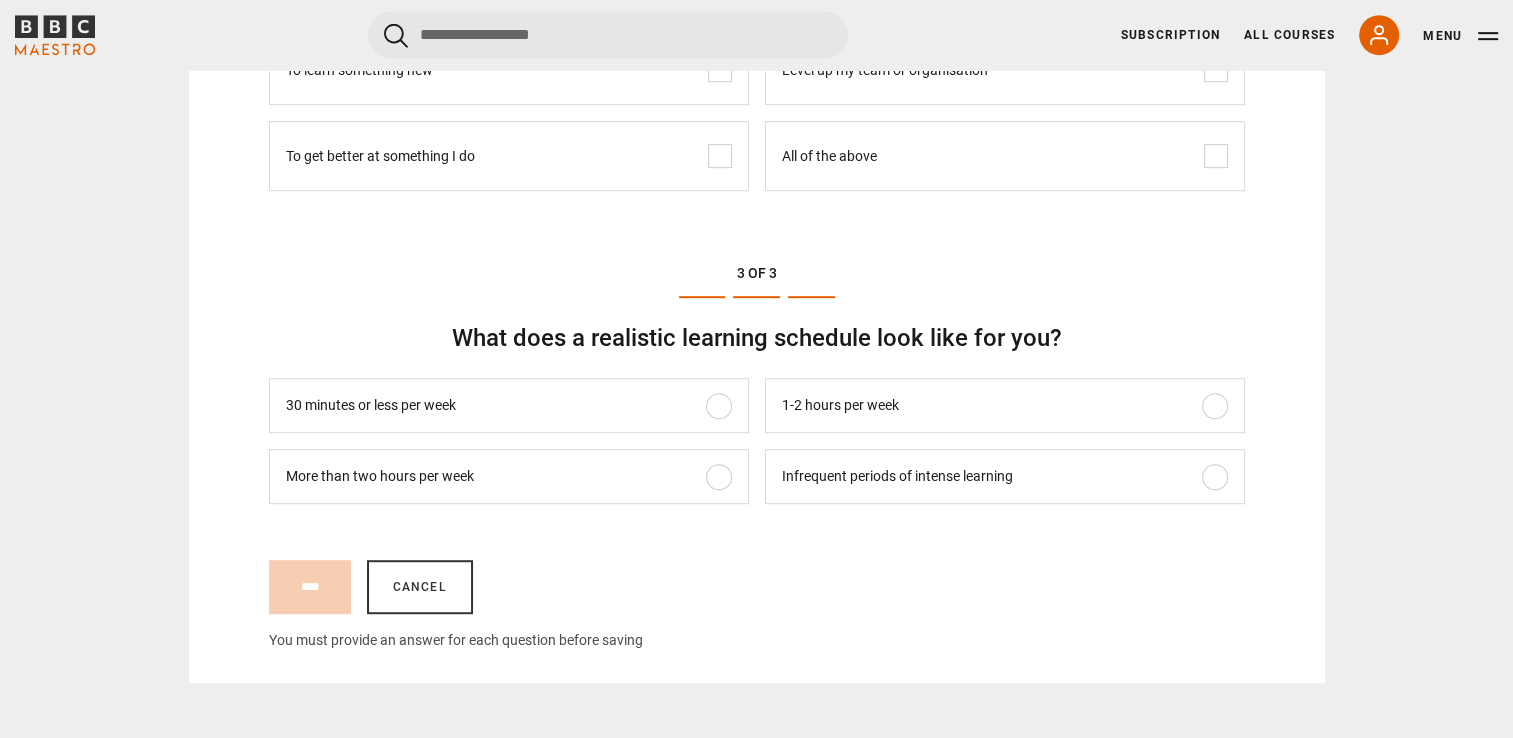 scroll, scrollTop: 1120, scrollLeft: 0, axis: vertical 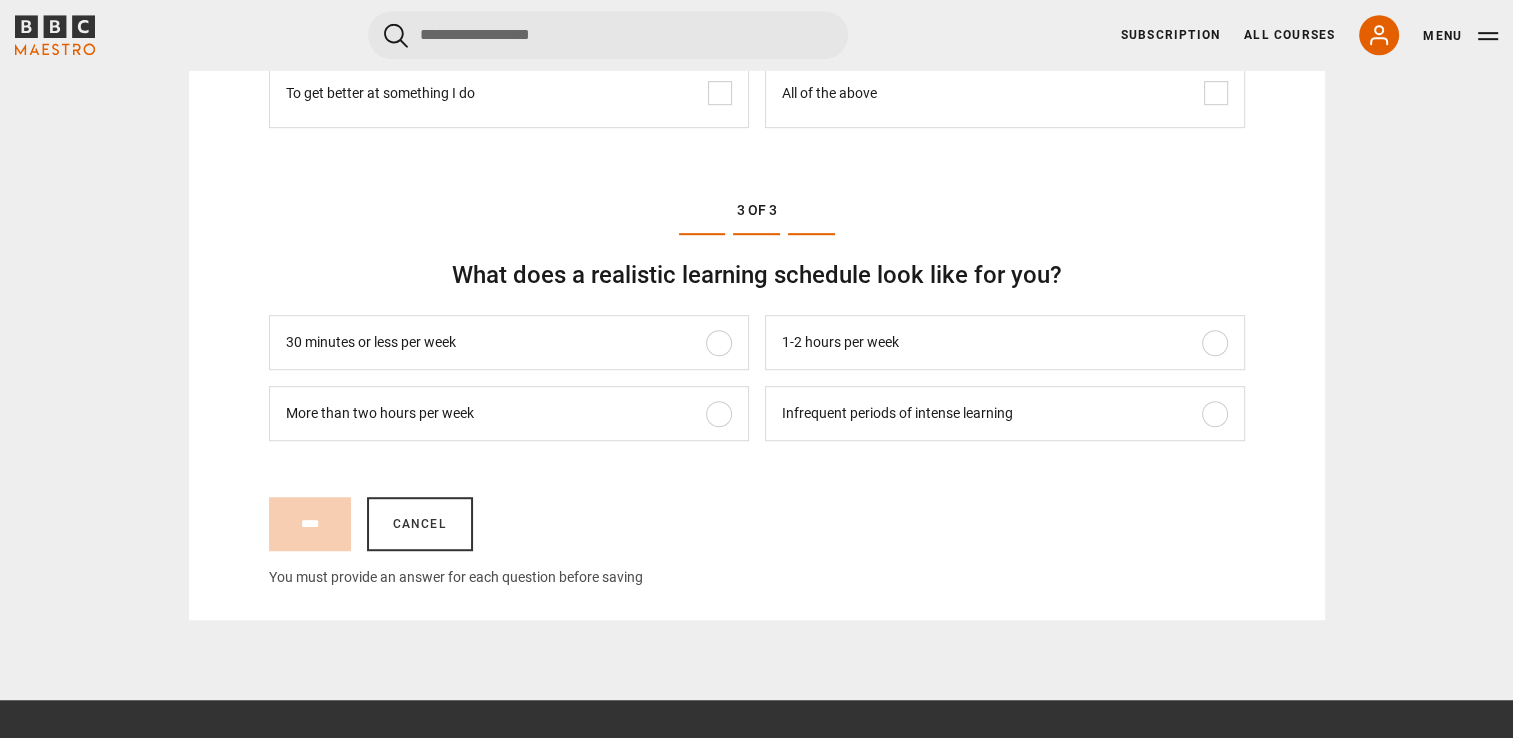 click at bounding box center [1215, 343] 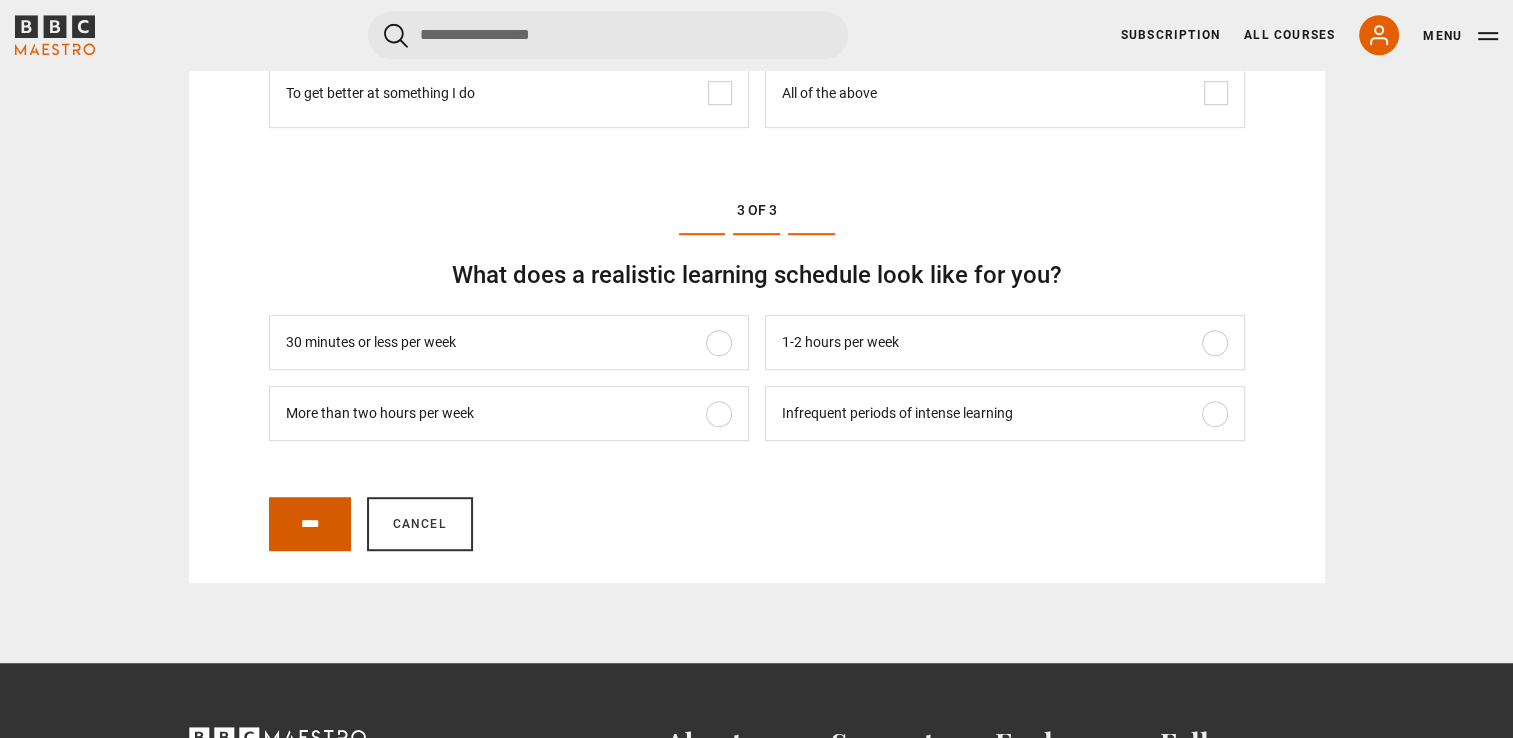 click on "****" at bounding box center (310, 524) 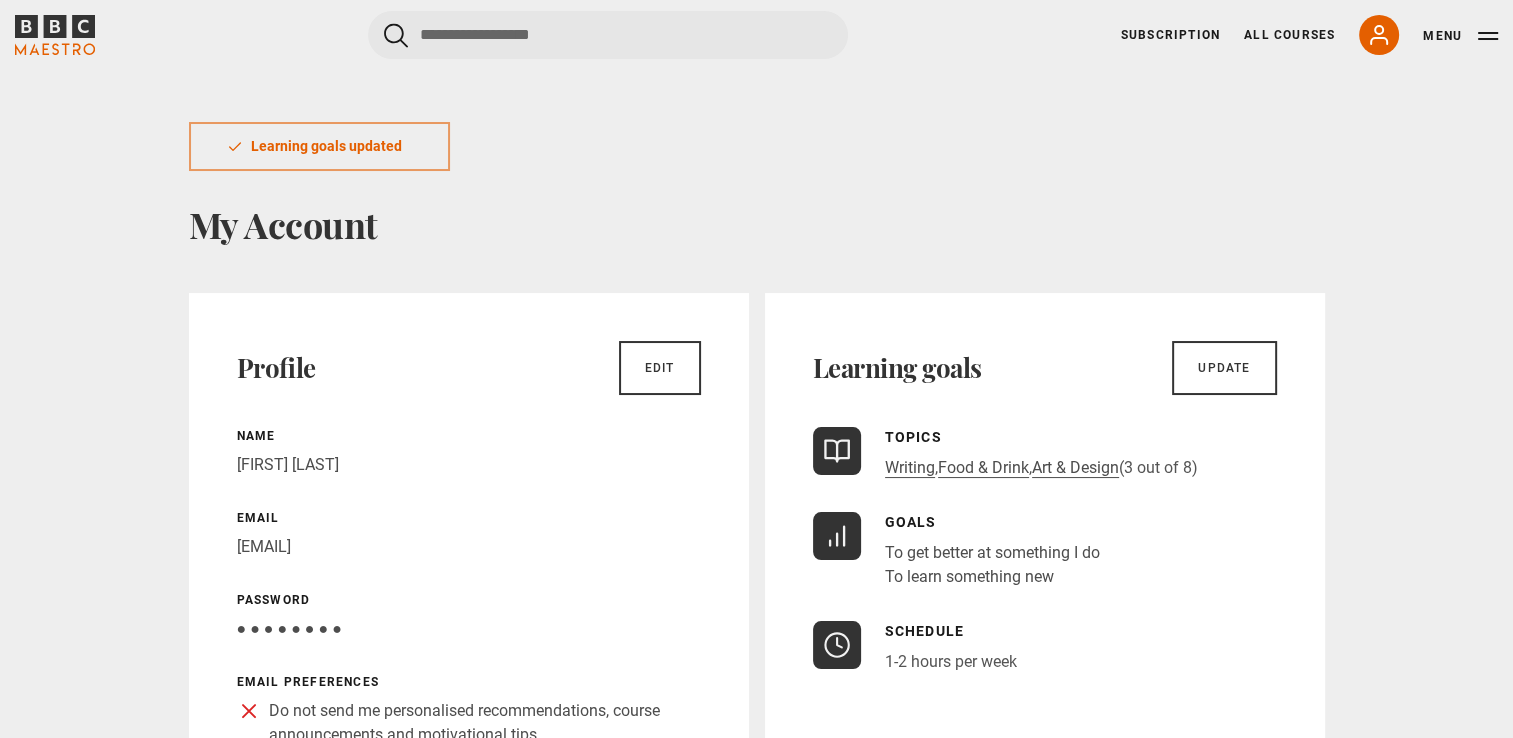 scroll, scrollTop: 0, scrollLeft: 0, axis: both 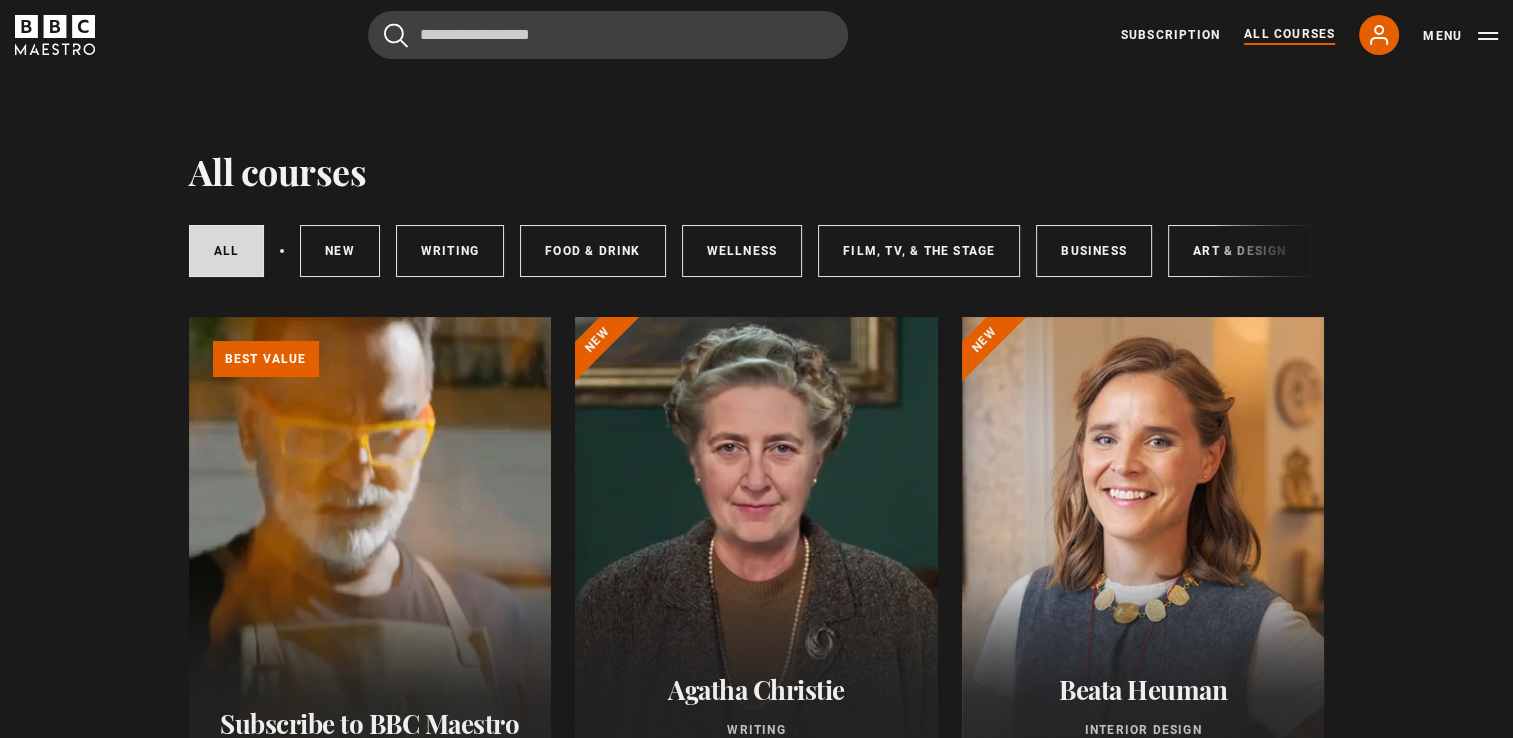 click on "All courses
New courses
Writing
Food & Drink
Wellness
Film, TV, & The Stage
Business
Art & Design
Music
Home & Lifestyle" at bounding box center (757, 251) 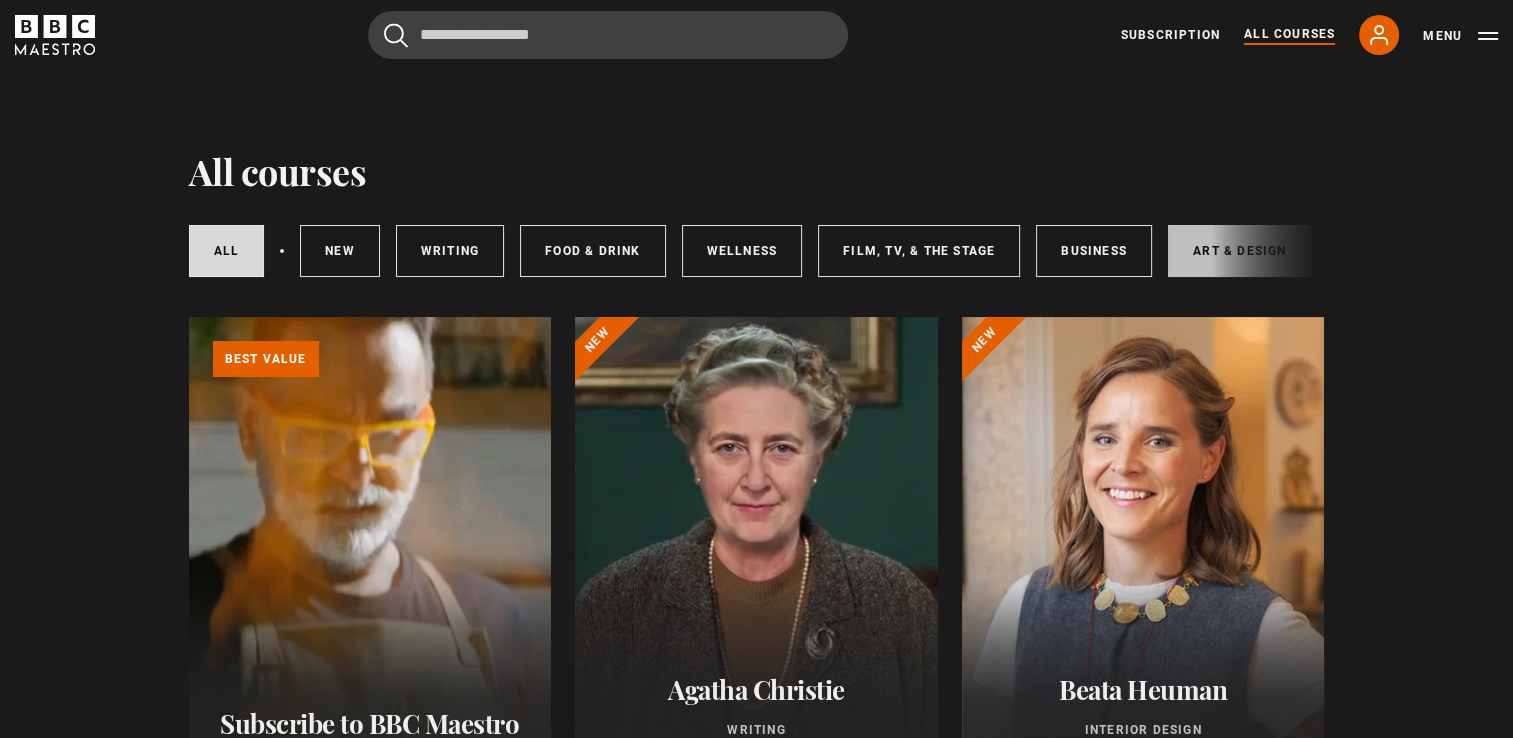 click on "Art & Design" at bounding box center (1239, 251) 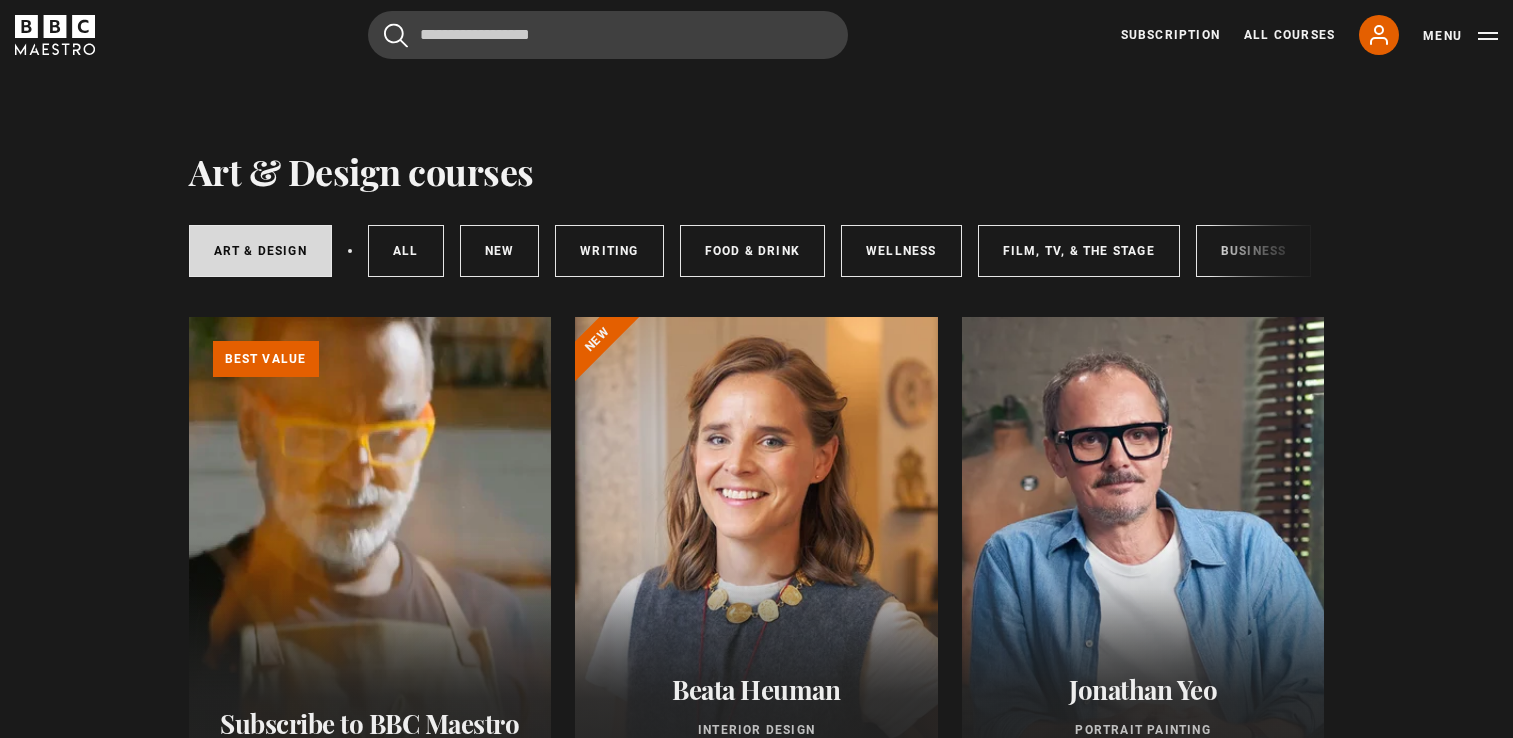 scroll, scrollTop: 0, scrollLeft: 0, axis: both 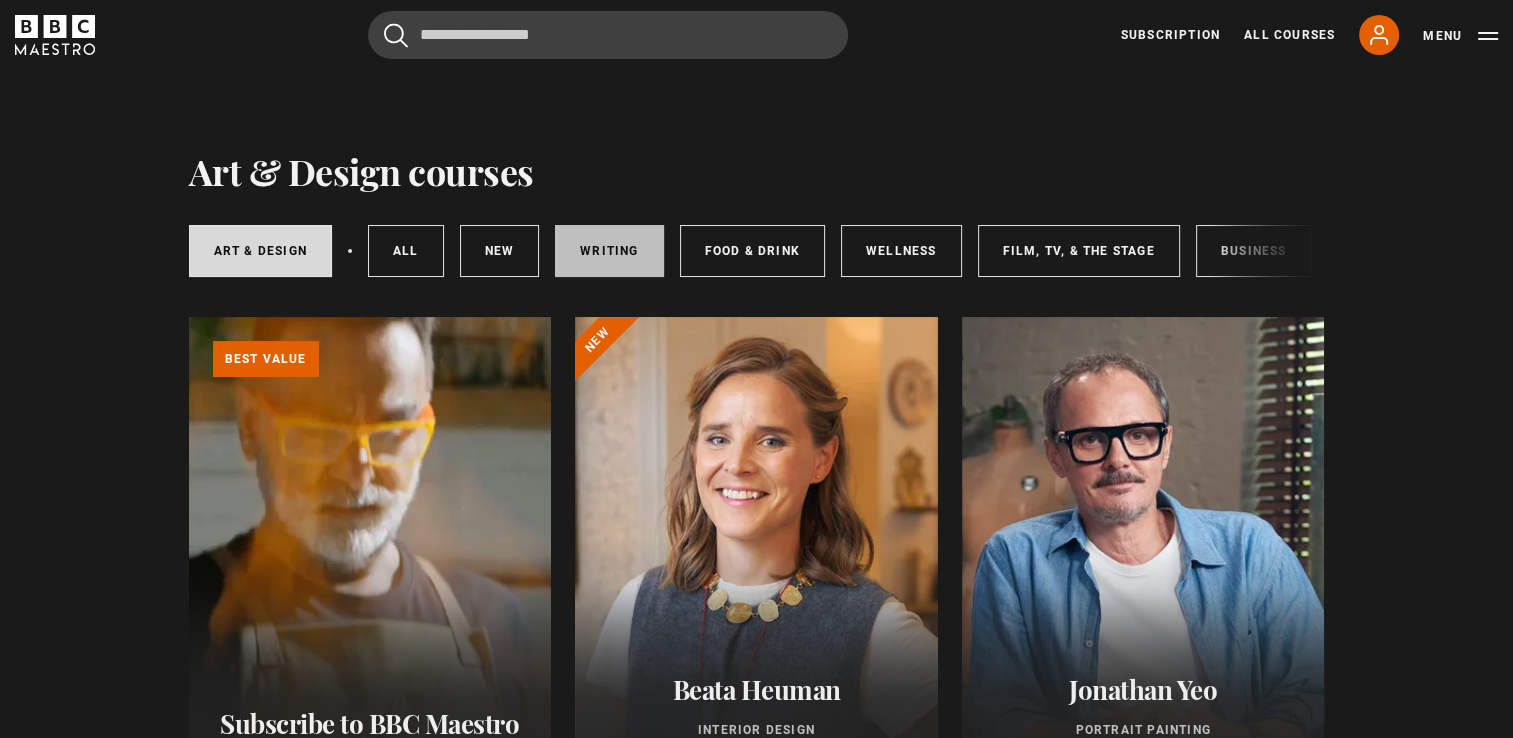 click on "Writing" at bounding box center [609, 251] 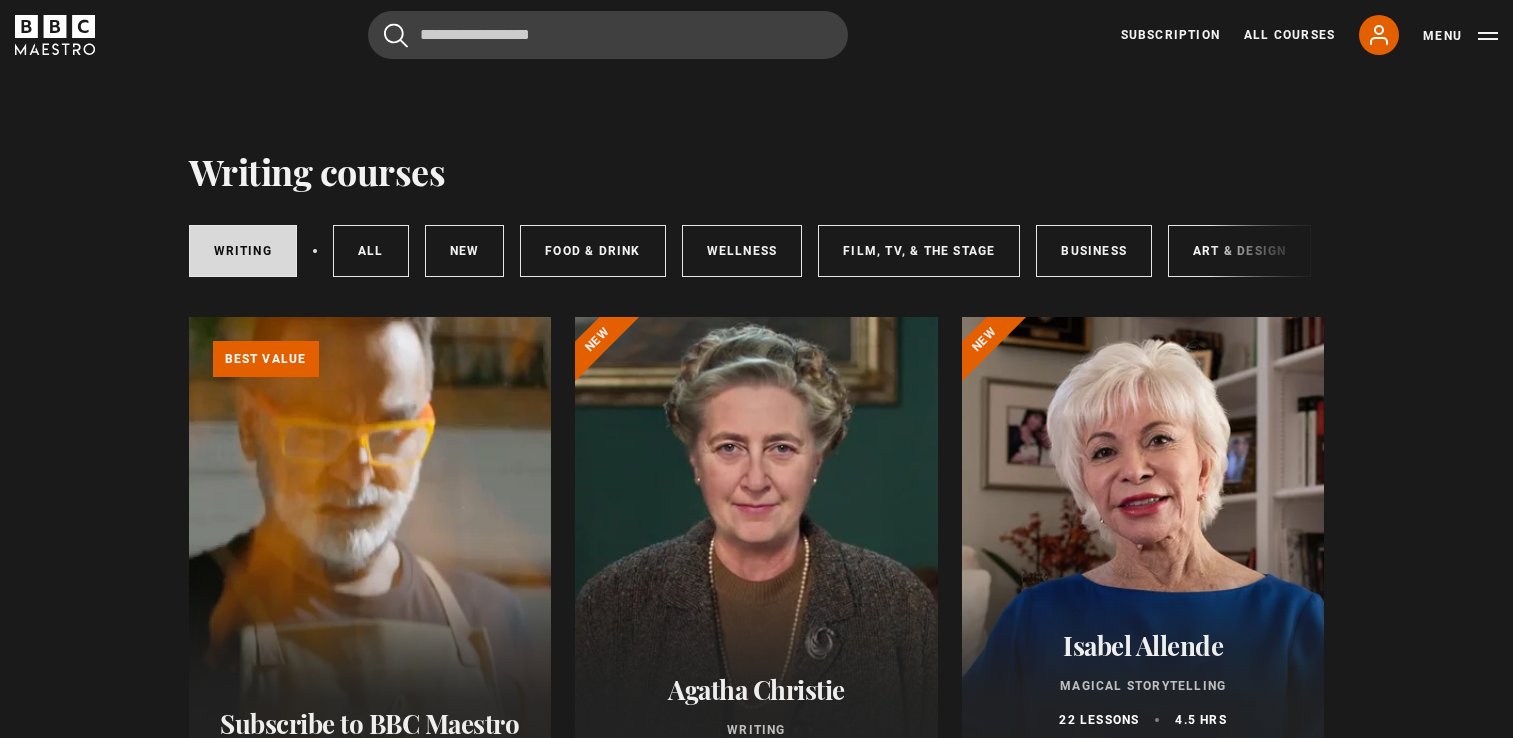 scroll, scrollTop: 0, scrollLeft: 0, axis: both 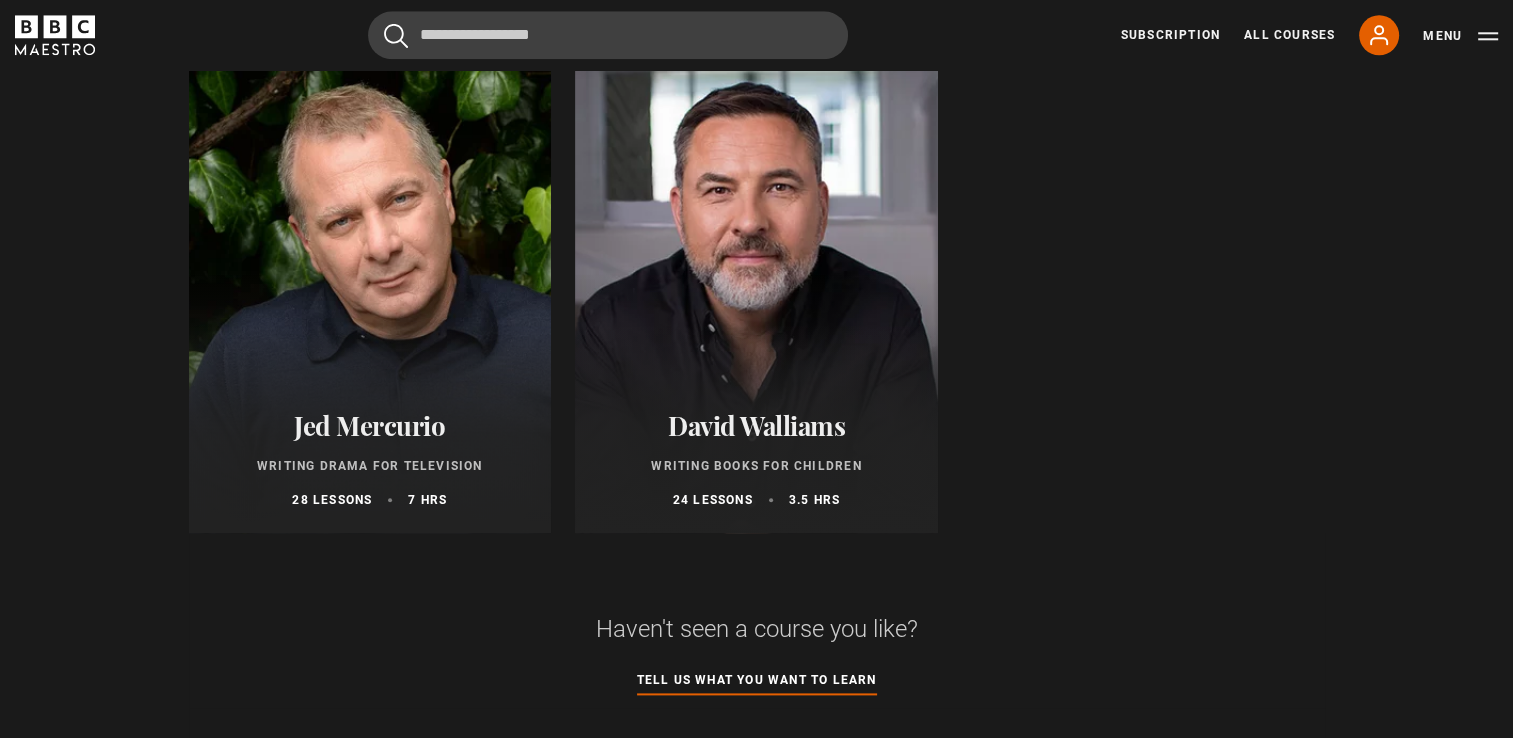 click at bounding box center (756, 293) 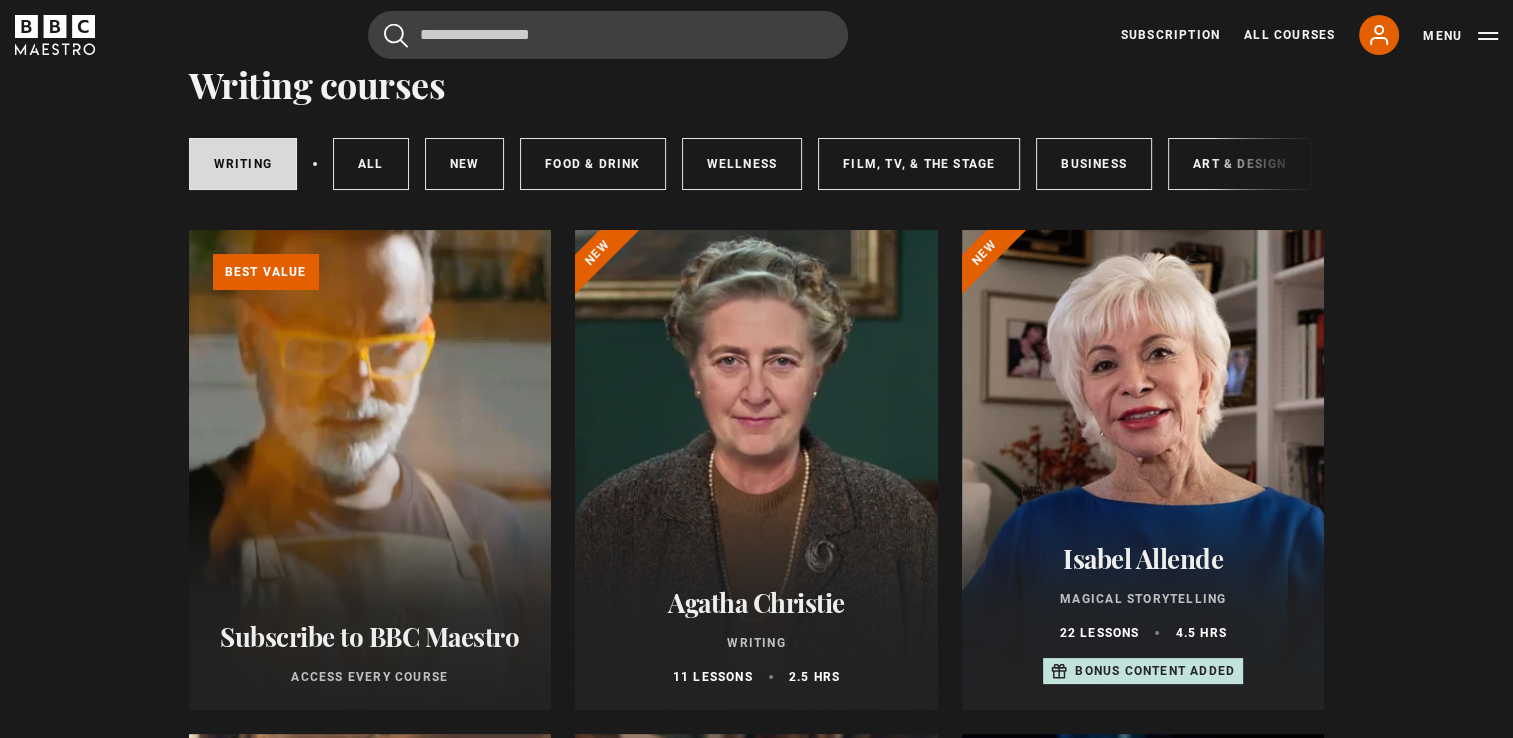 scroll, scrollTop: 0, scrollLeft: 0, axis: both 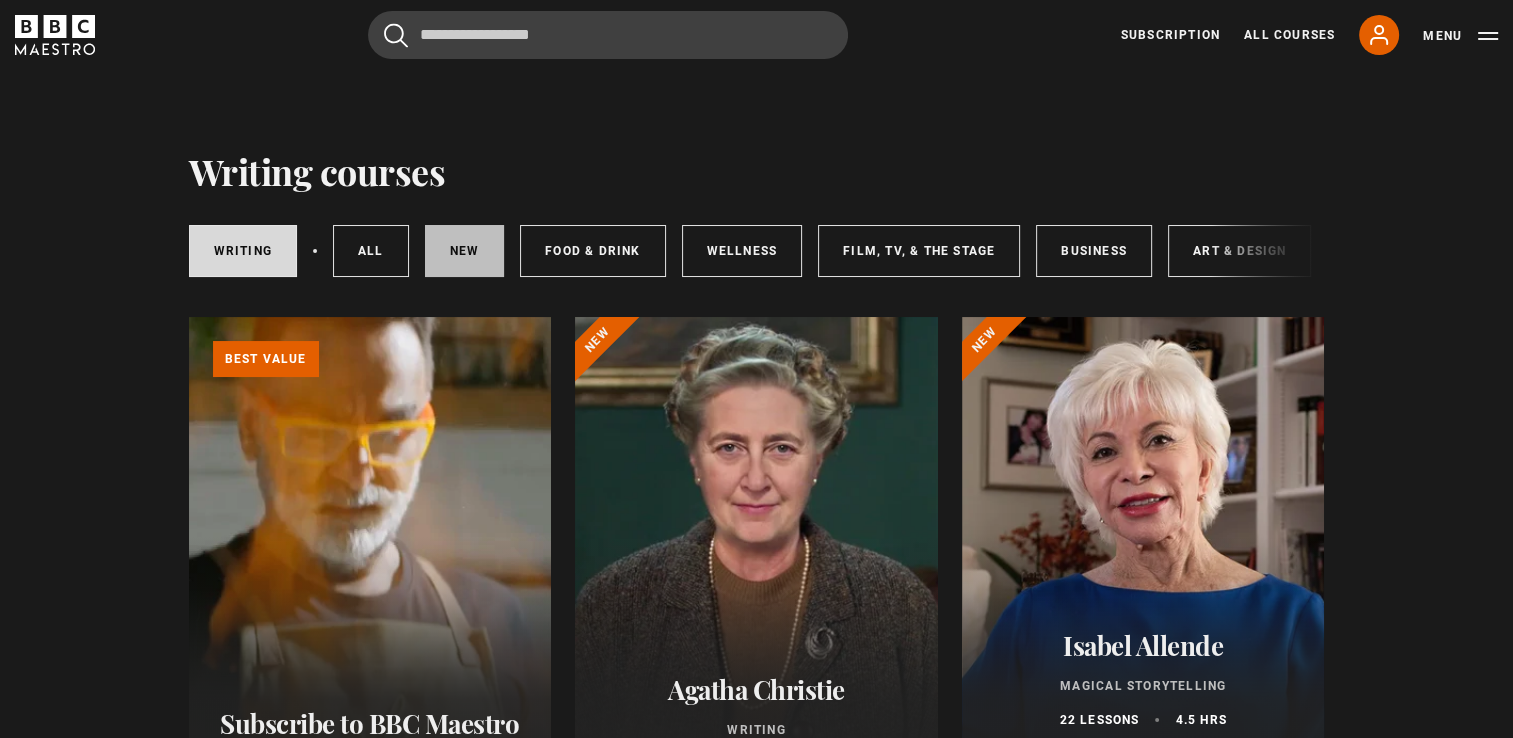 click on "New courses" at bounding box center (465, 251) 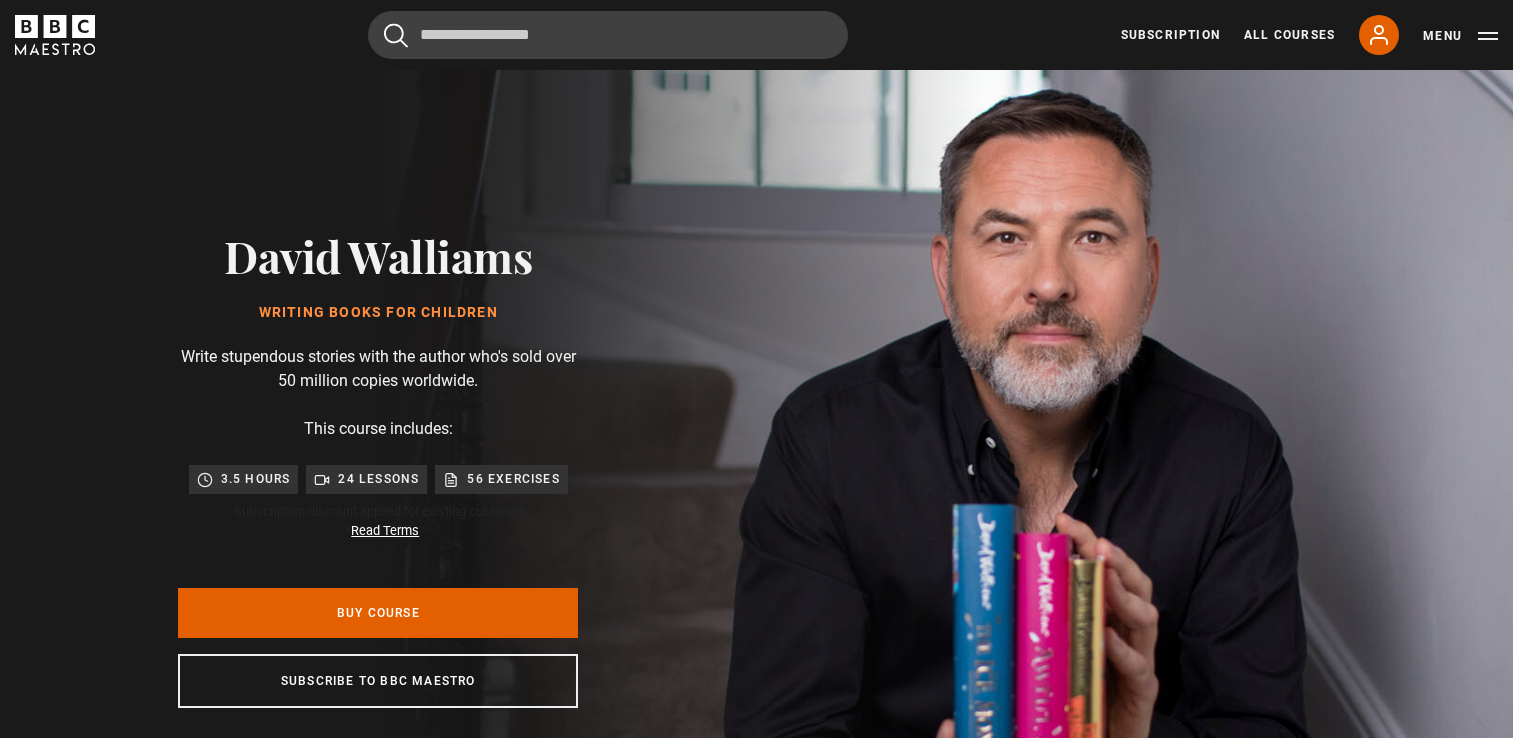 scroll, scrollTop: 0, scrollLeft: 0, axis: both 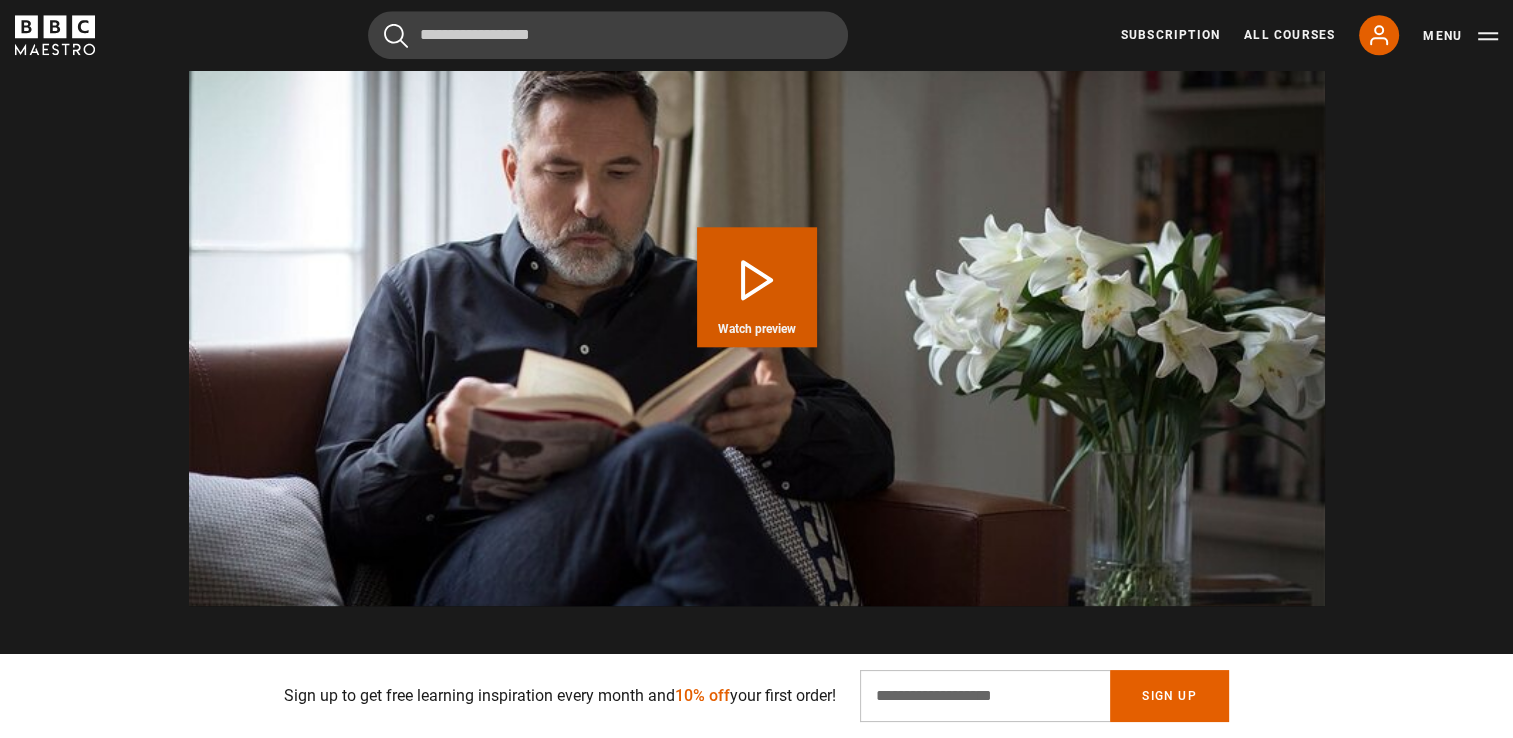 click on "Play Course overview for Writing Books for Children with David Walliams Watch preview" at bounding box center (757, 287) 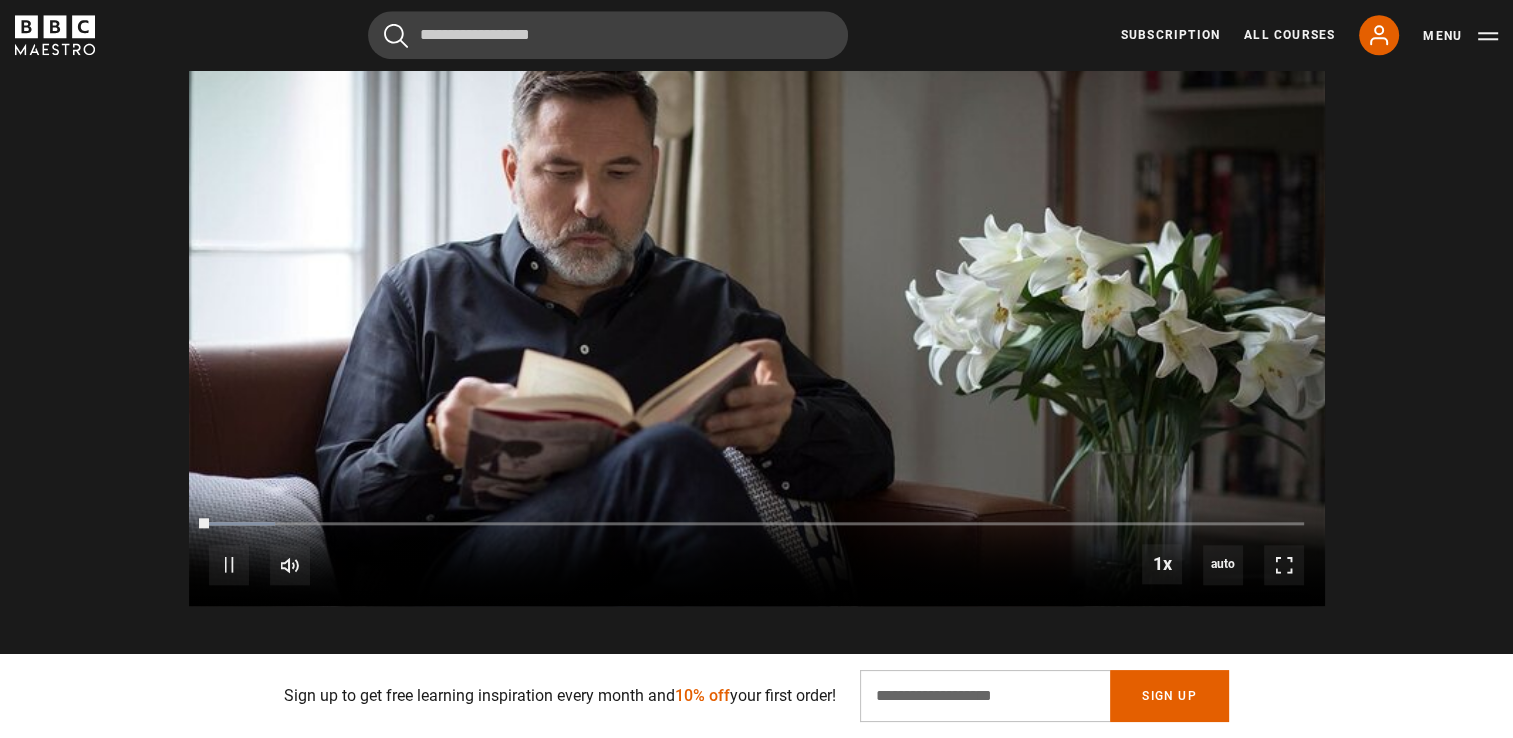 scroll, scrollTop: 2006, scrollLeft: 0, axis: vertical 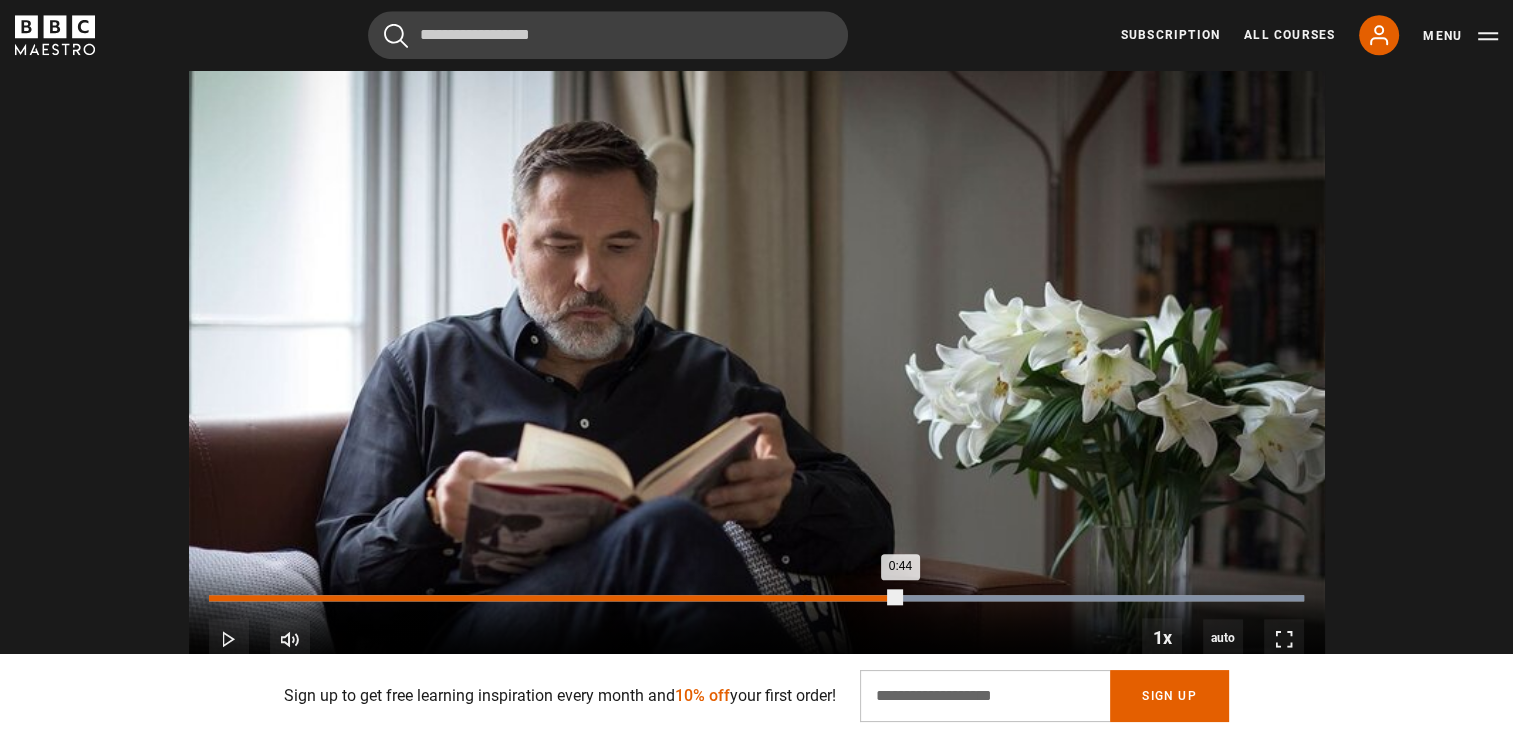 click on "Loaded :  100.00% 0:44 0:44" at bounding box center [756, 598] 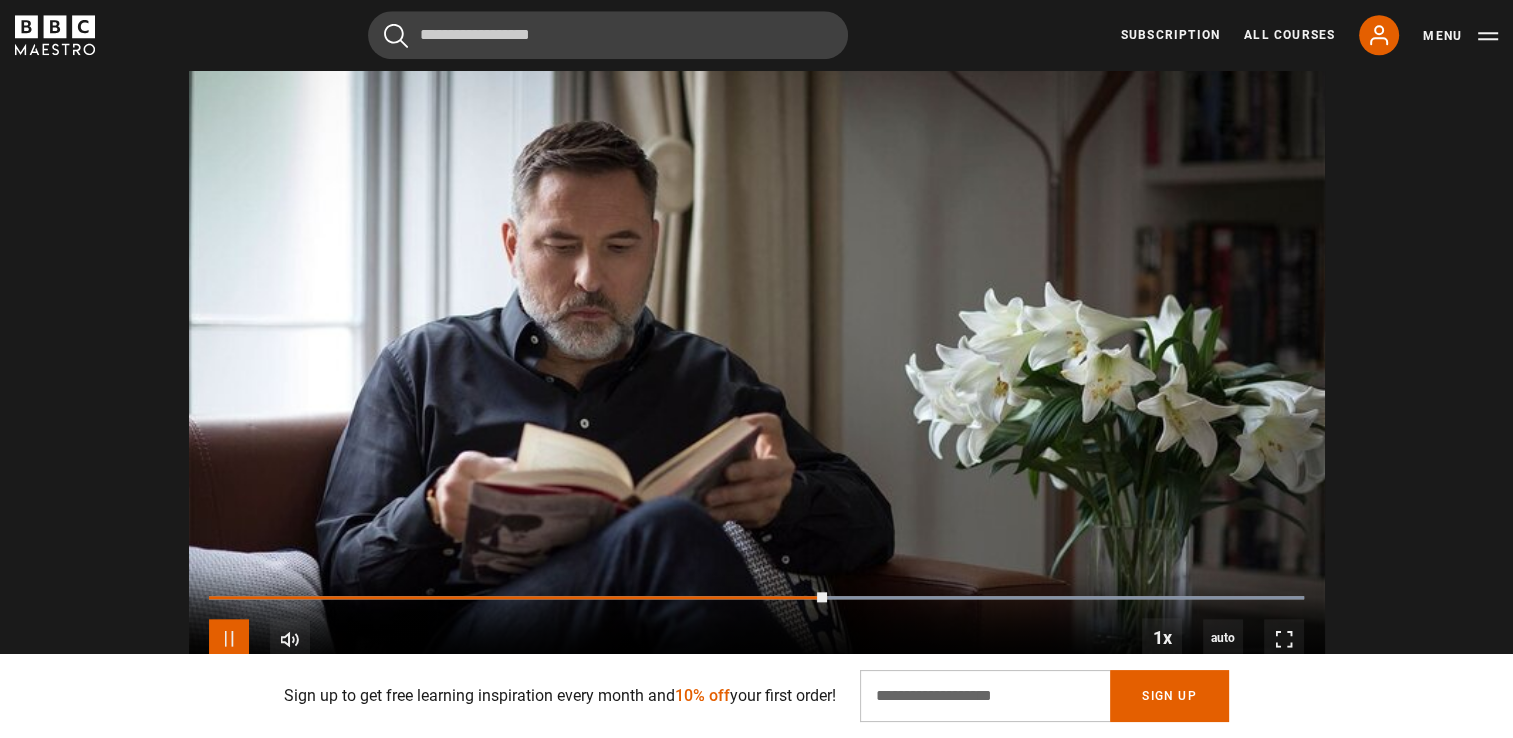 click at bounding box center (229, 639) 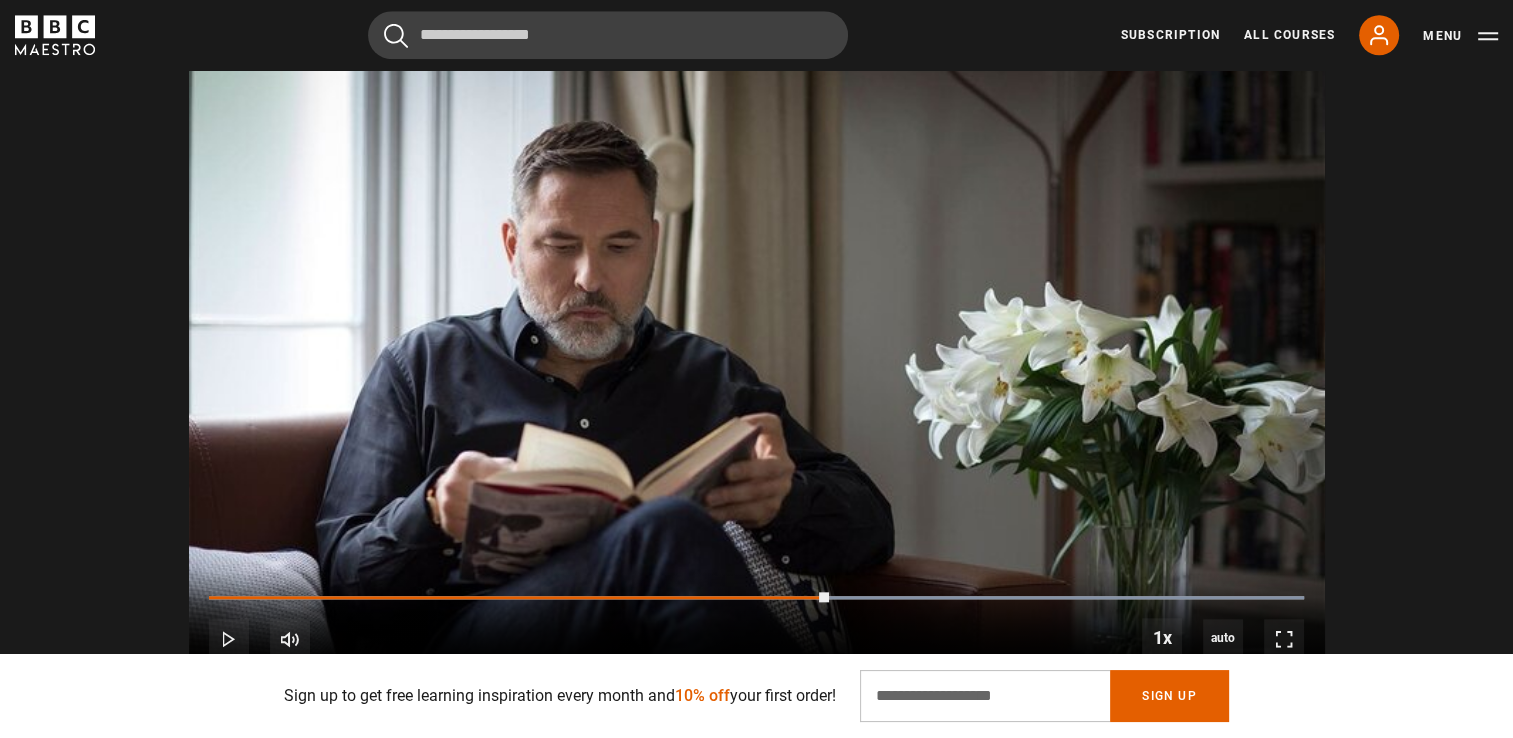 scroll, scrollTop: 0, scrollLeft: 2357, axis: horizontal 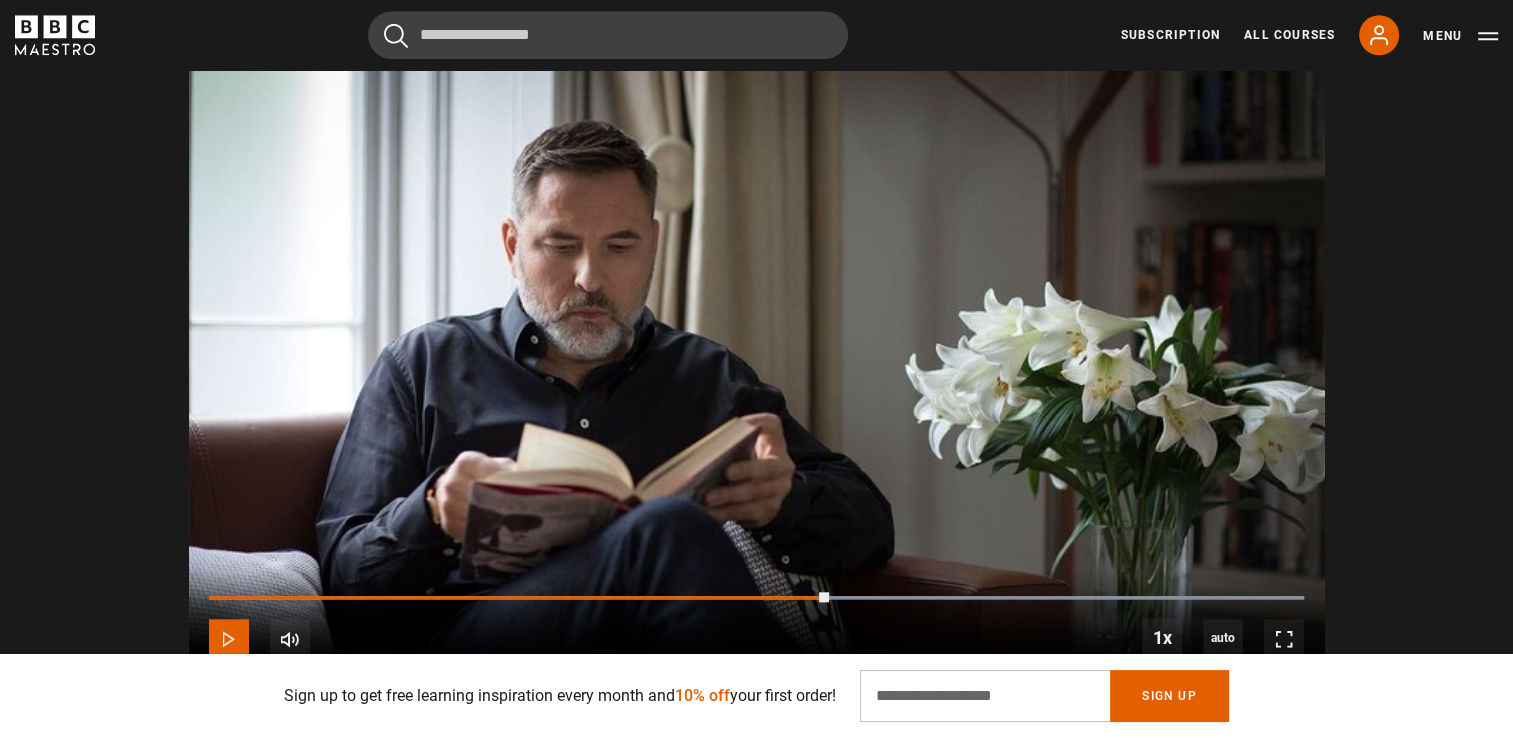 click at bounding box center [229, 639] 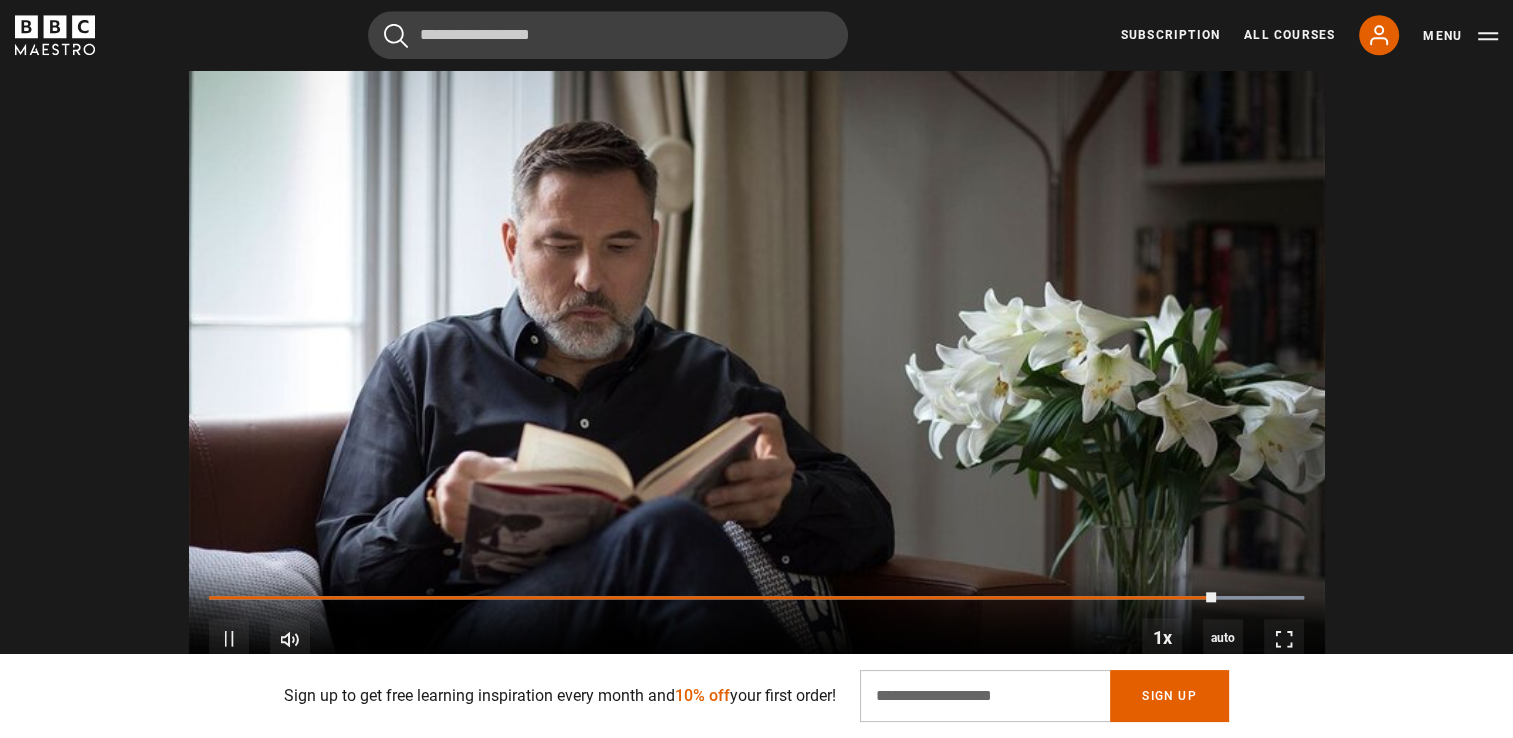 scroll, scrollTop: 0, scrollLeft: 3144, axis: horizontal 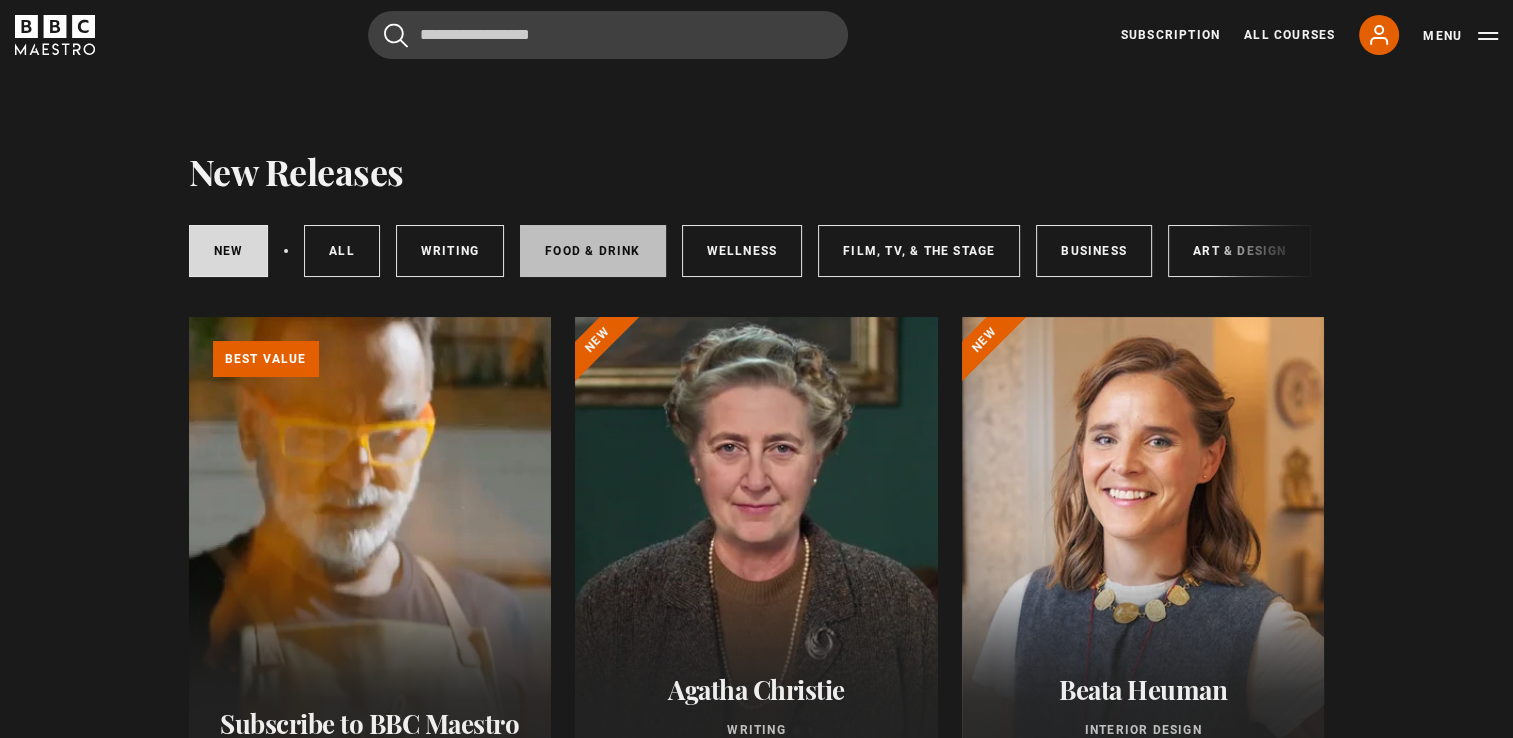click on "Food & Drink" at bounding box center [592, 251] 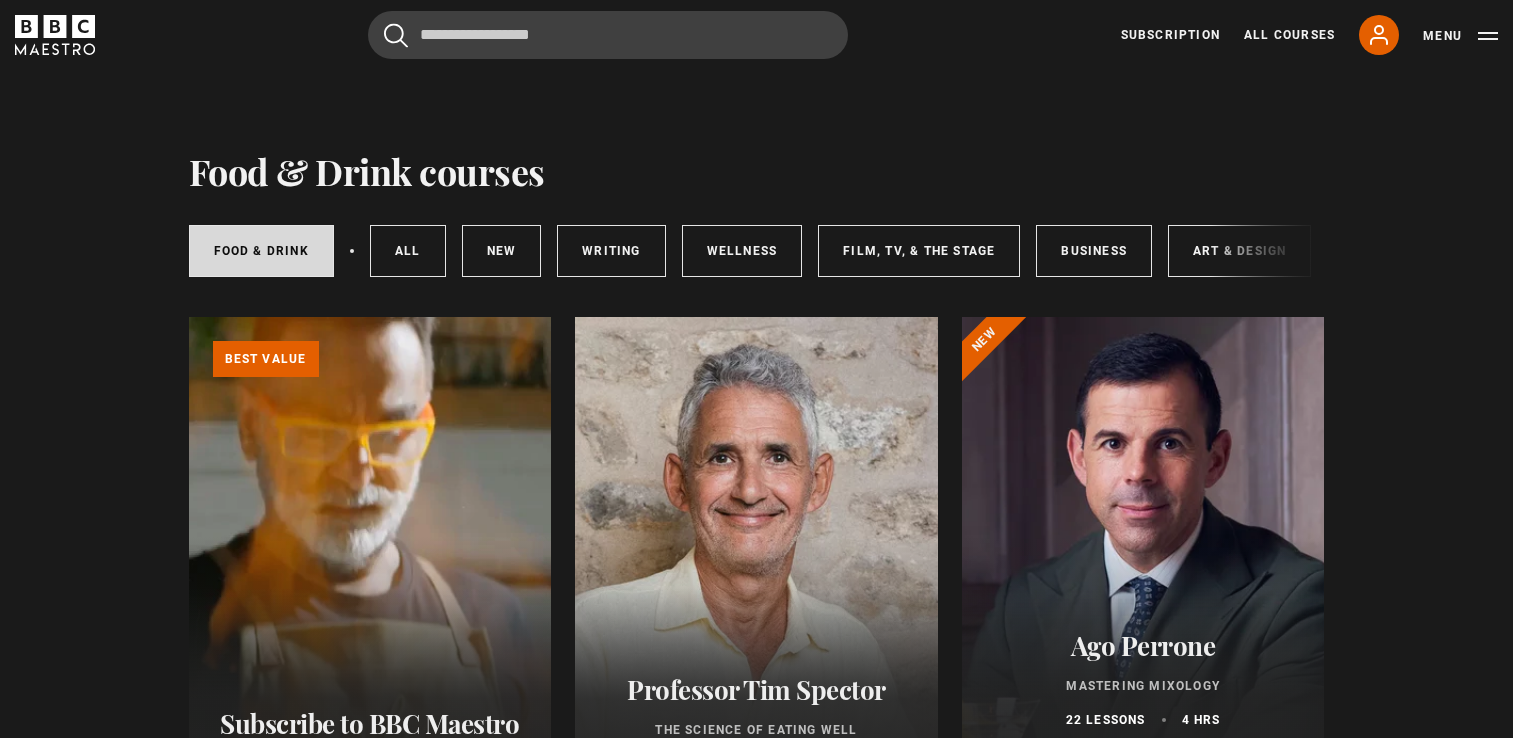 scroll, scrollTop: 0, scrollLeft: 0, axis: both 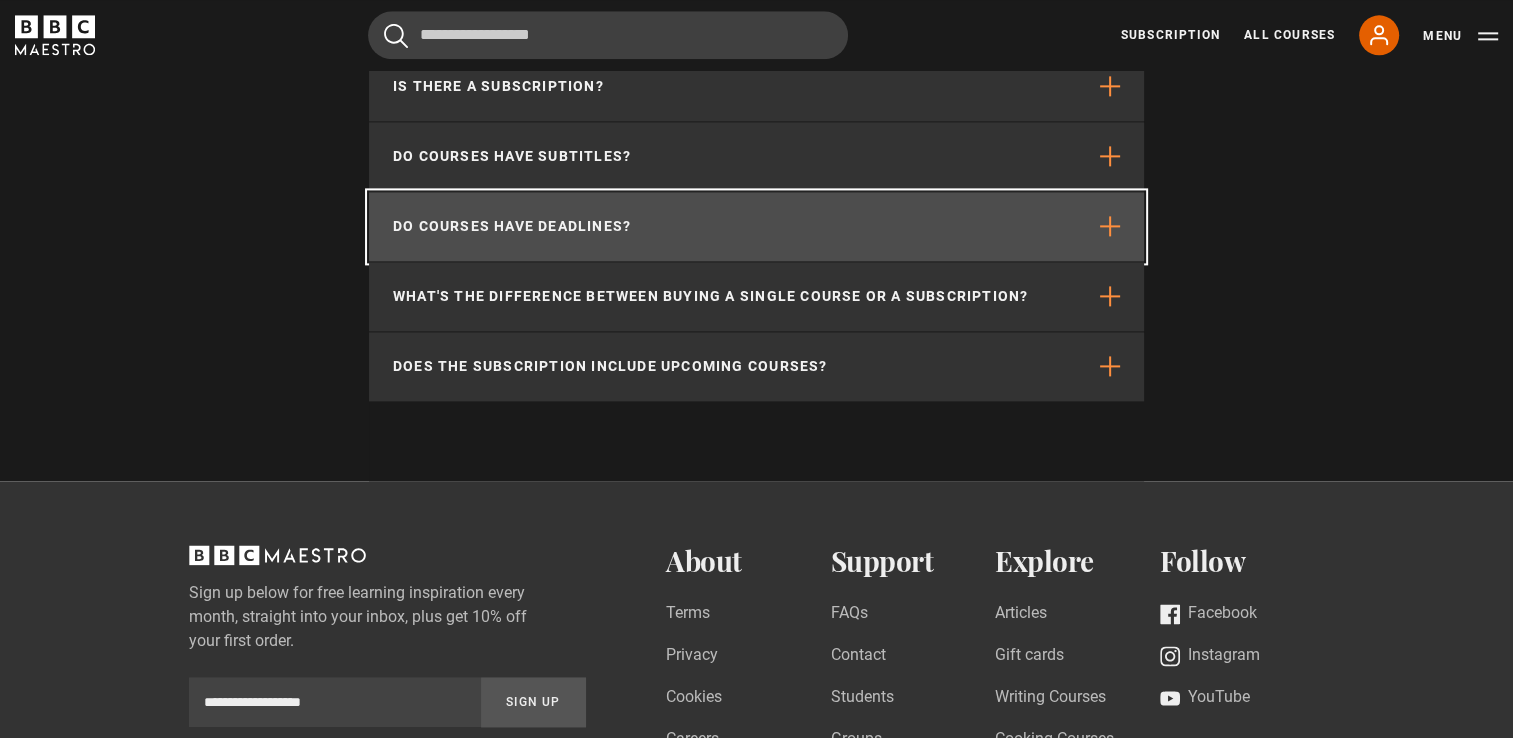 click on "Do courses have deadlines?" at bounding box center [756, 226] 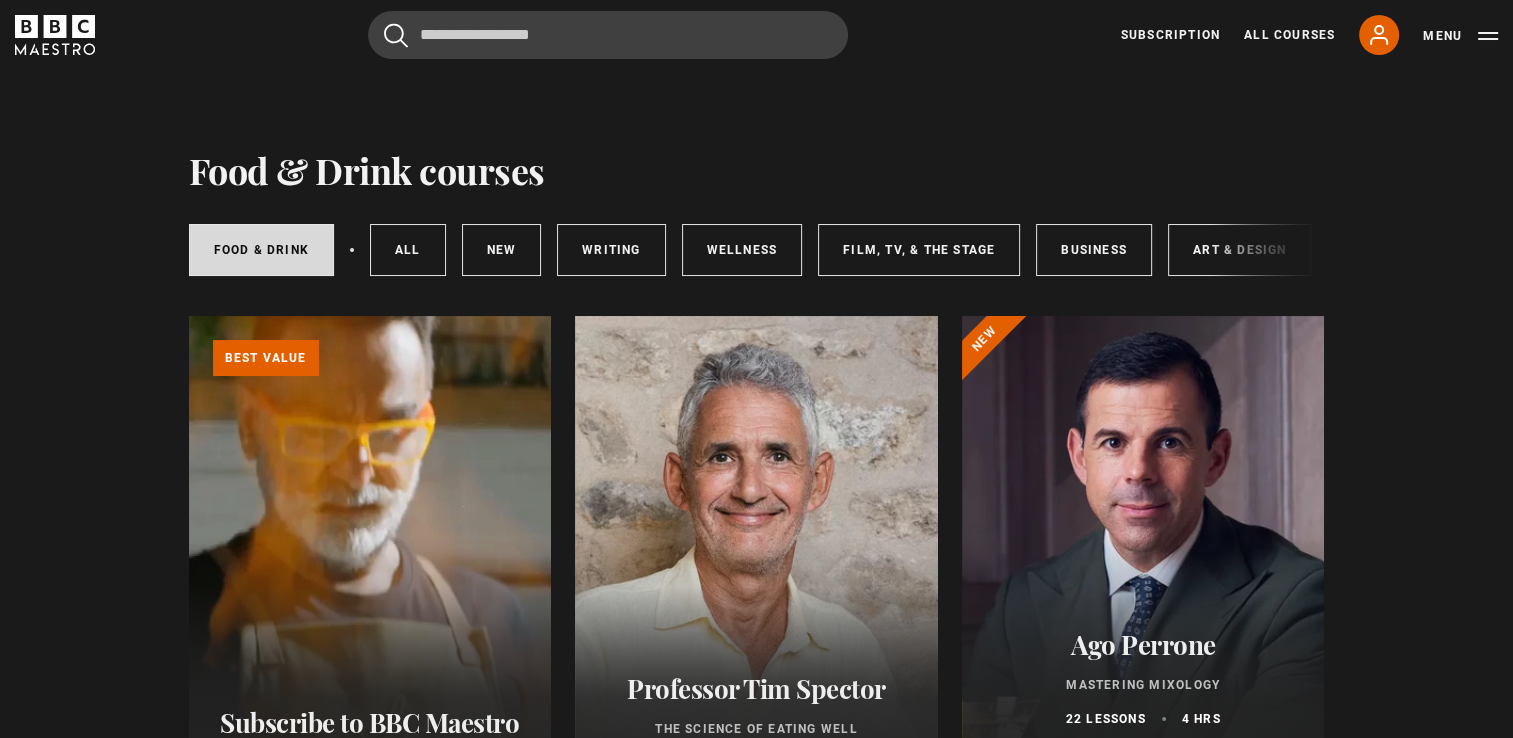 scroll, scrollTop: 0, scrollLeft: 0, axis: both 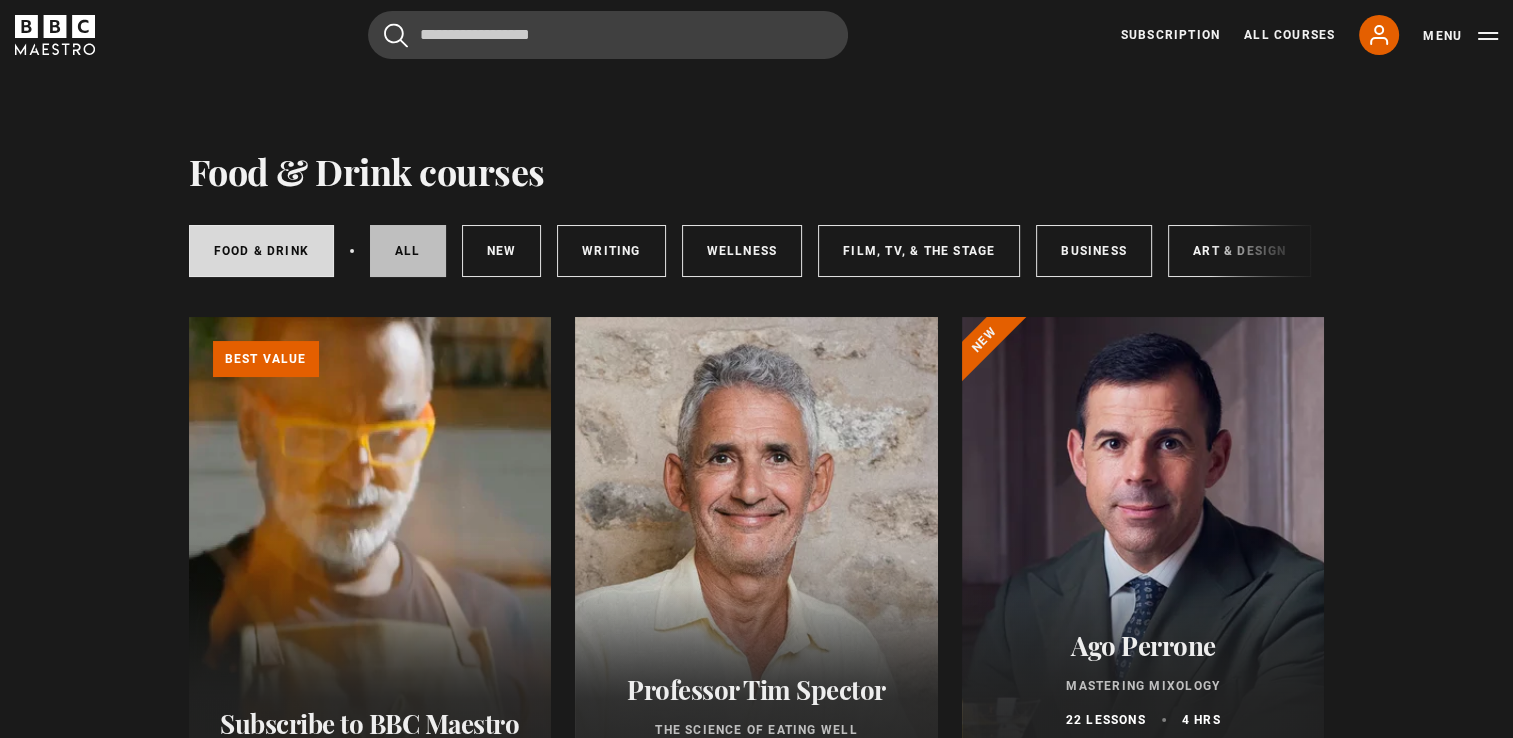 click on "All courses" at bounding box center (408, 251) 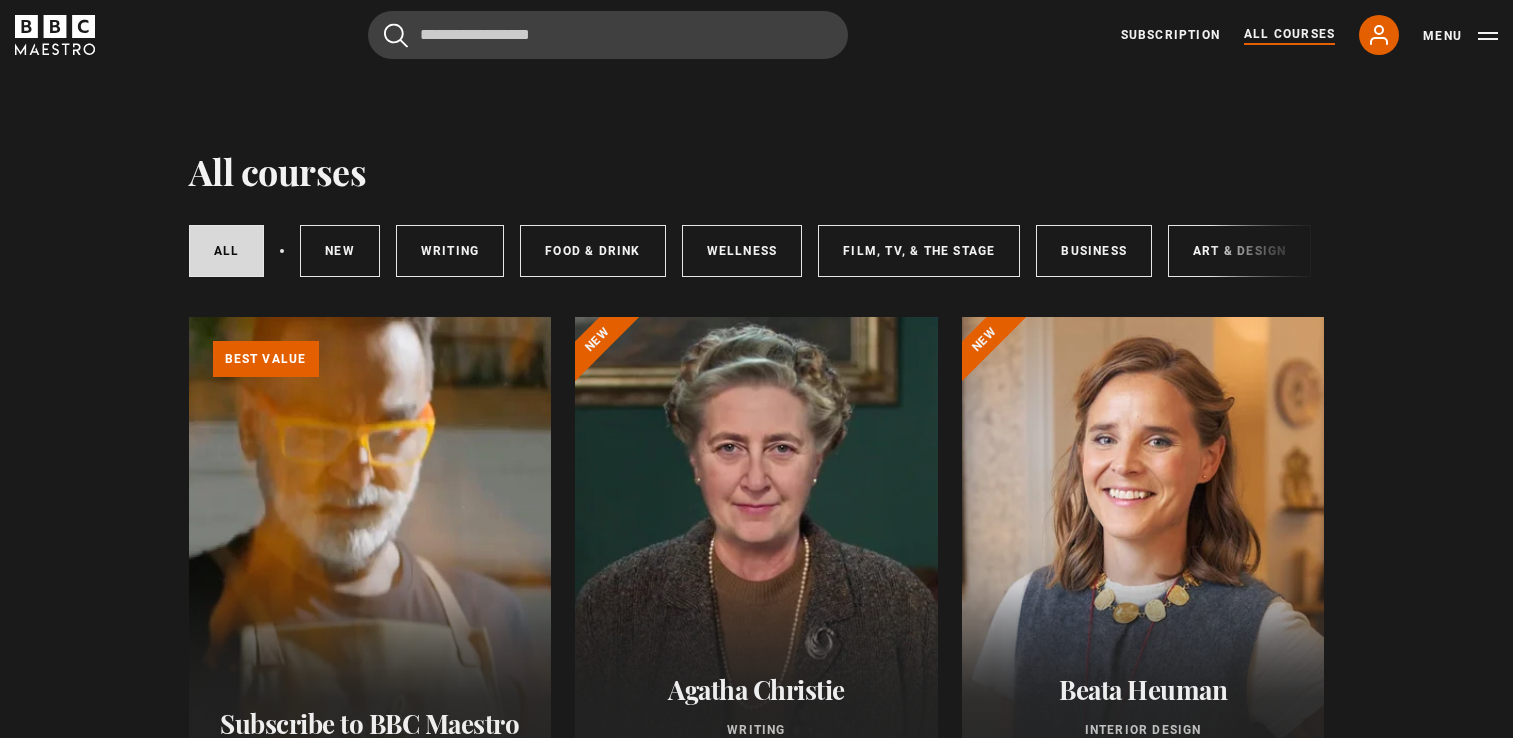 scroll, scrollTop: 0, scrollLeft: 0, axis: both 